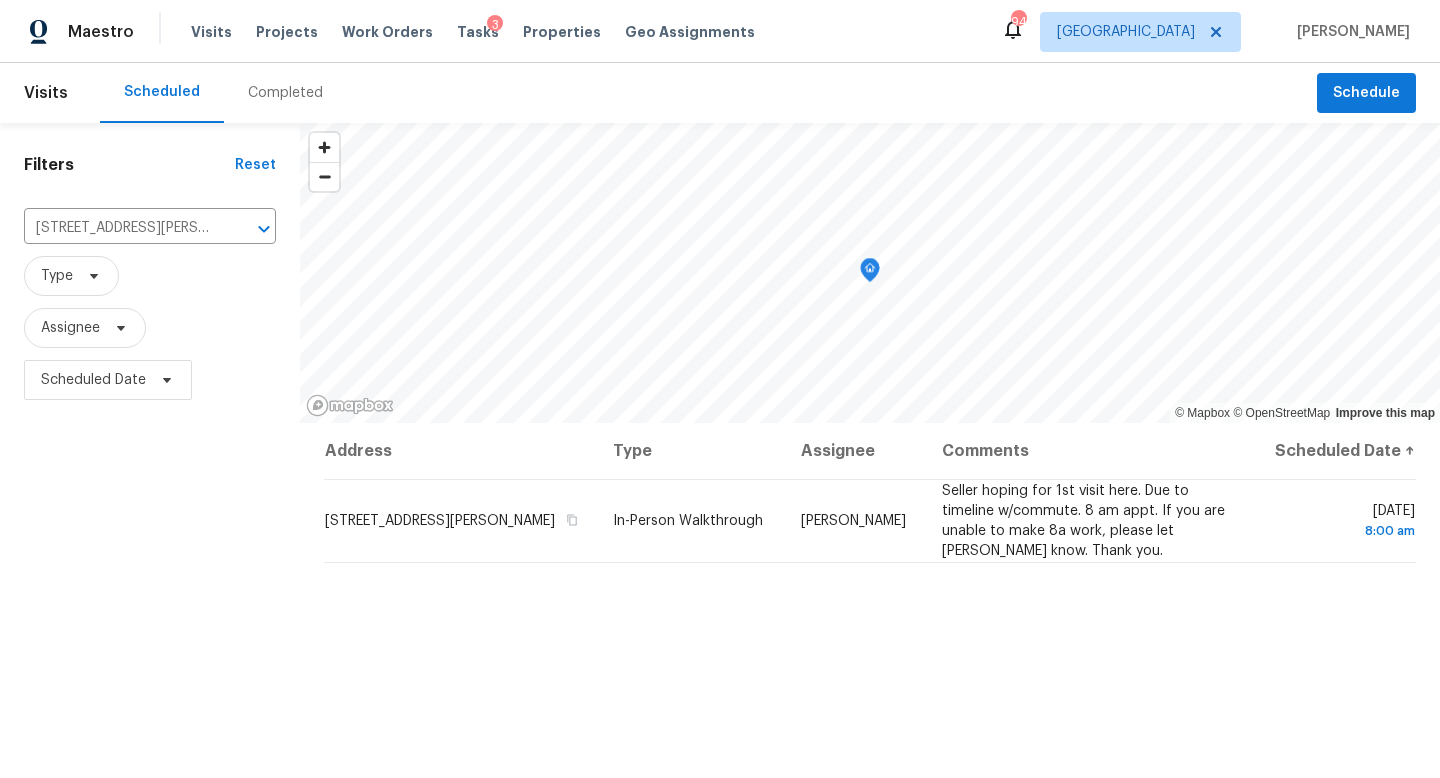 scroll, scrollTop: 0, scrollLeft: 0, axis: both 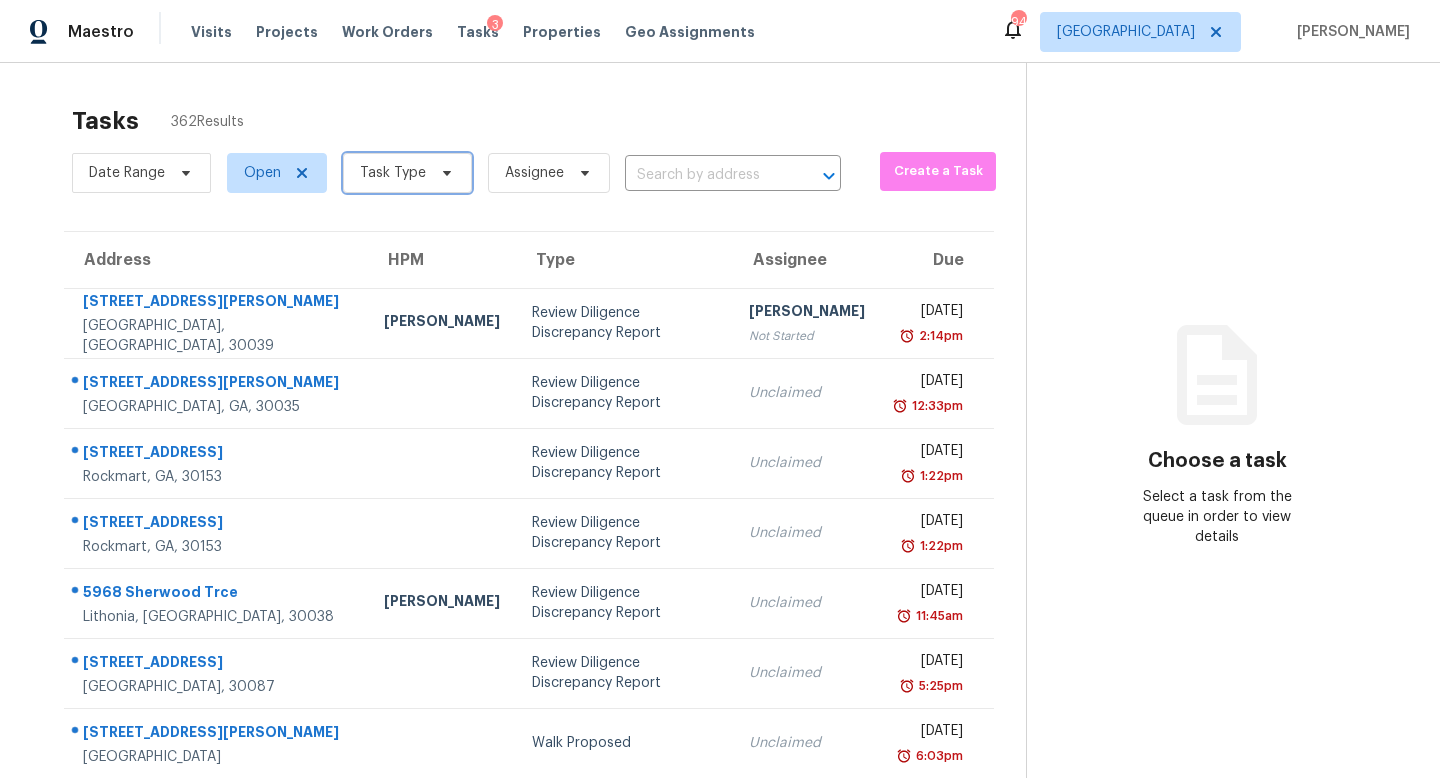 click on "Task Type" at bounding box center (393, 173) 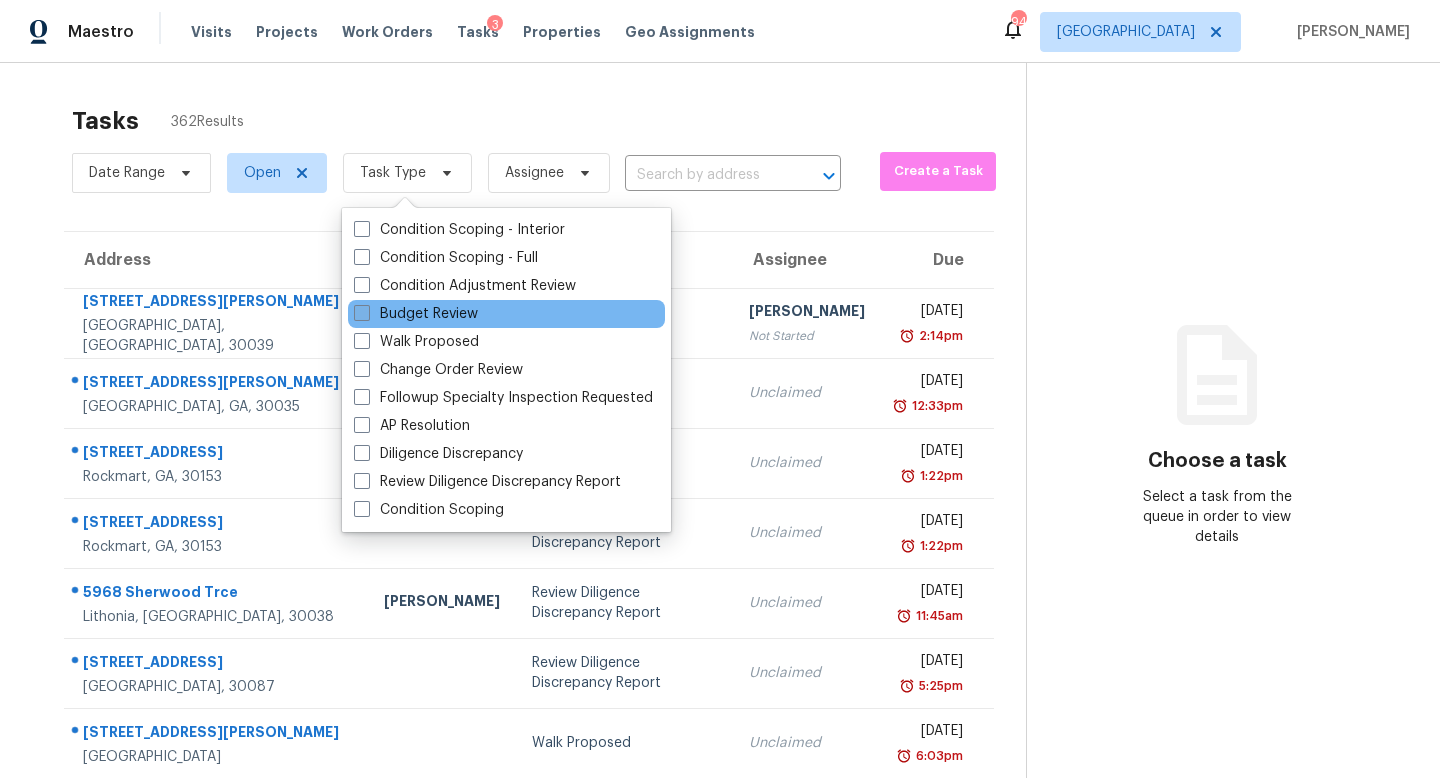 click on "Budget Review" at bounding box center (416, 314) 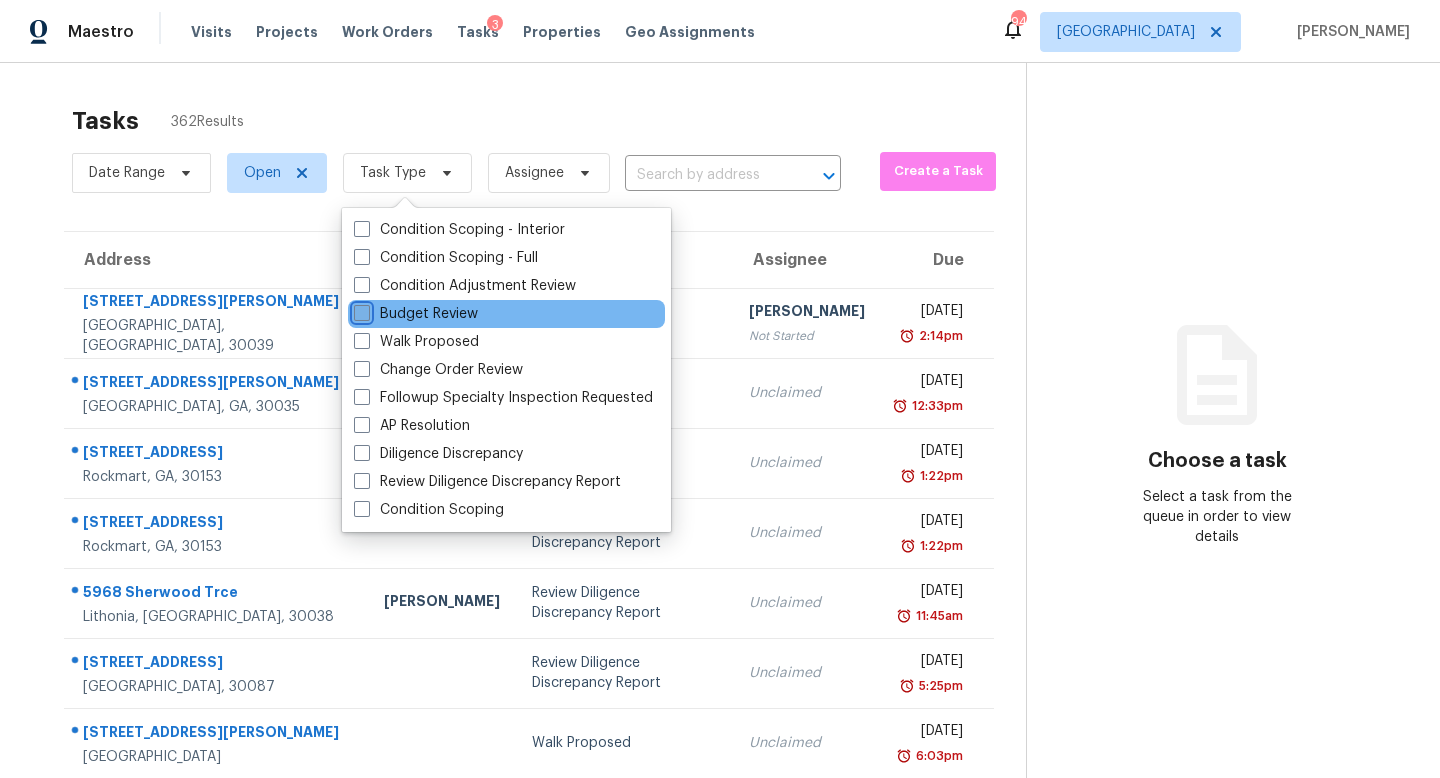click on "Budget Review" at bounding box center [360, 310] 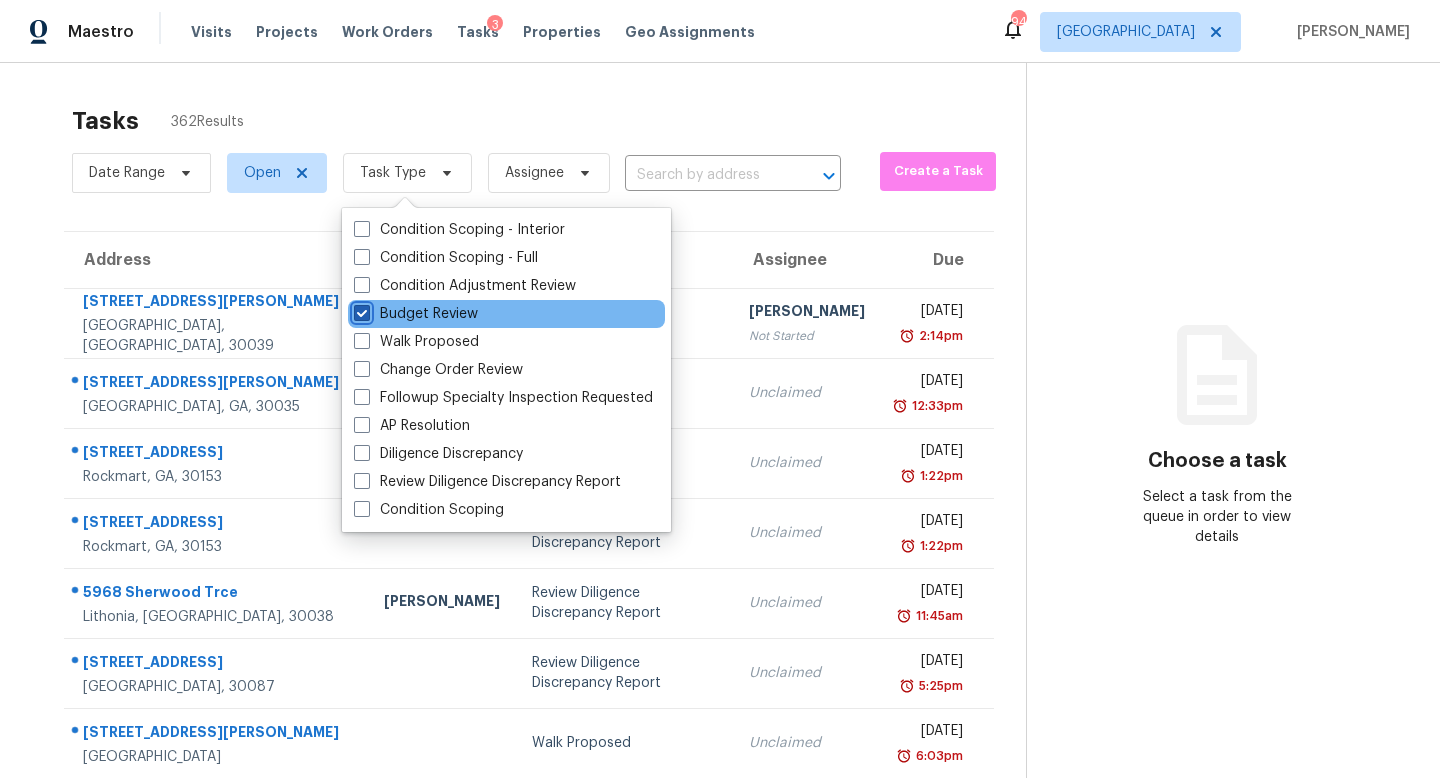 checkbox on "true" 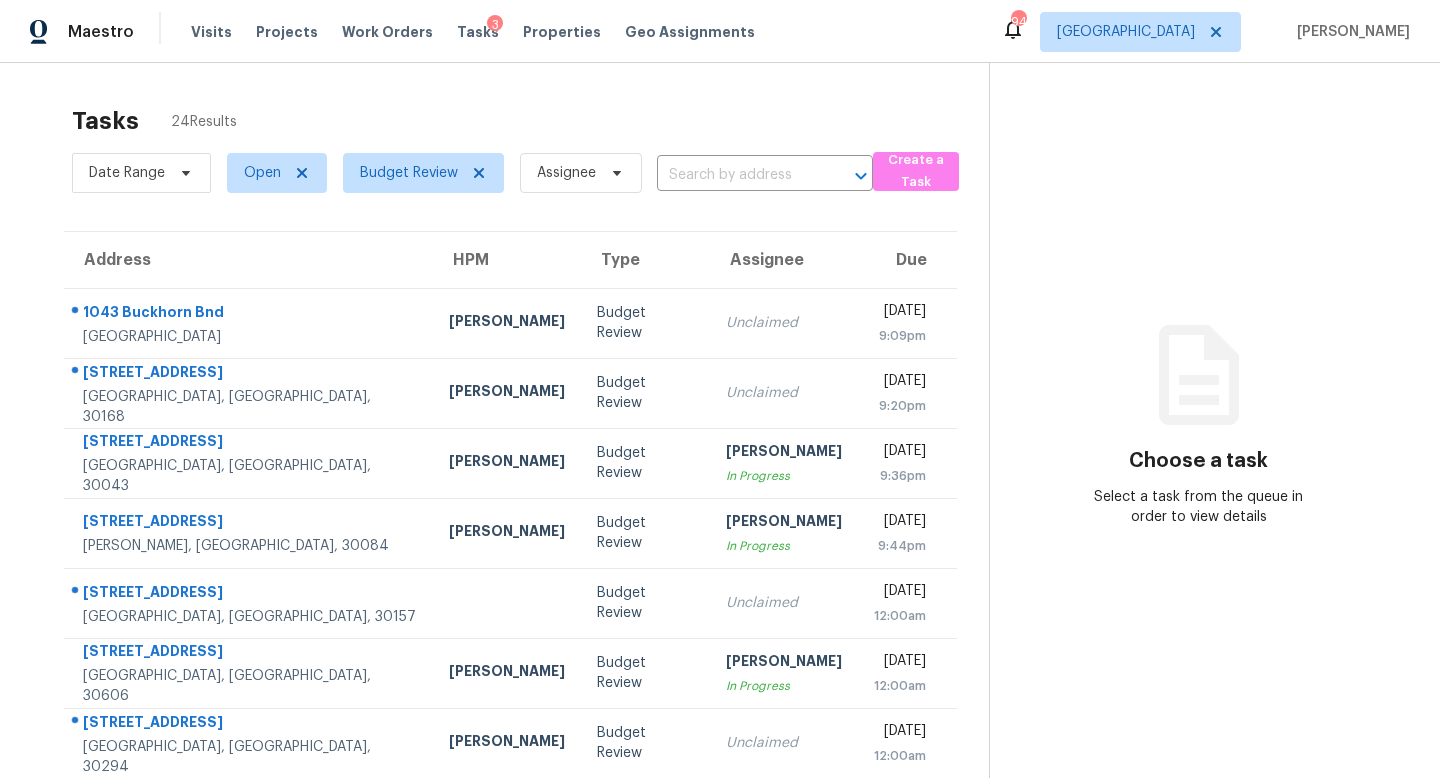 click on "Tasks 24  Results" at bounding box center (530, 121) 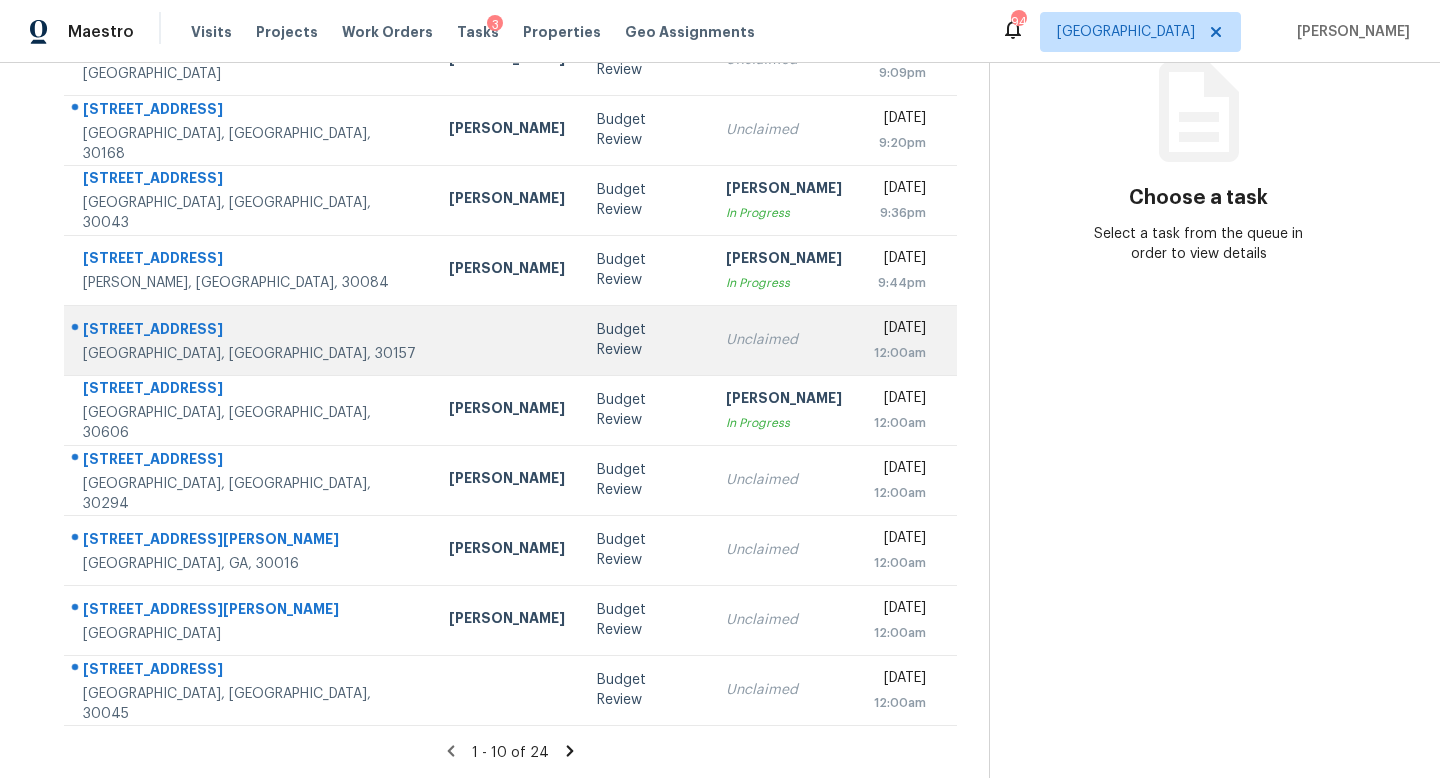 scroll, scrollTop: 0, scrollLeft: 0, axis: both 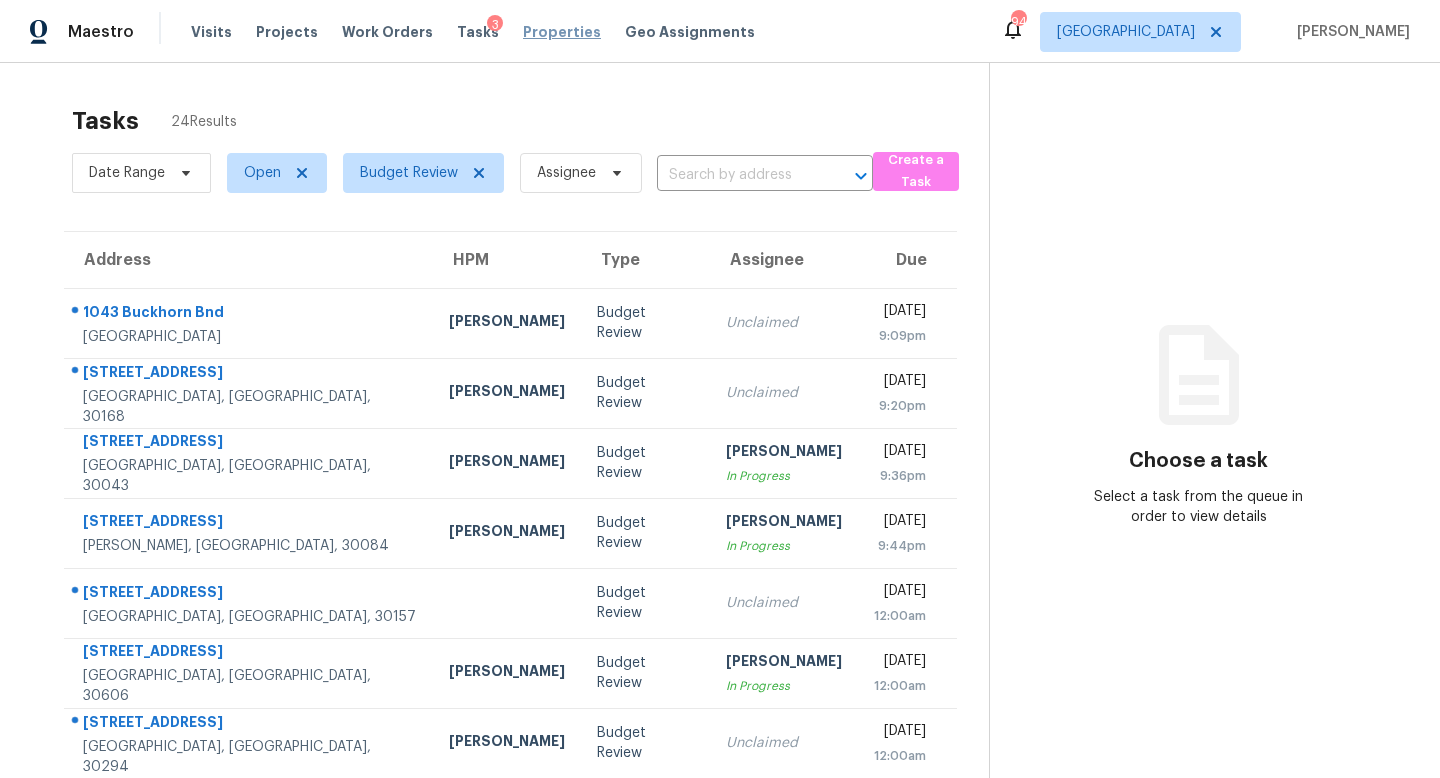 click on "Properties" at bounding box center (562, 32) 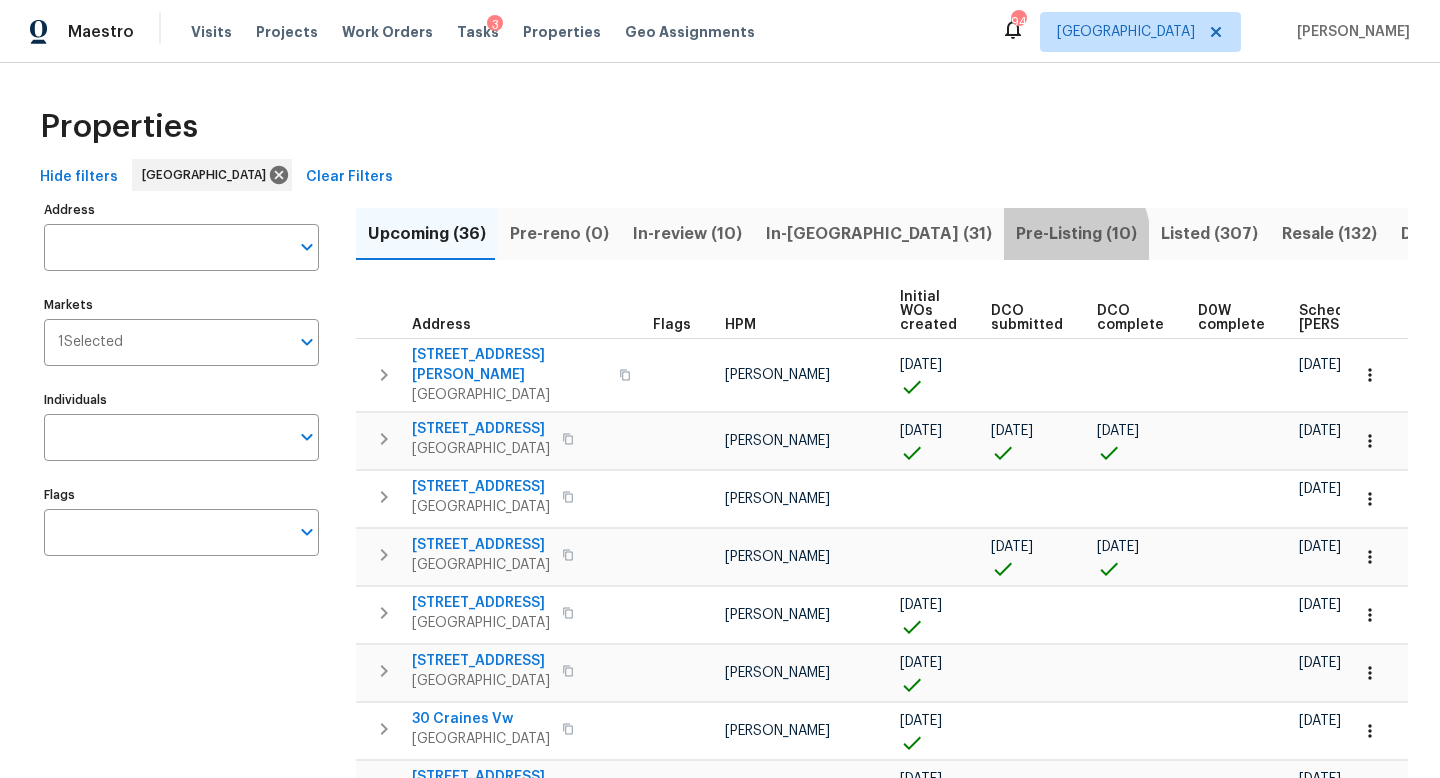 click on "Pre-Listing (10)" at bounding box center (1076, 234) 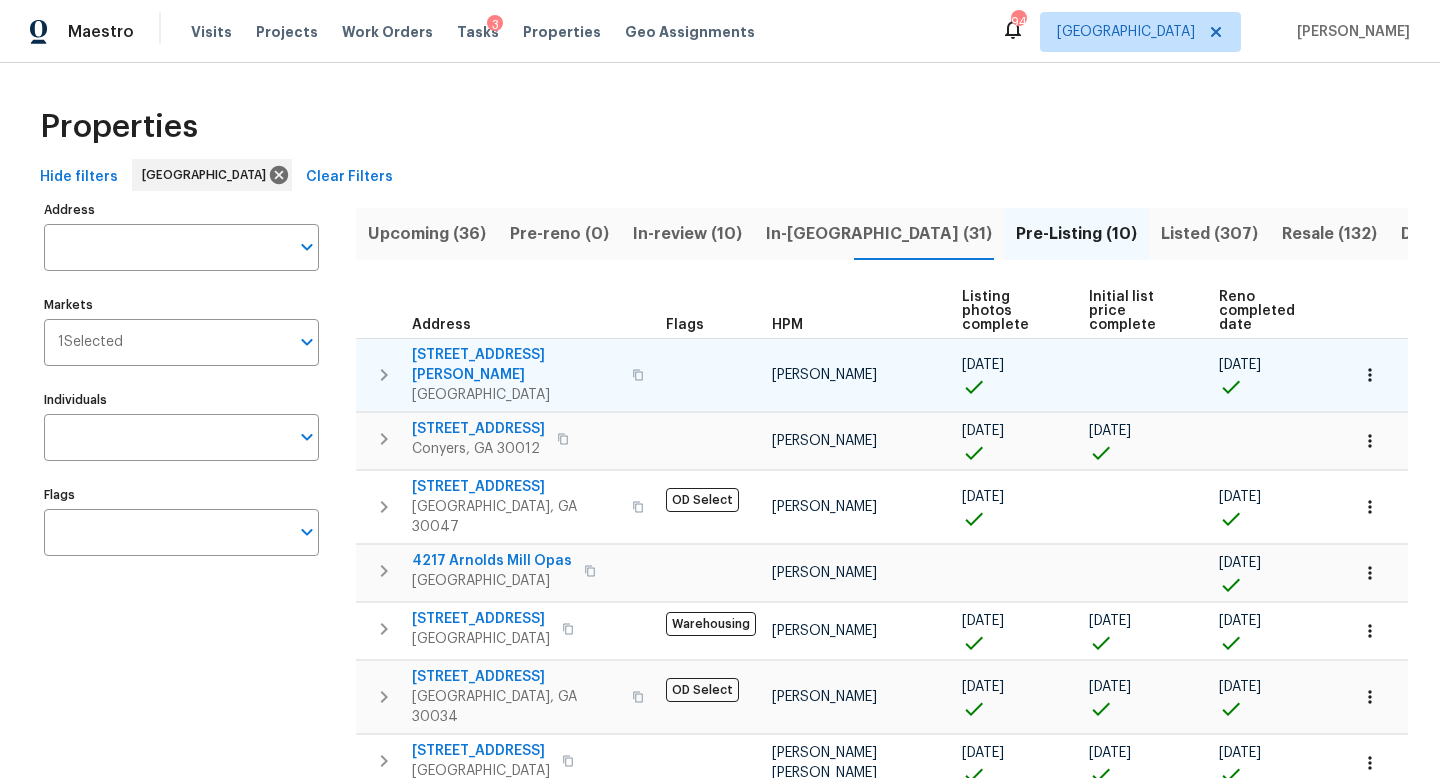 click 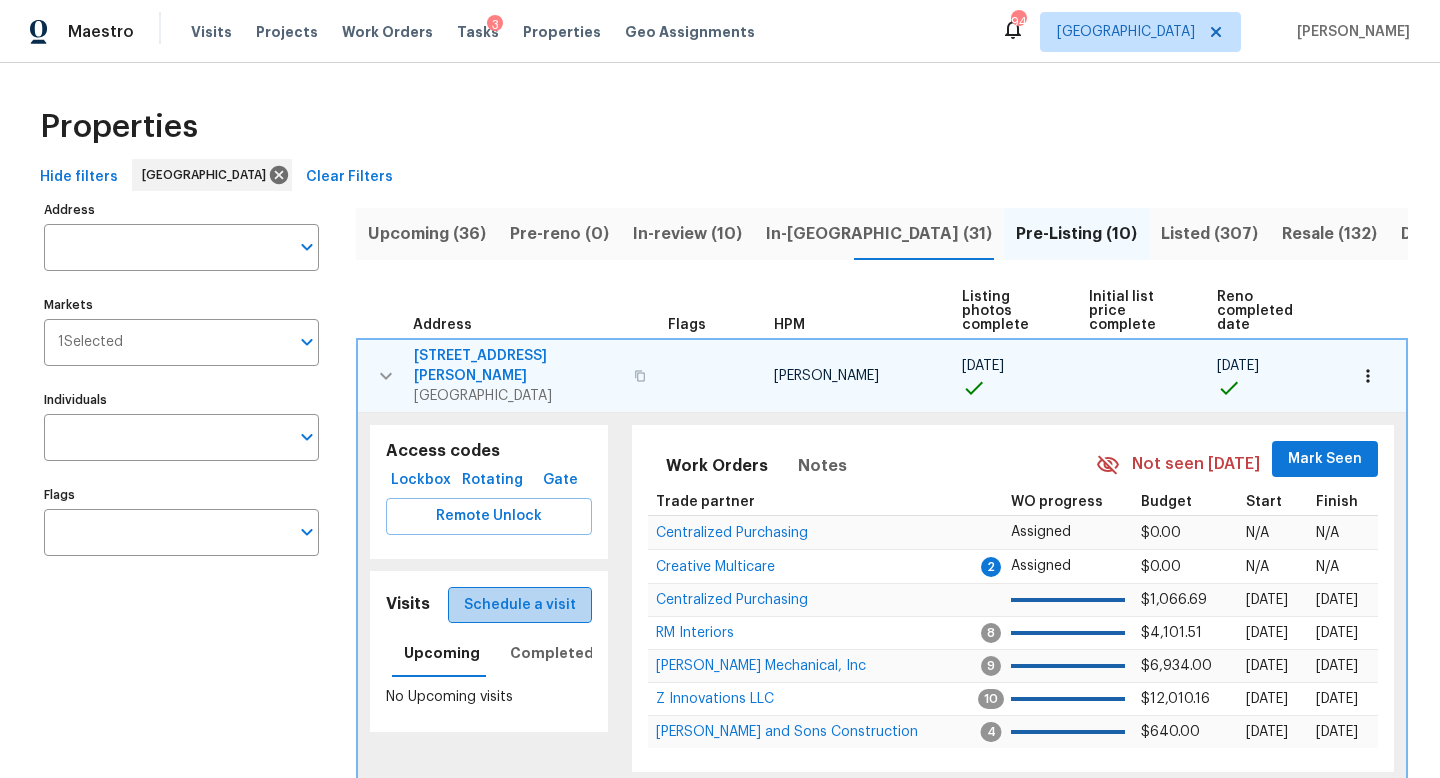 click on "Schedule a visit" at bounding box center (520, 605) 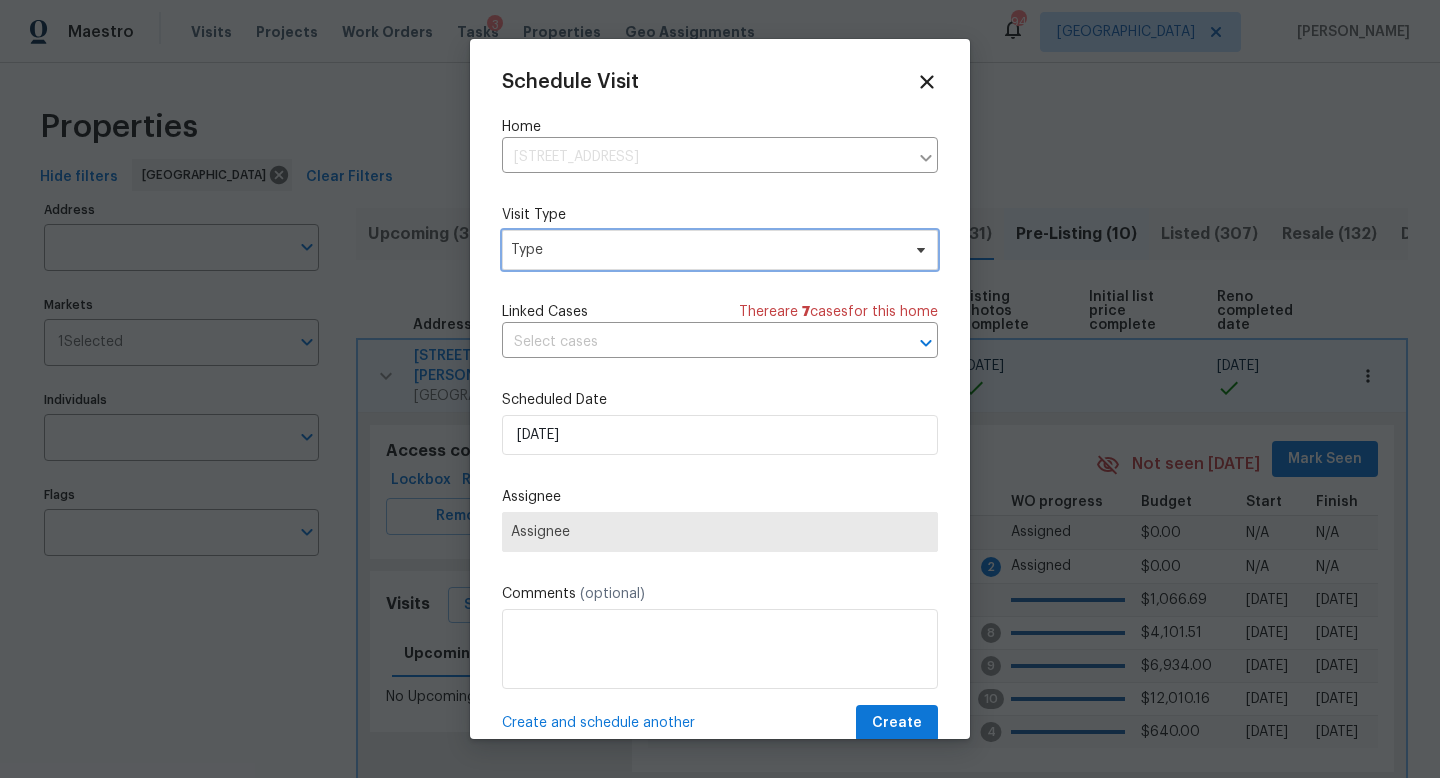 click on "Type" at bounding box center (705, 250) 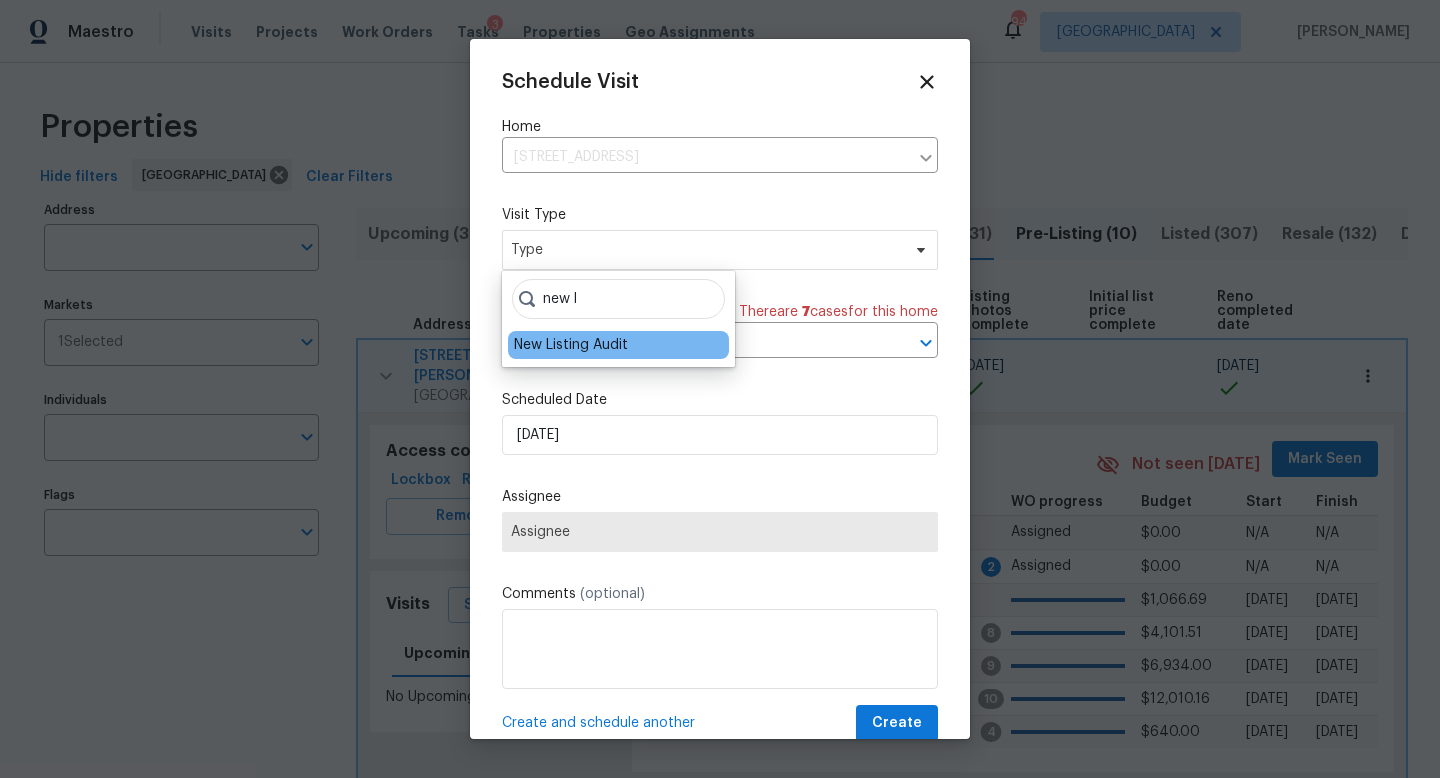type on "new l" 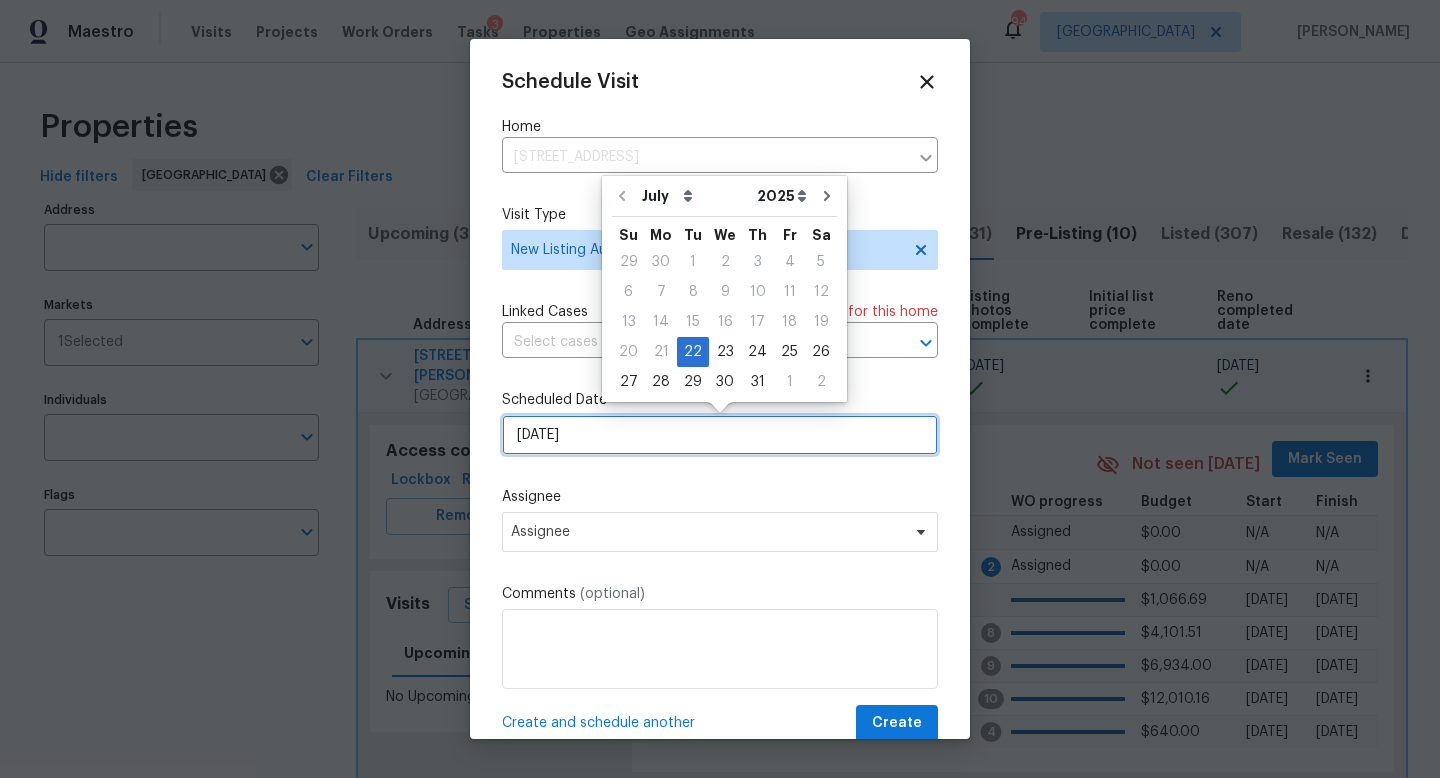 click on "[DATE]" at bounding box center [720, 435] 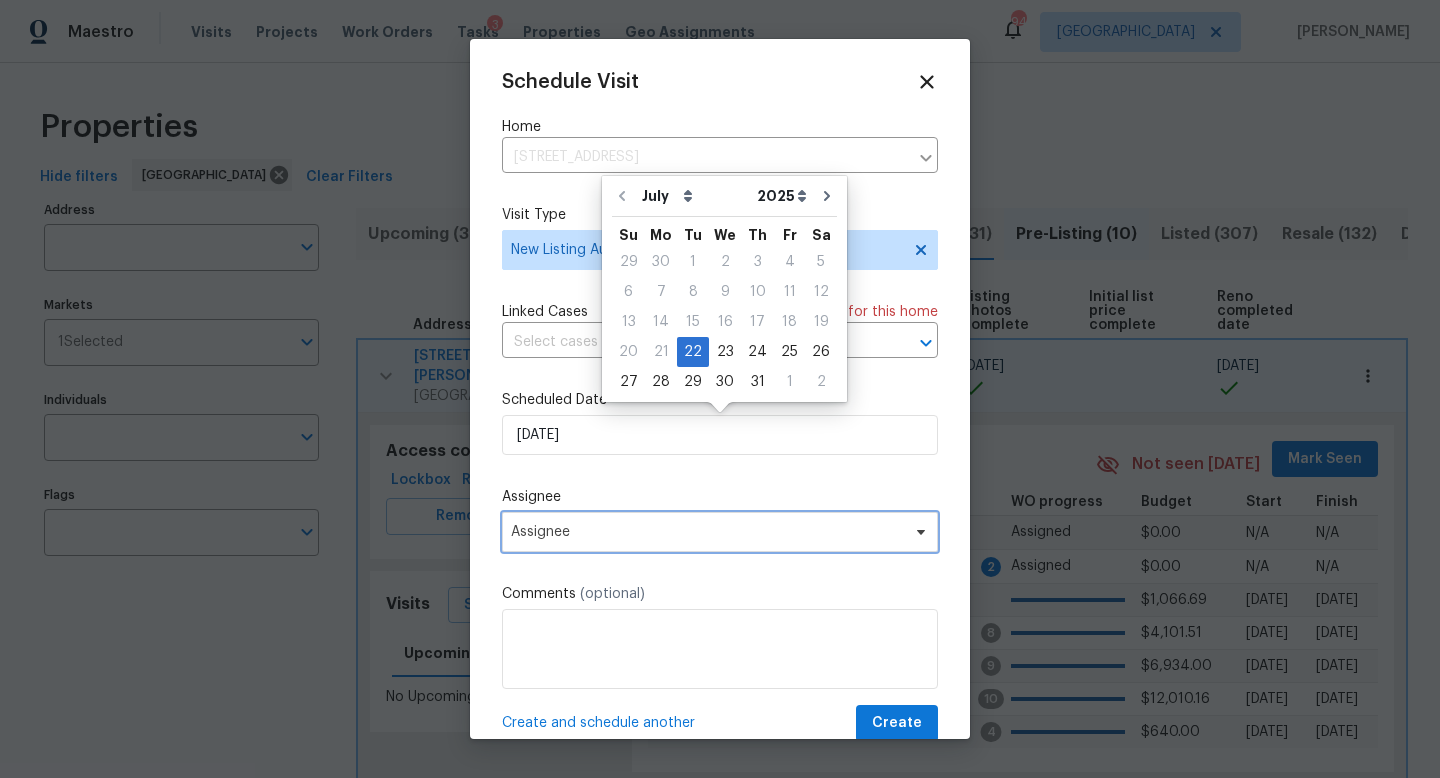 click on "Assignee" at bounding box center [707, 532] 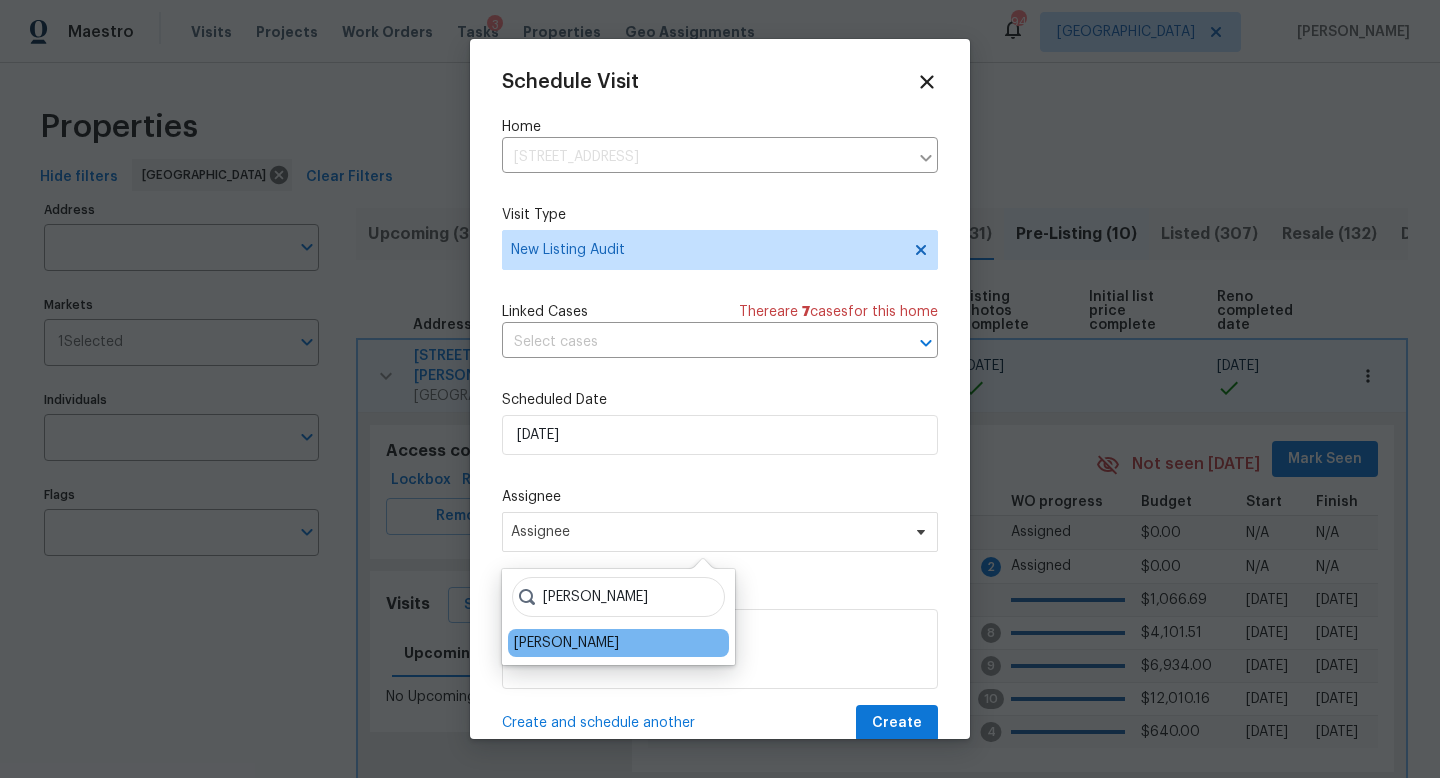 type on "[PERSON_NAME]" 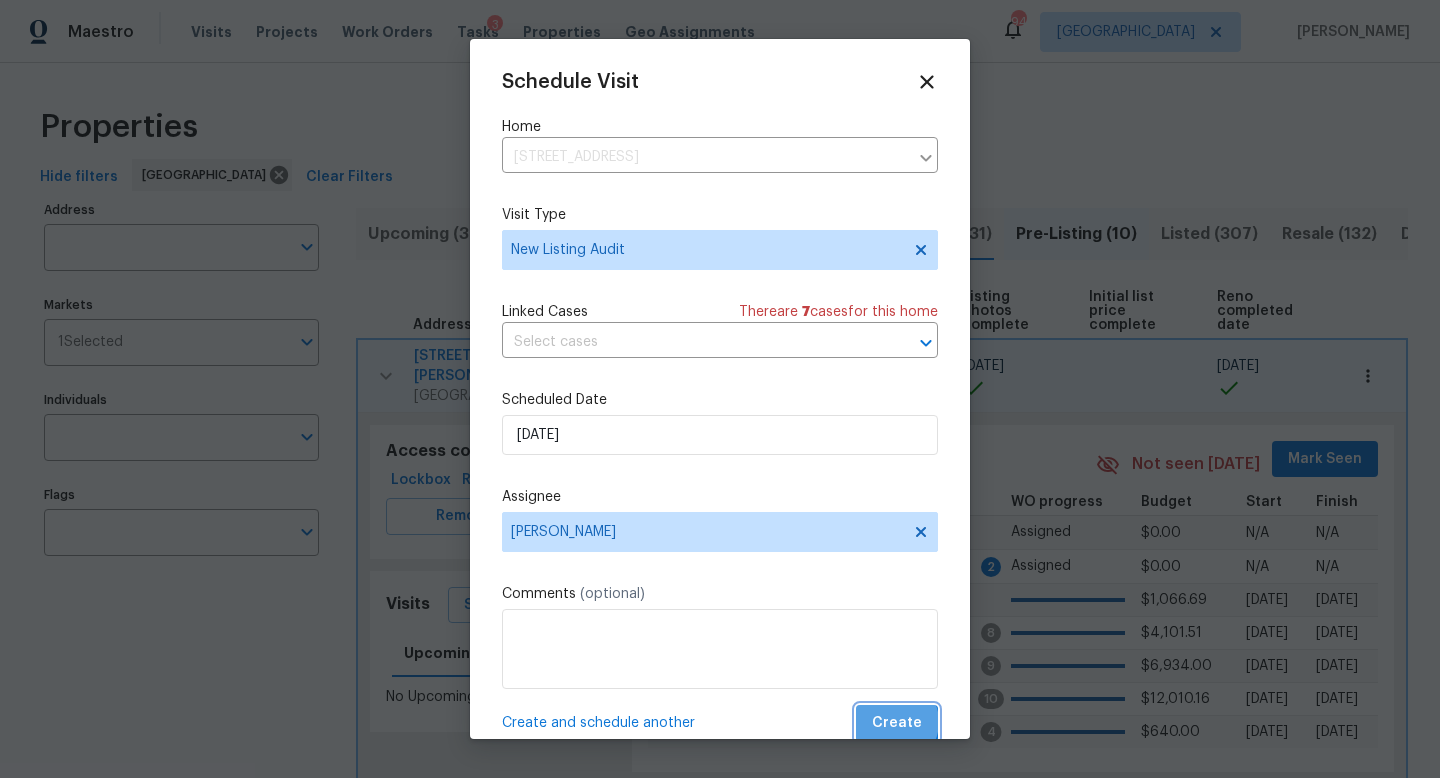 click on "Create" at bounding box center (897, 723) 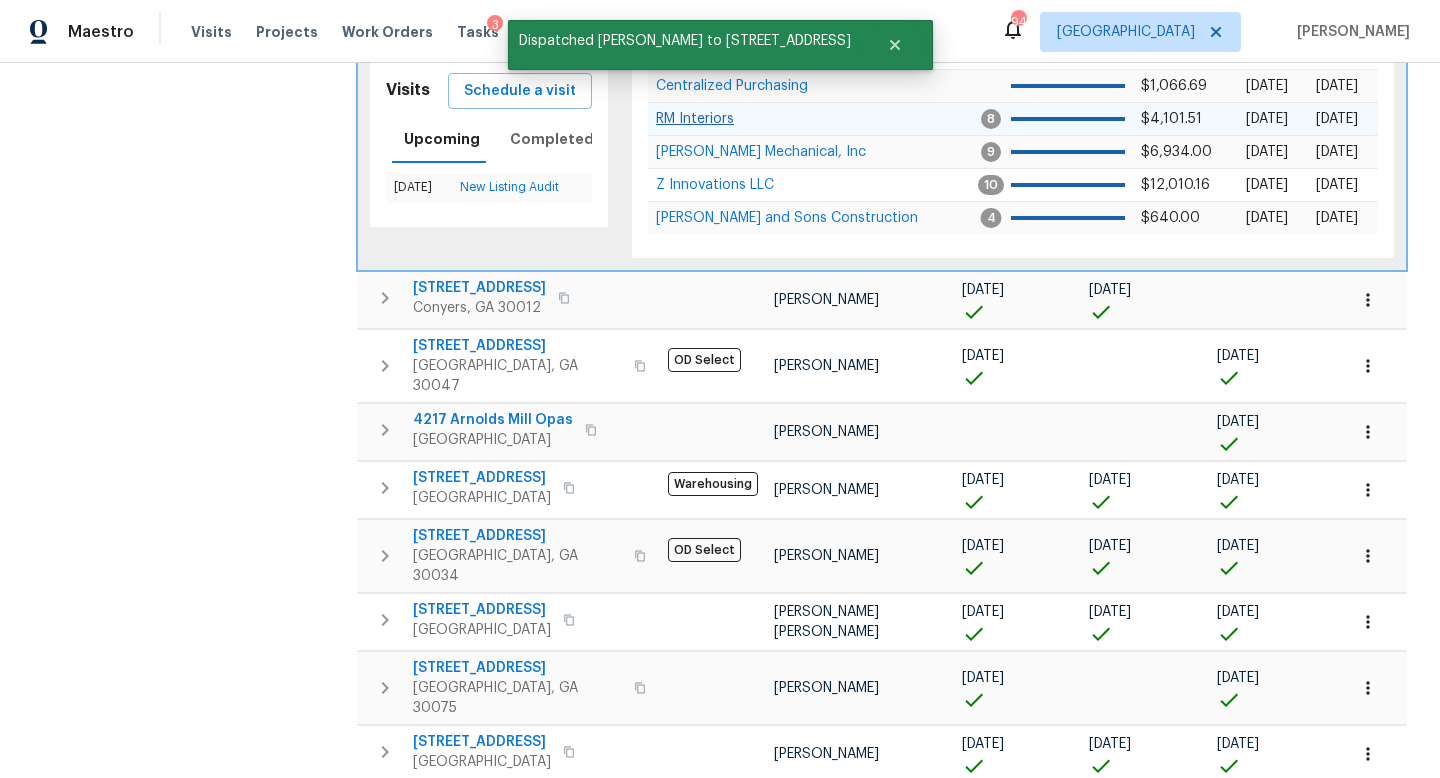 scroll, scrollTop: 520, scrollLeft: 0, axis: vertical 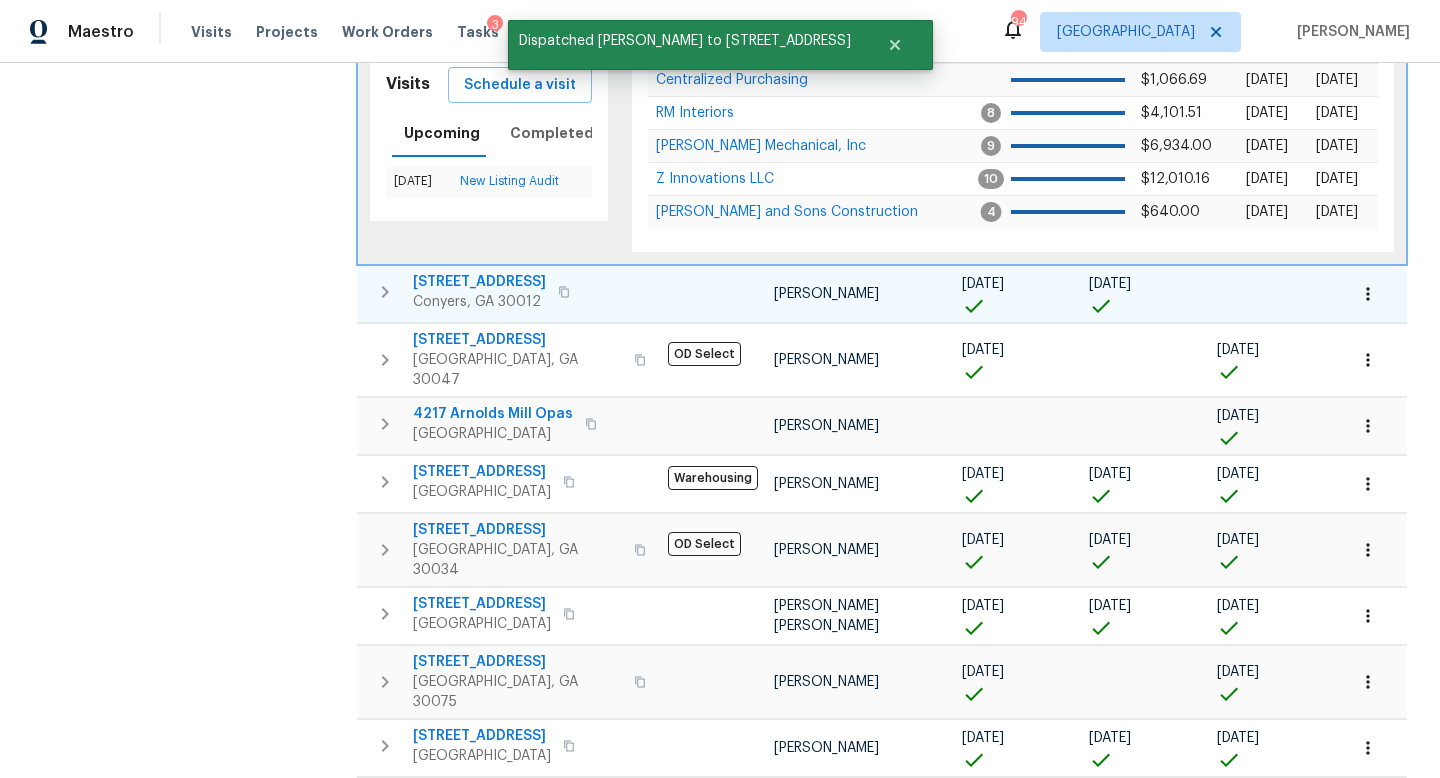 click 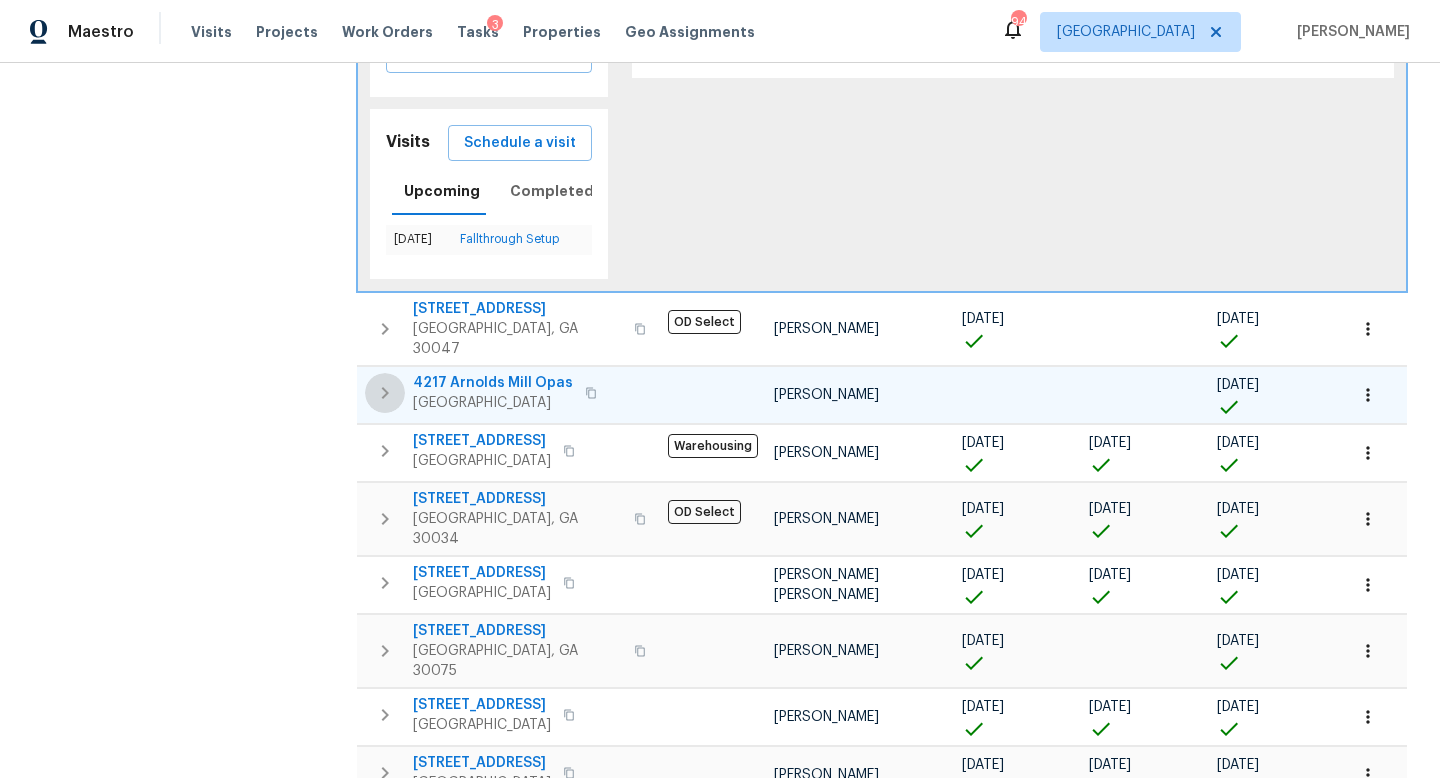 click 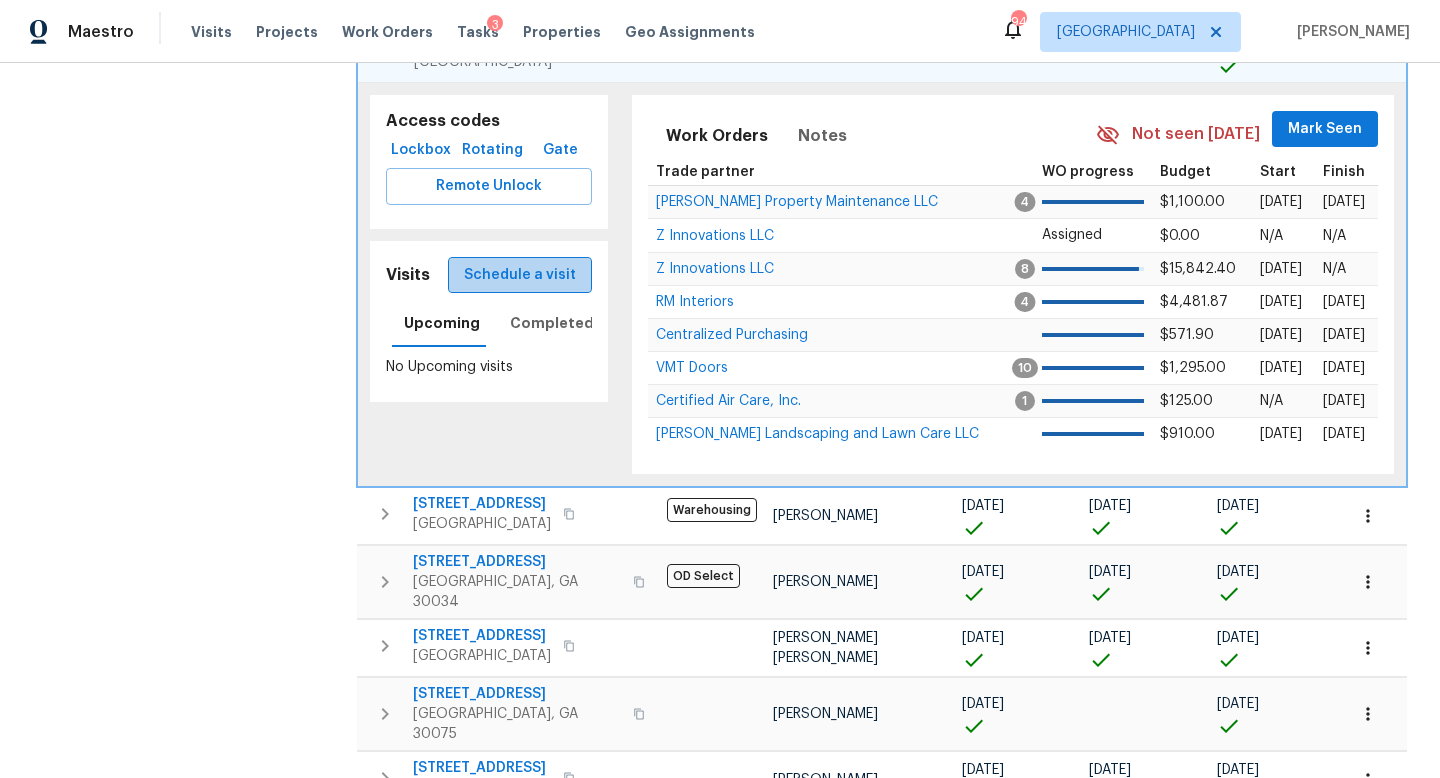 click on "Schedule a visit" at bounding box center [520, 275] 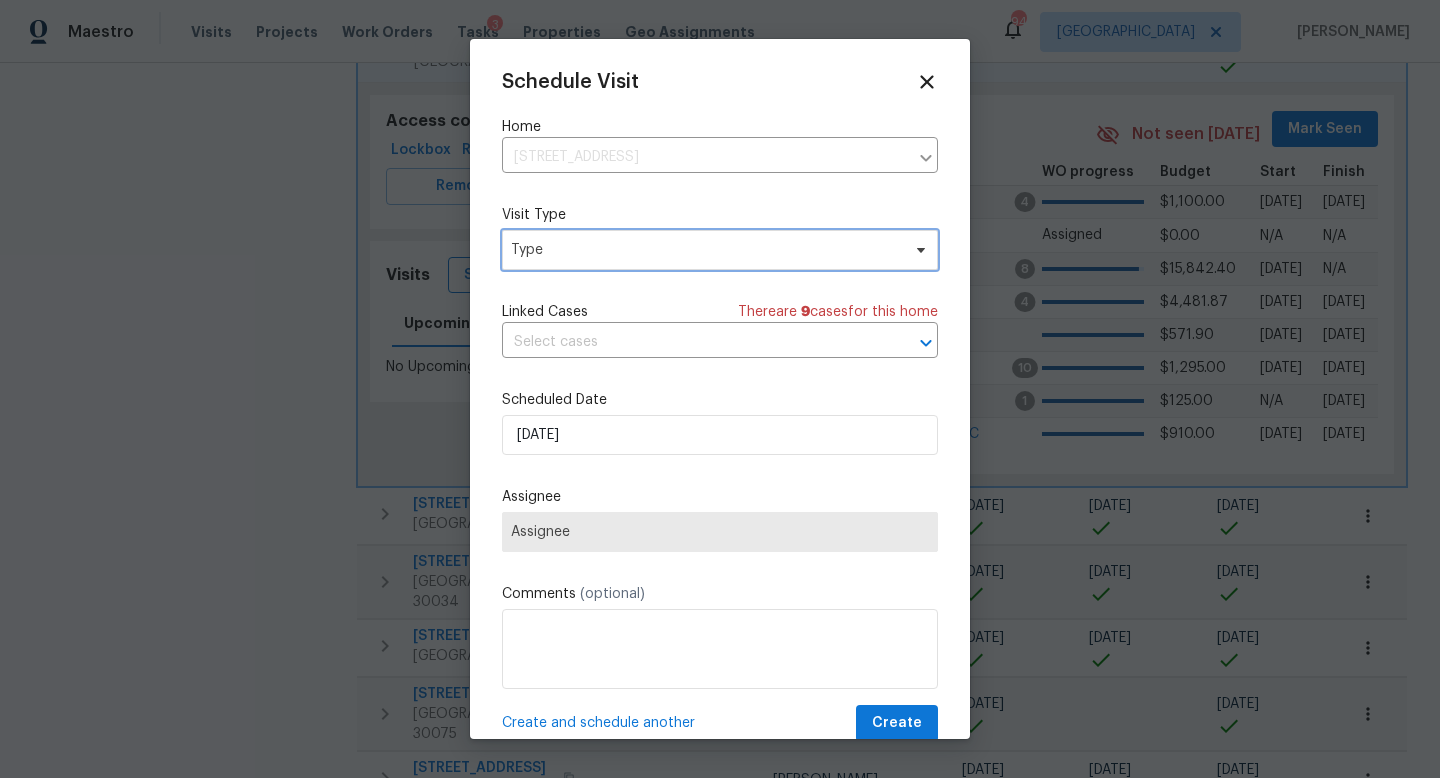 click on "Type" at bounding box center (705, 250) 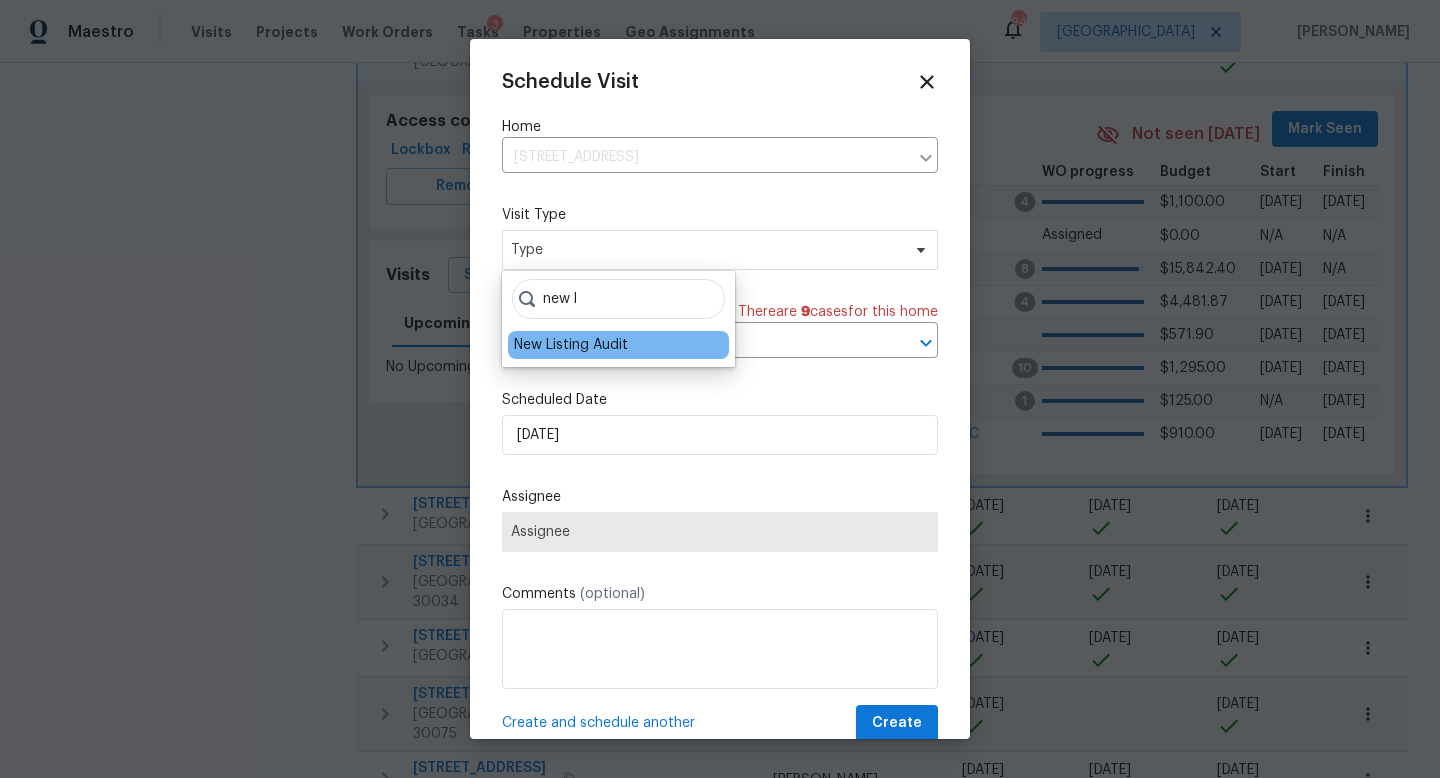 type on "new l" 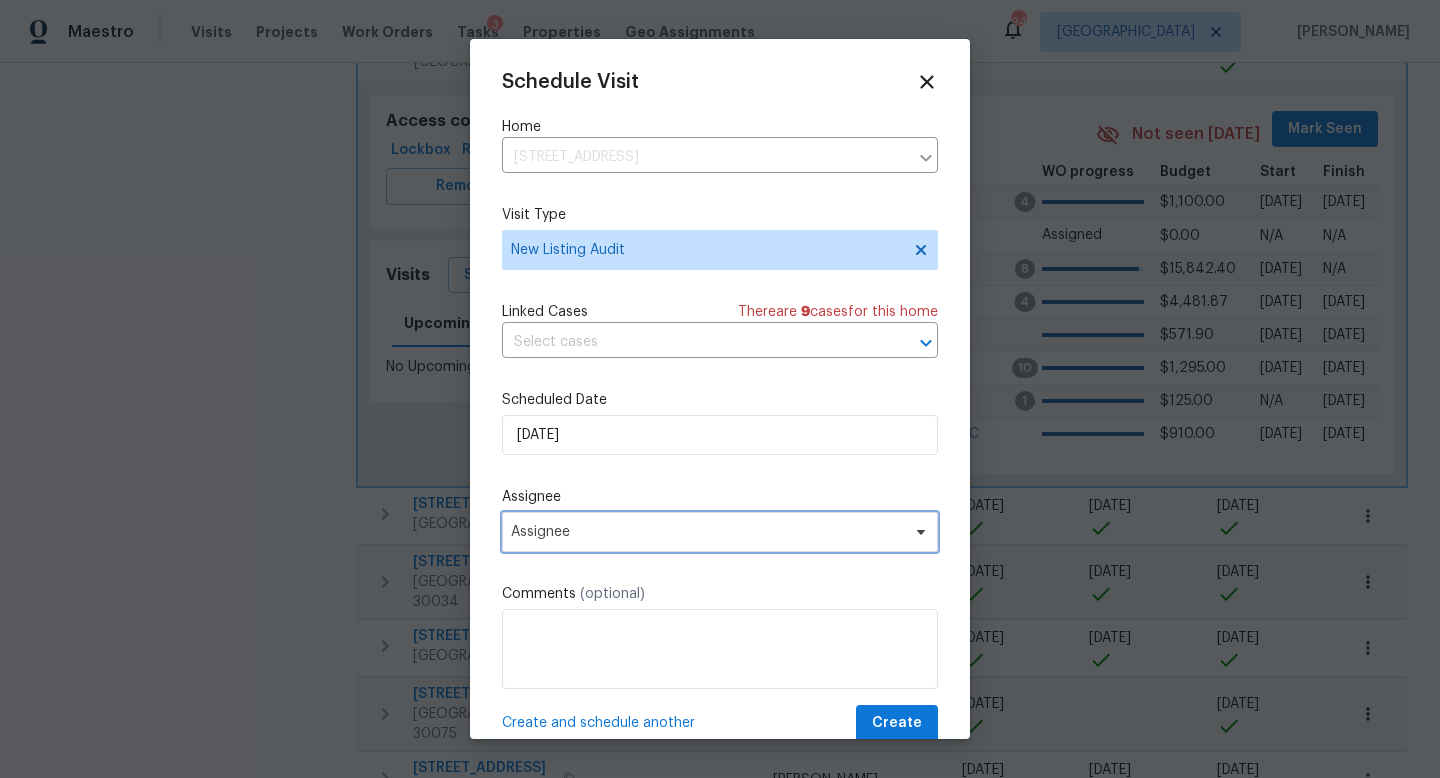 click on "Assignee" at bounding box center (720, 532) 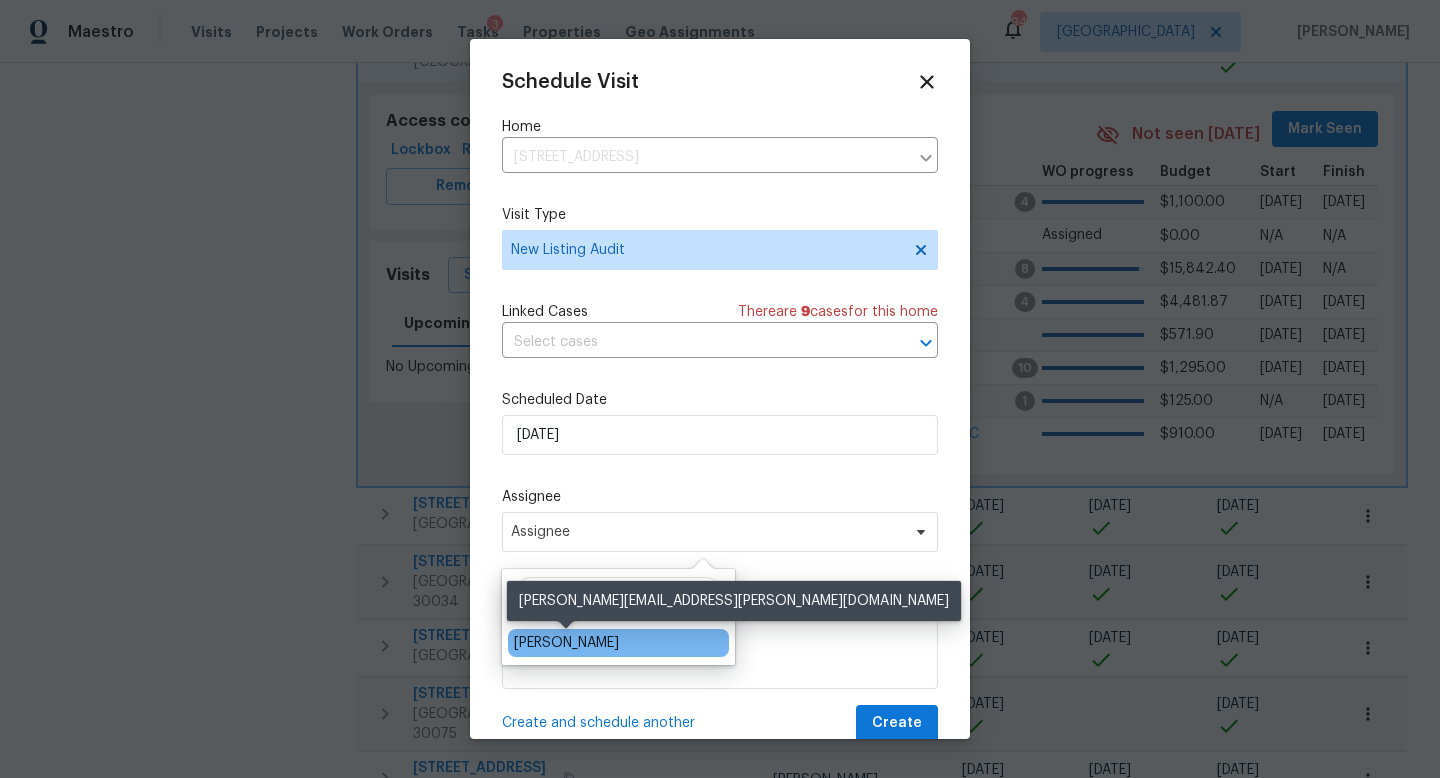 type on "[PERSON_NAME]" 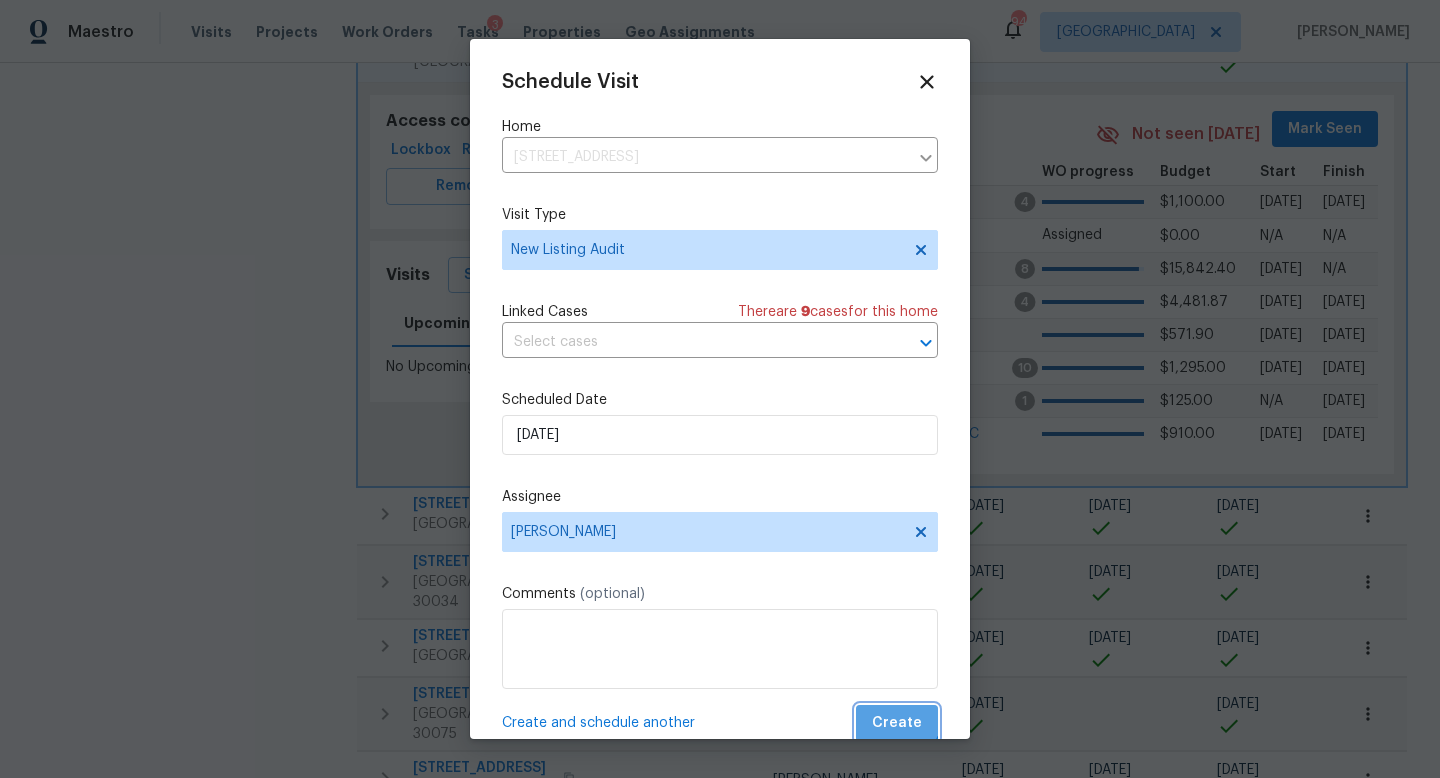 click on "Create" at bounding box center [897, 723] 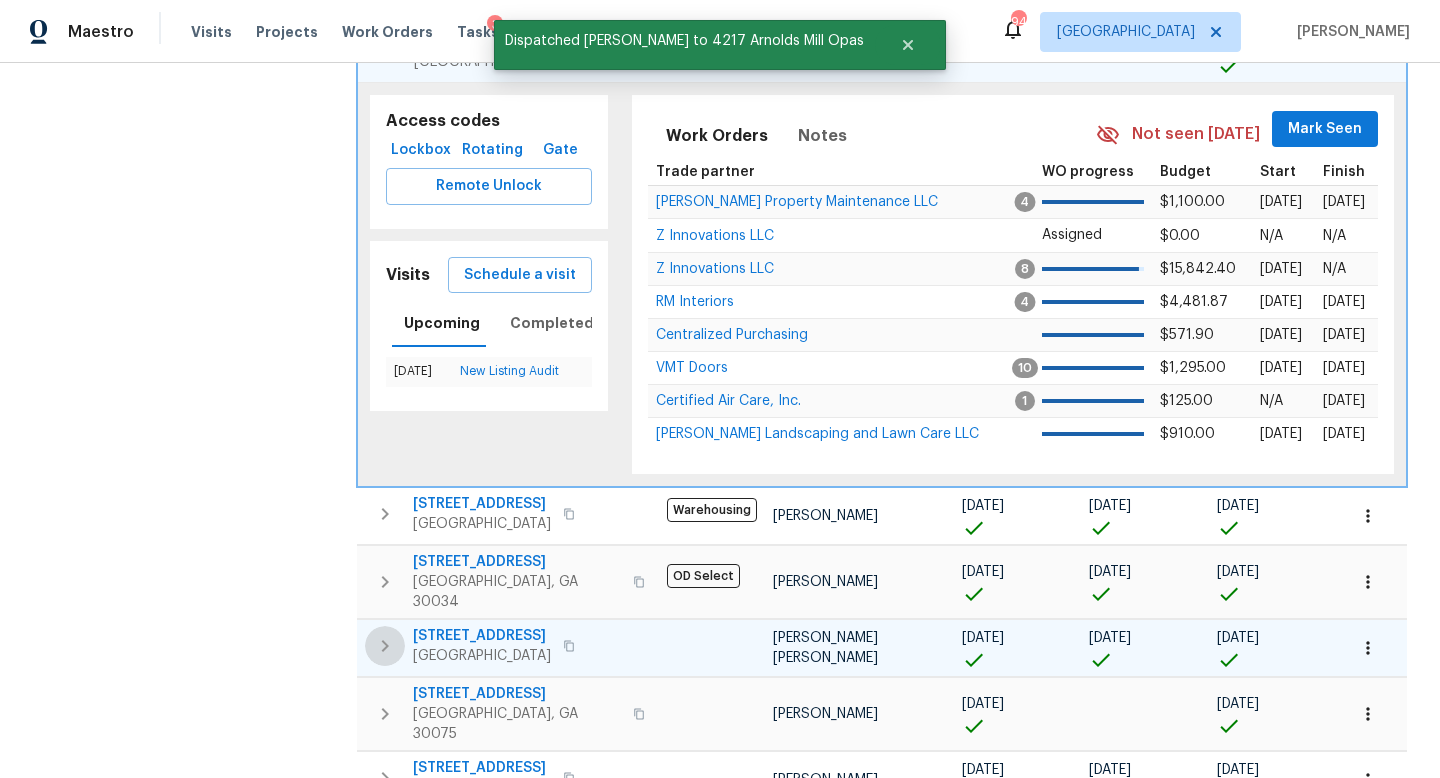 click 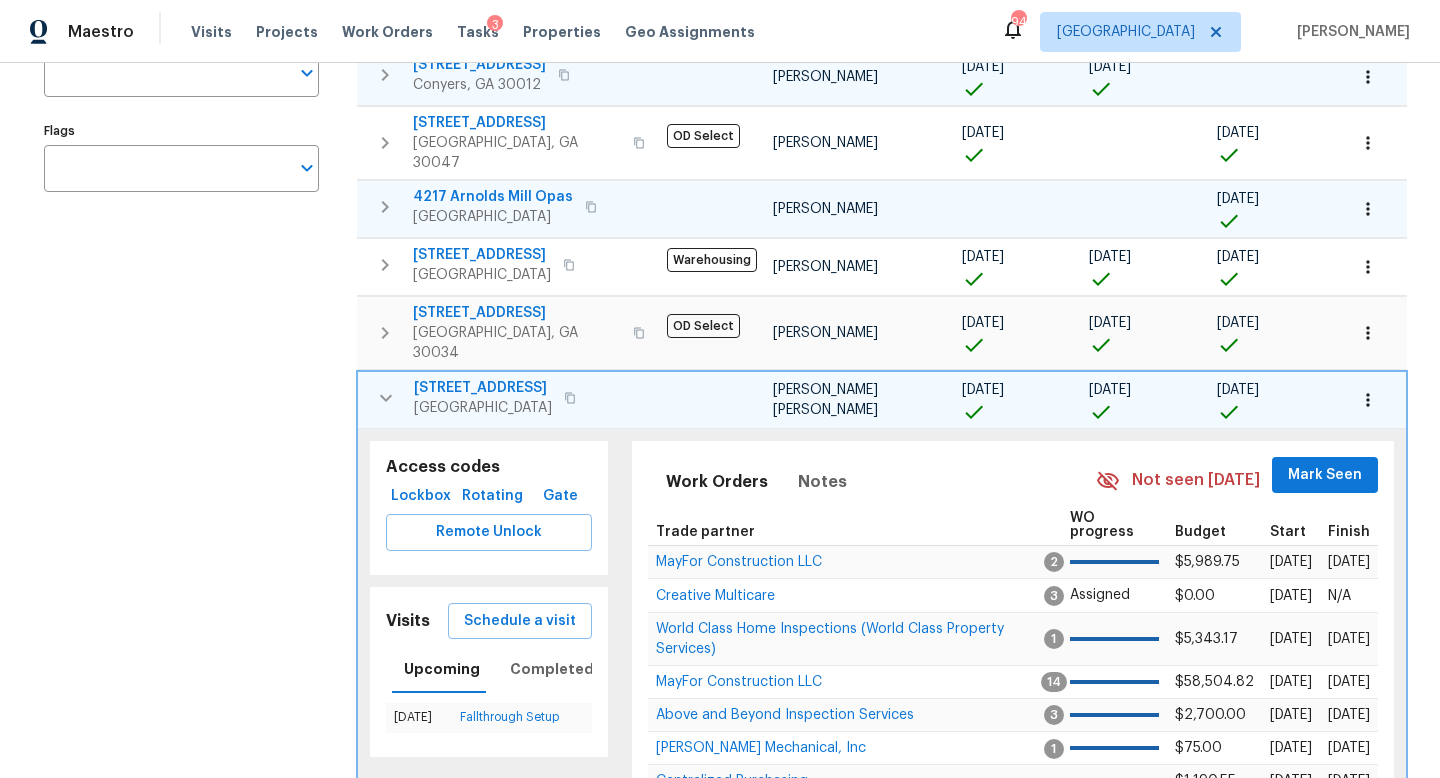 scroll, scrollTop: 319, scrollLeft: 0, axis: vertical 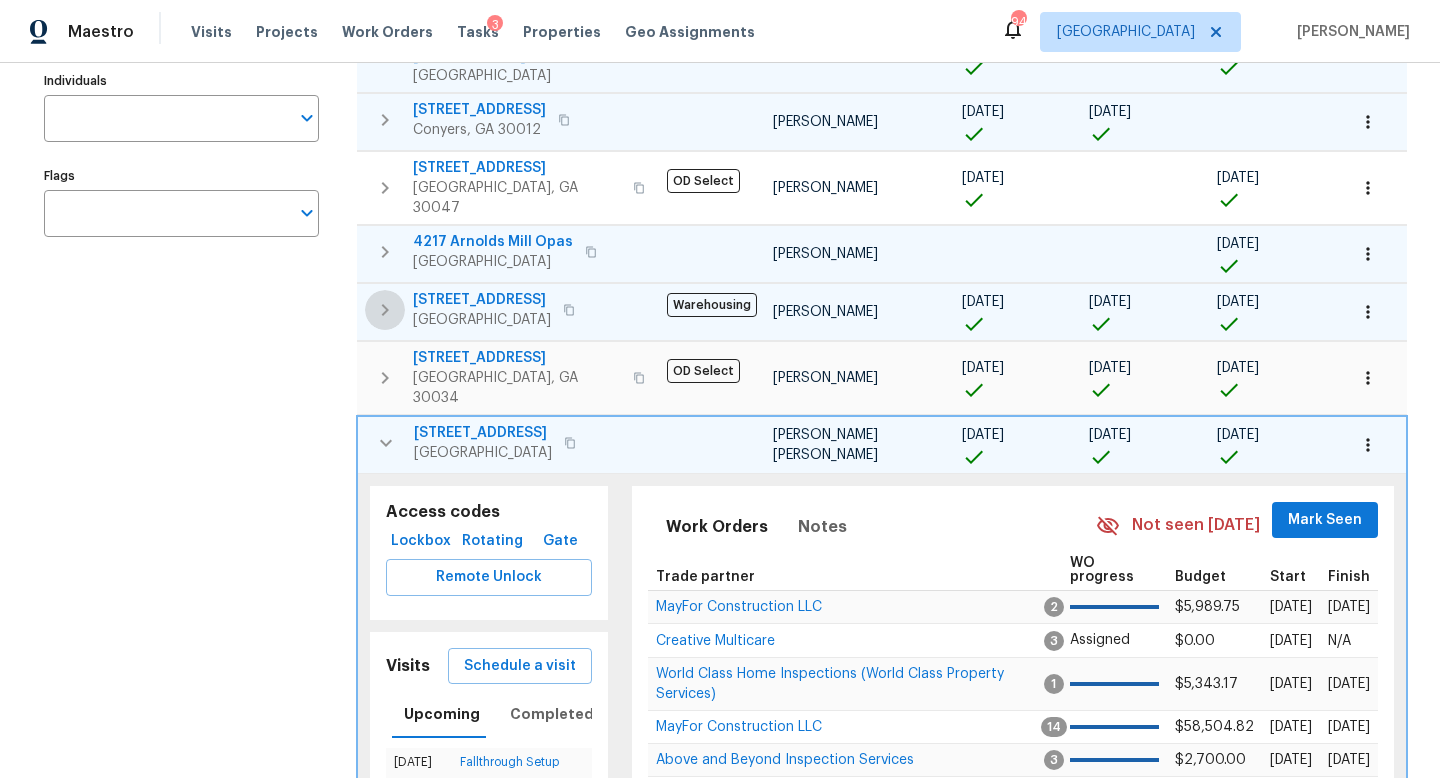 click 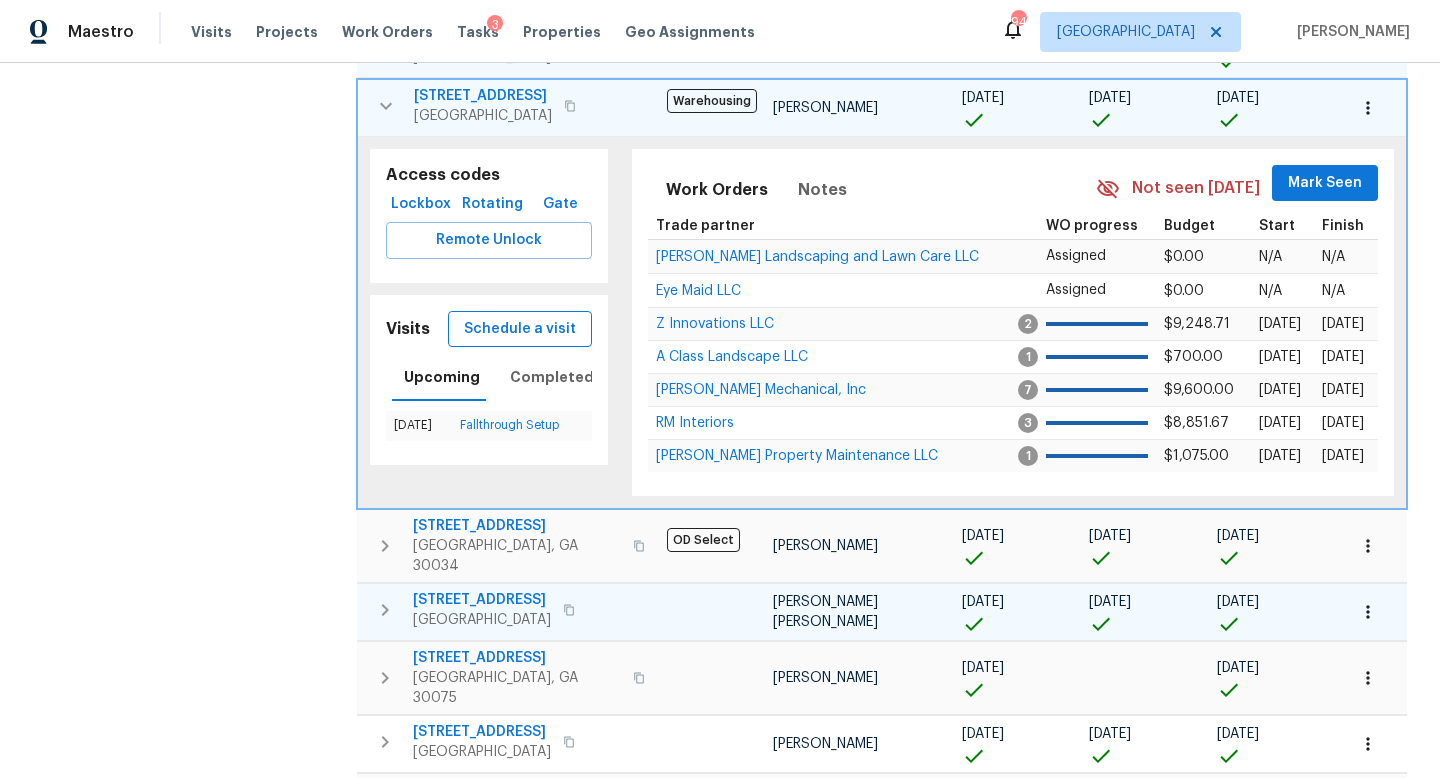 scroll, scrollTop: 594, scrollLeft: 0, axis: vertical 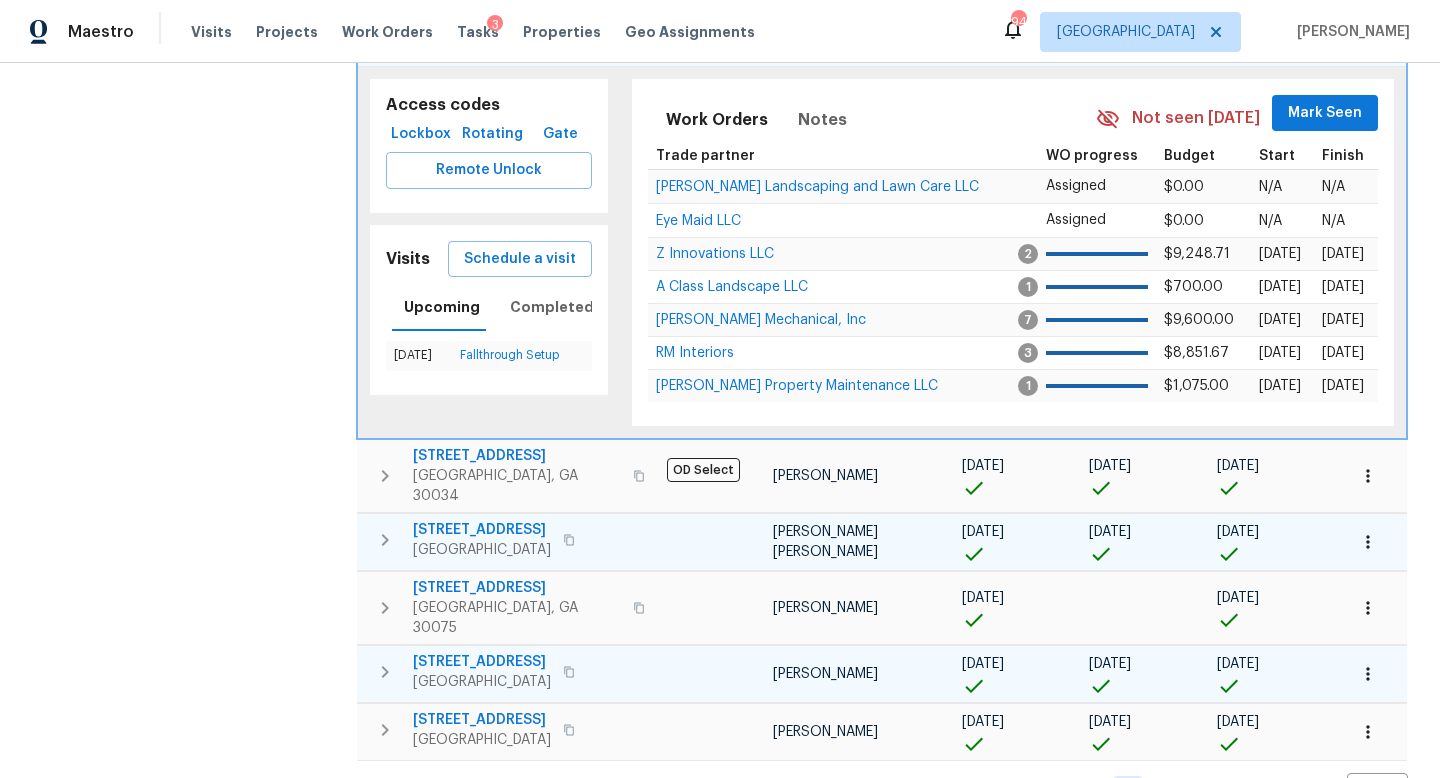 click 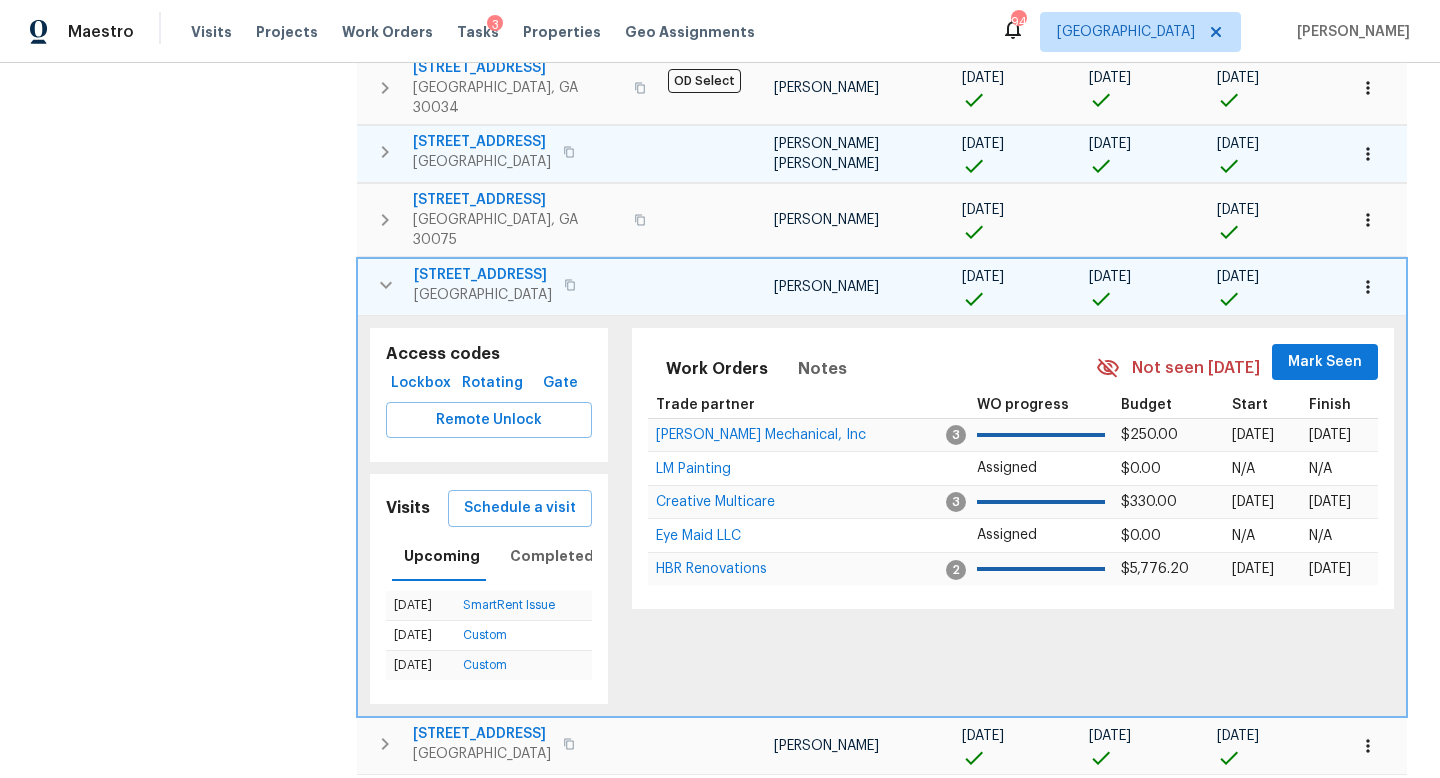 scroll, scrollTop: 623, scrollLeft: 0, axis: vertical 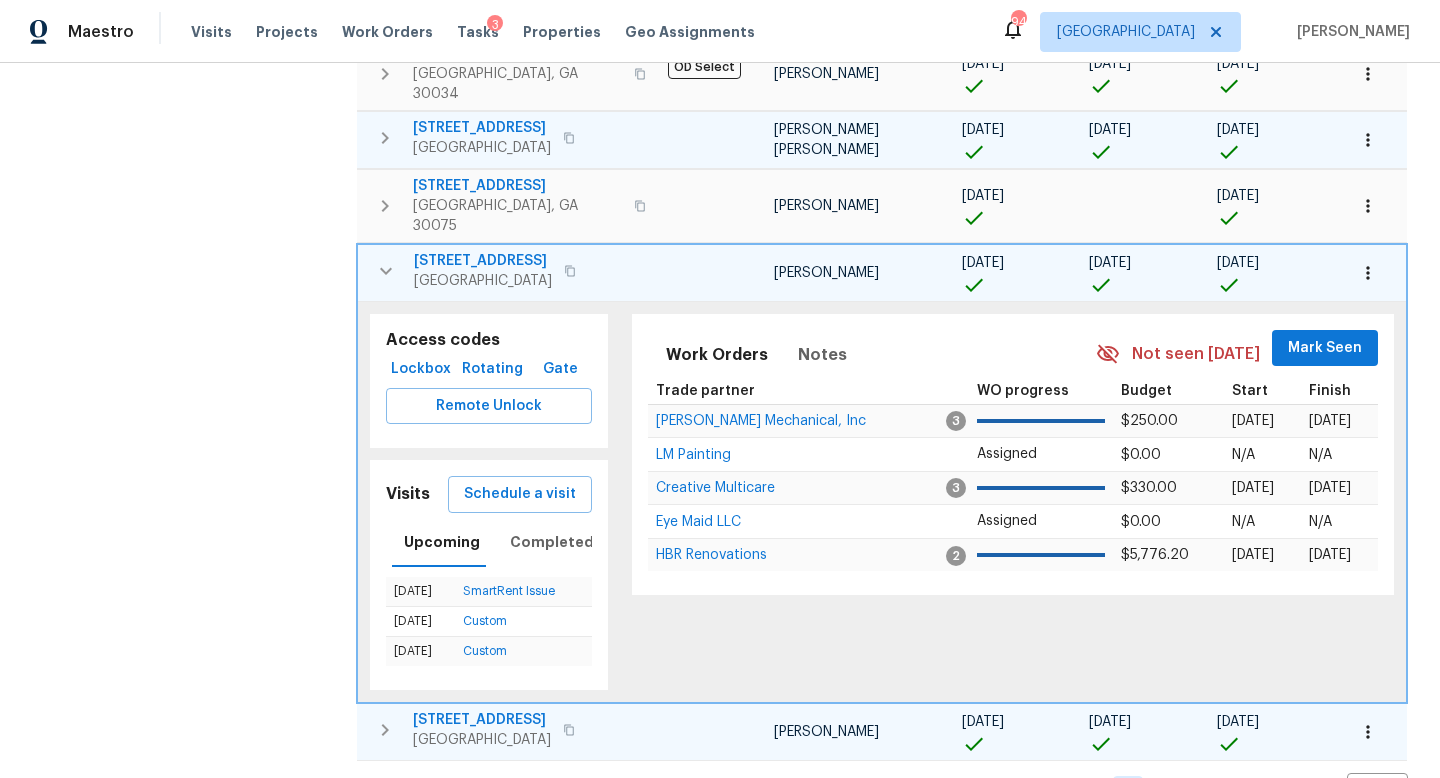 click 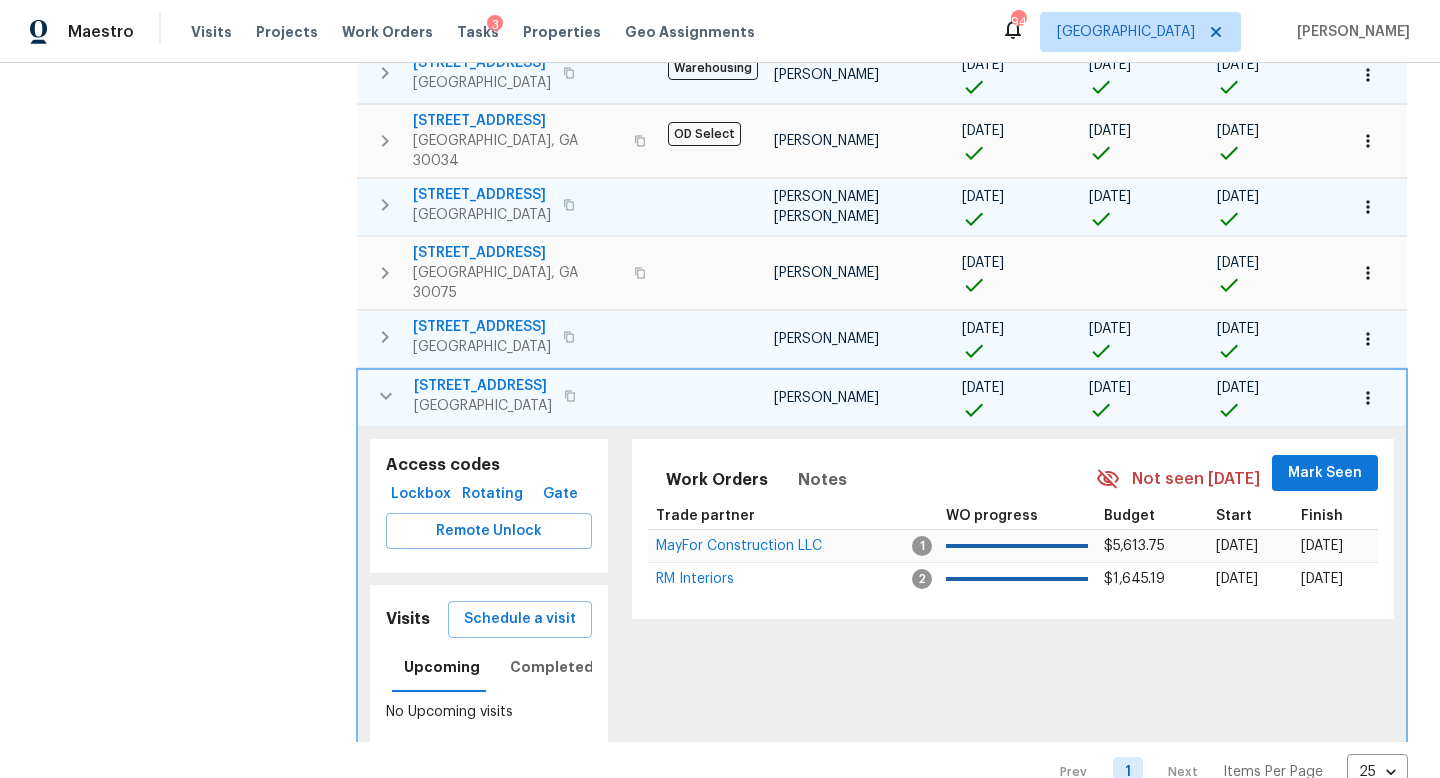 scroll, scrollTop: 553, scrollLeft: 0, axis: vertical 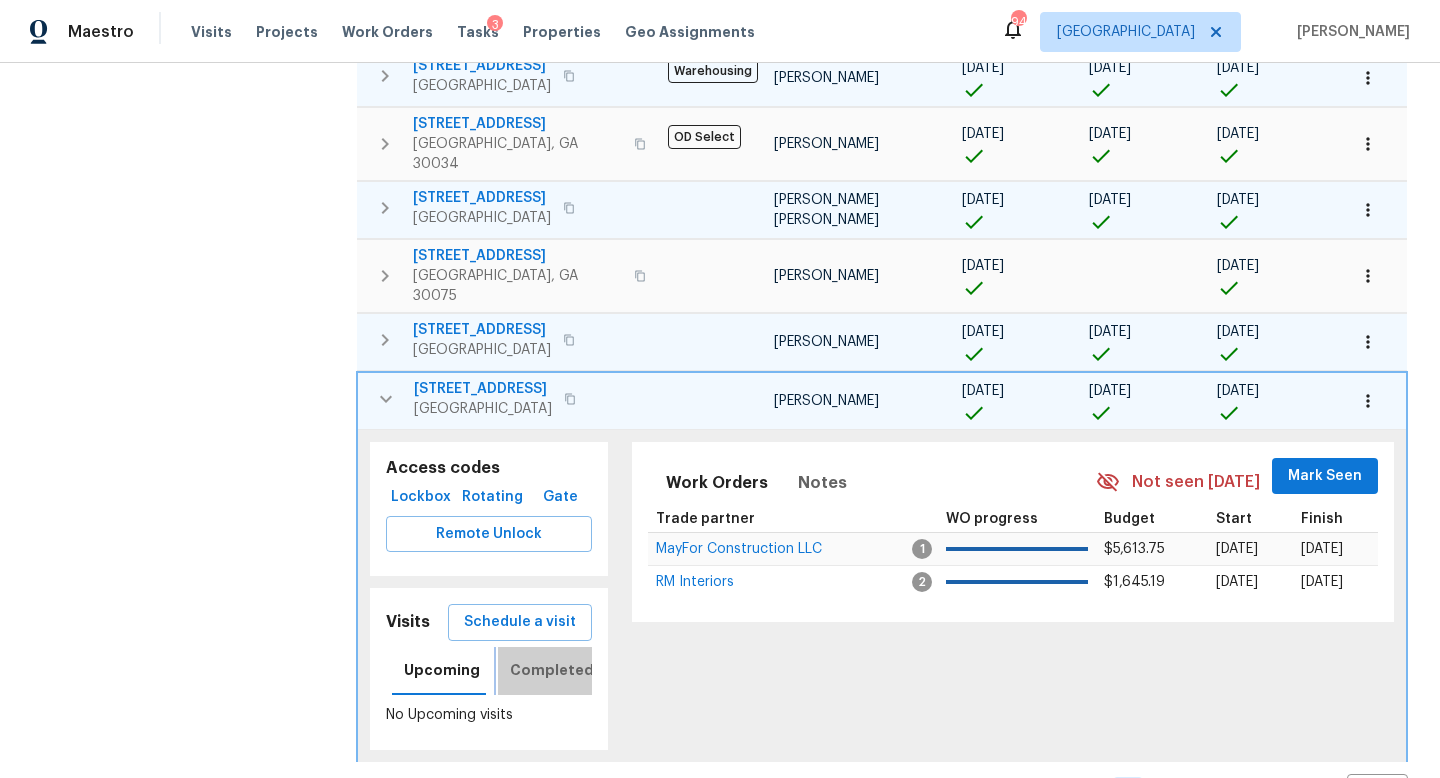 click on "Completed" at bounding box center (552, 671) 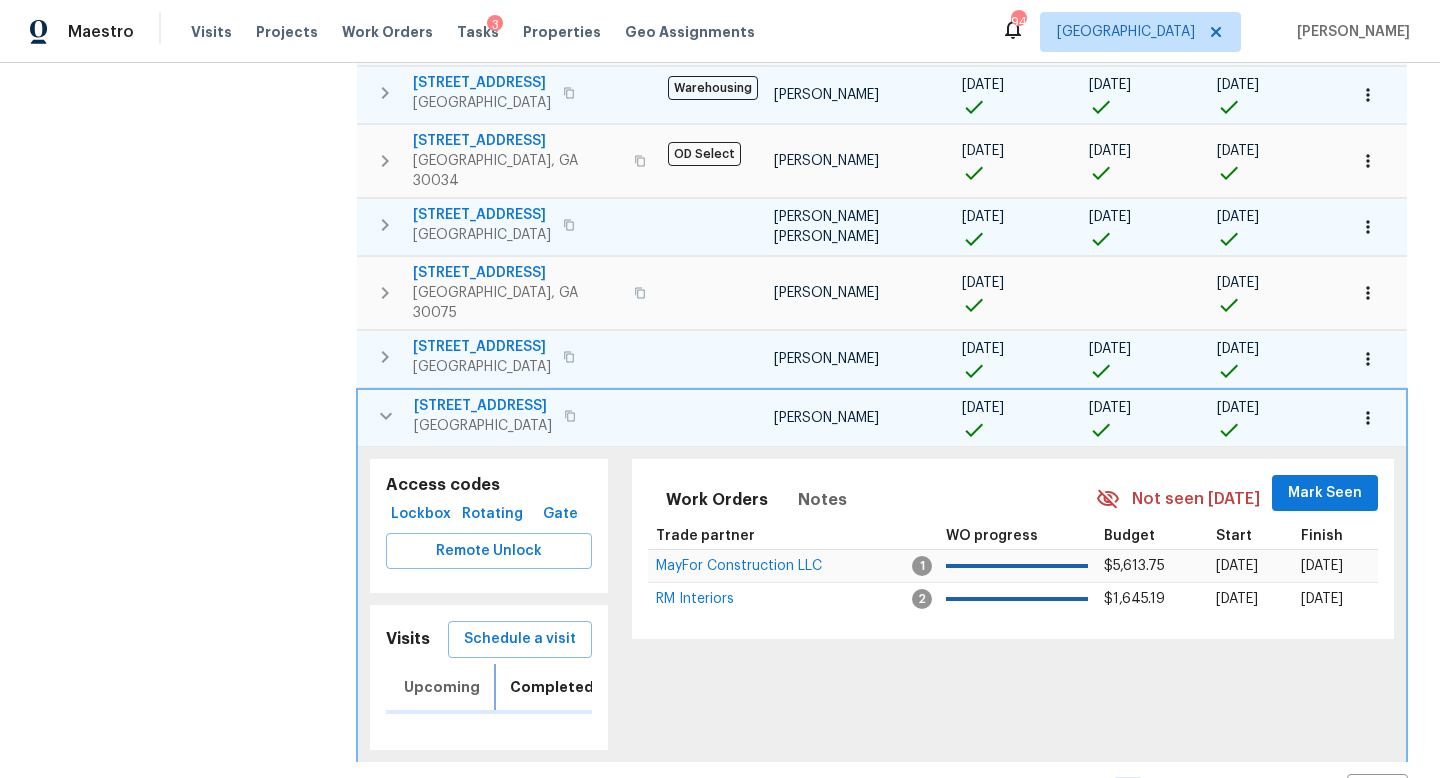 scroll, scrollTop: 553, scrollLeft: 0, axis: vertical 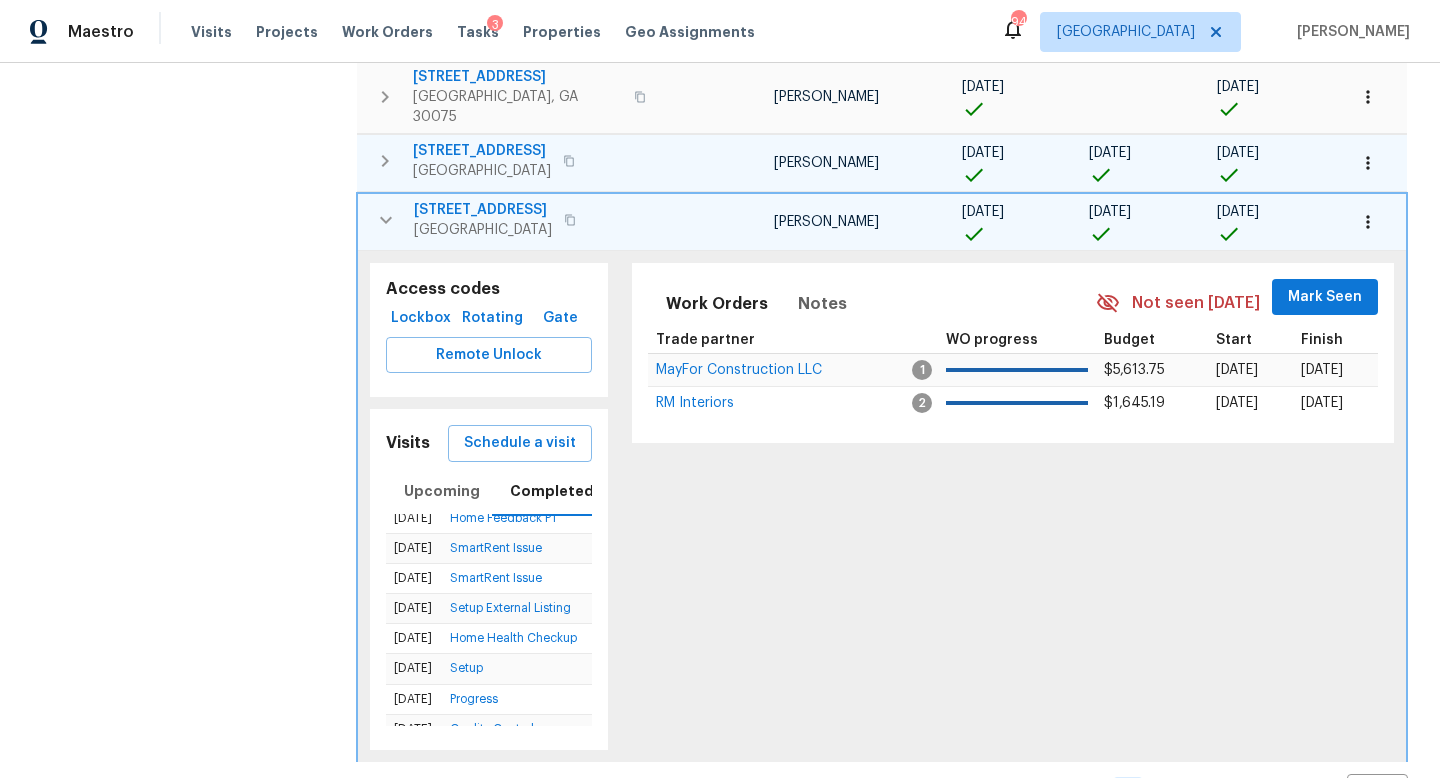 click on "Work Orders Notes Not seen [DATE] Mark Seen Trade partner WO progress Budget Start Finish MayFor Construction LLC 1 $5,613.75 [DATE] [DATE] RM Interiors 2 $1,645.19 [DATE] [DATE]" at bounding box center [1013, 506] 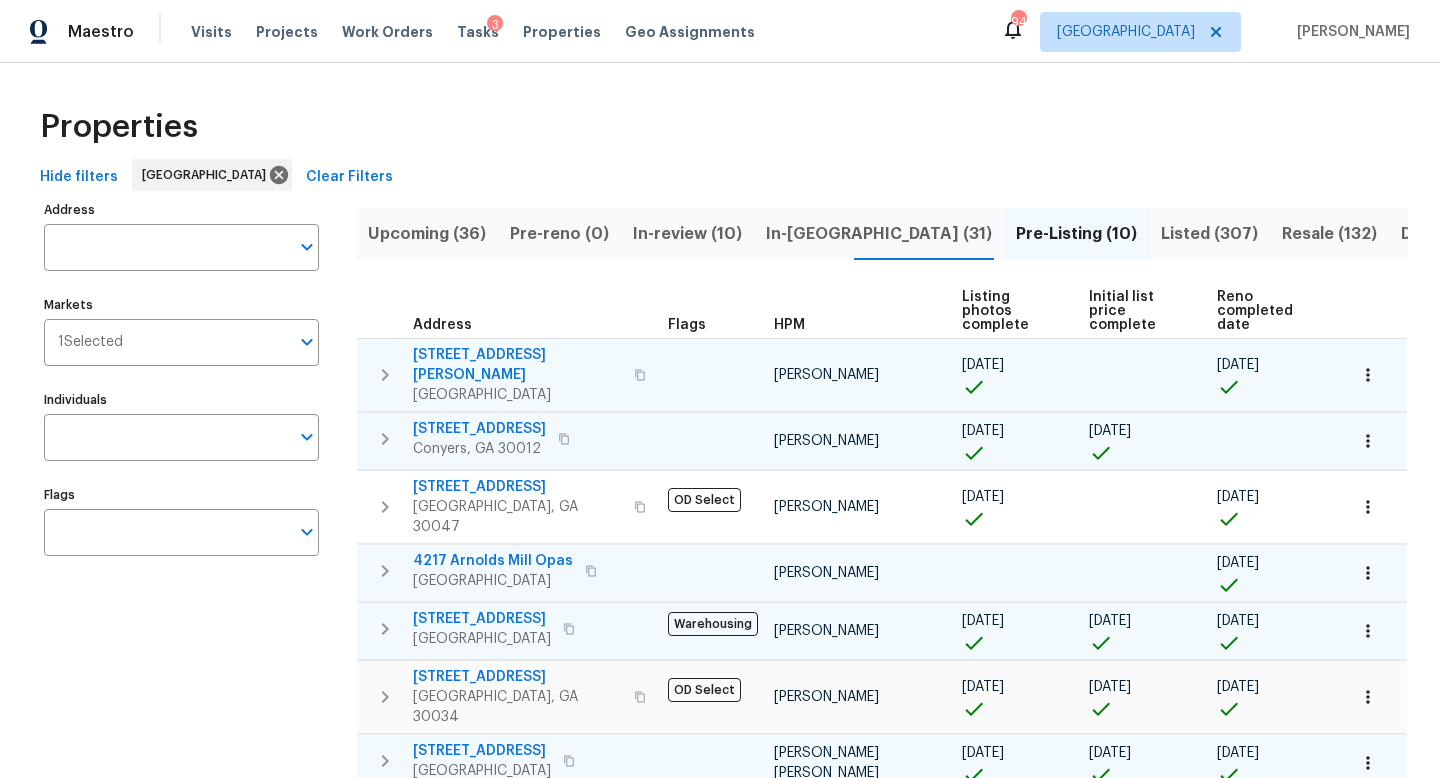 click on "In-[GEOGRAPHIC_DATA] (31)" at bounding box center [879, 234] 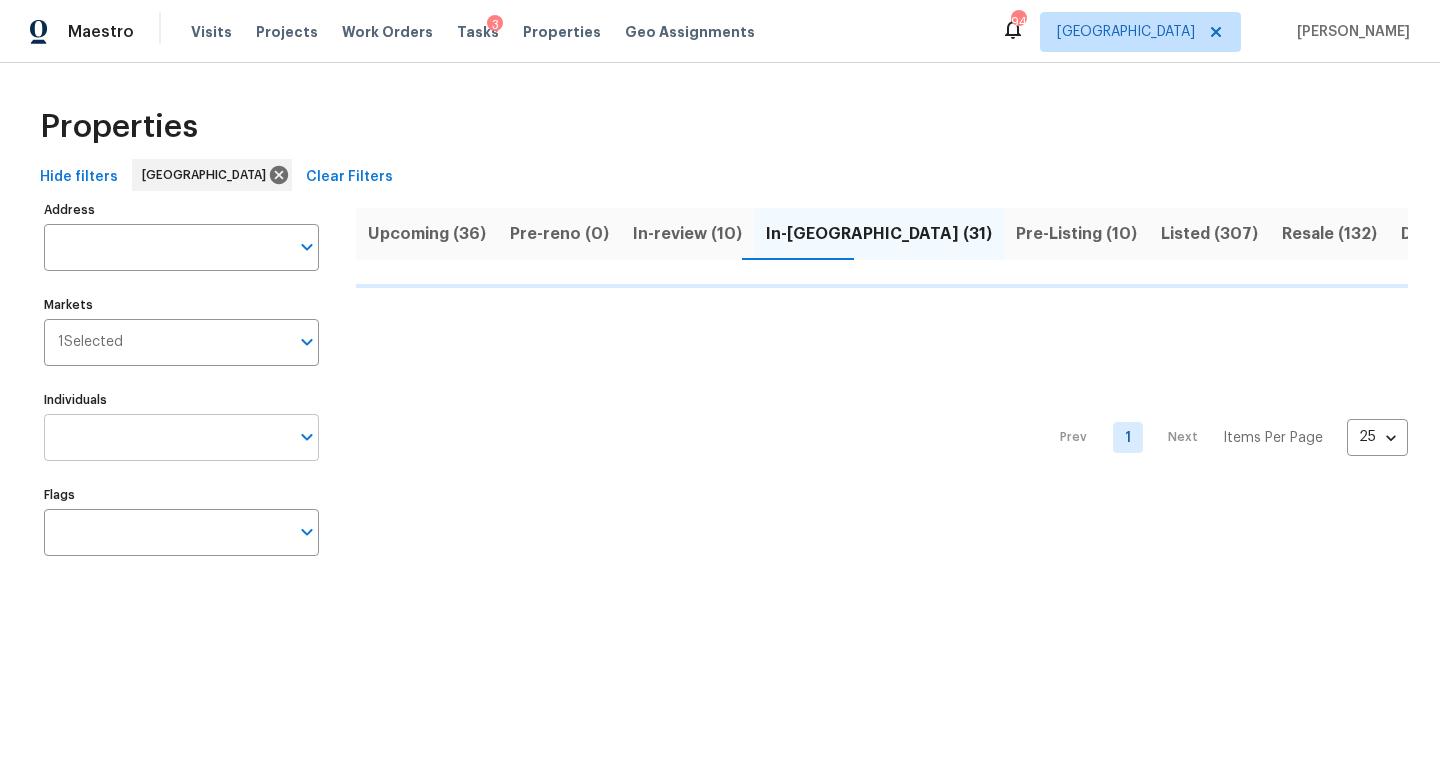 click on "Individuals" at bounding box center [166, 437] 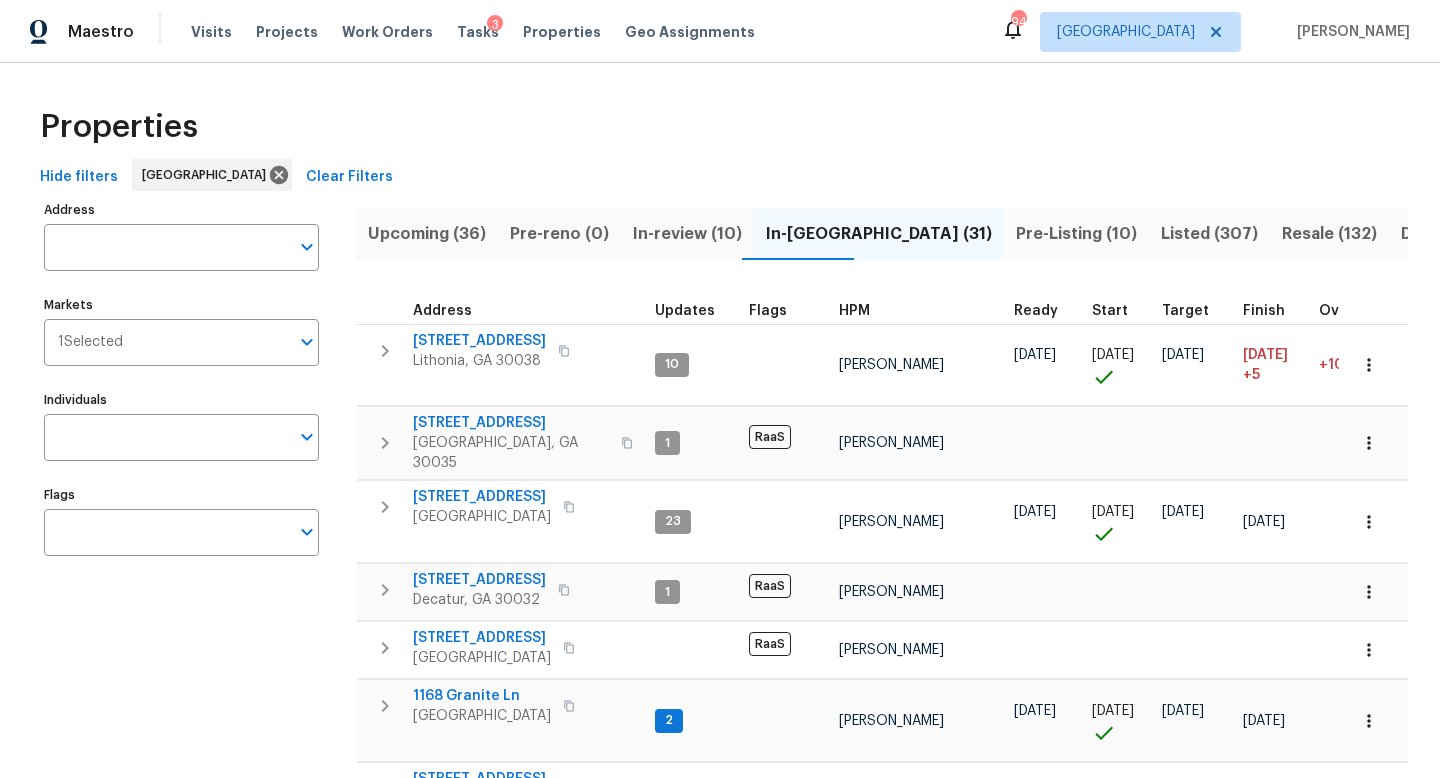 click on "Individuals" at bounding box center (166, 437) 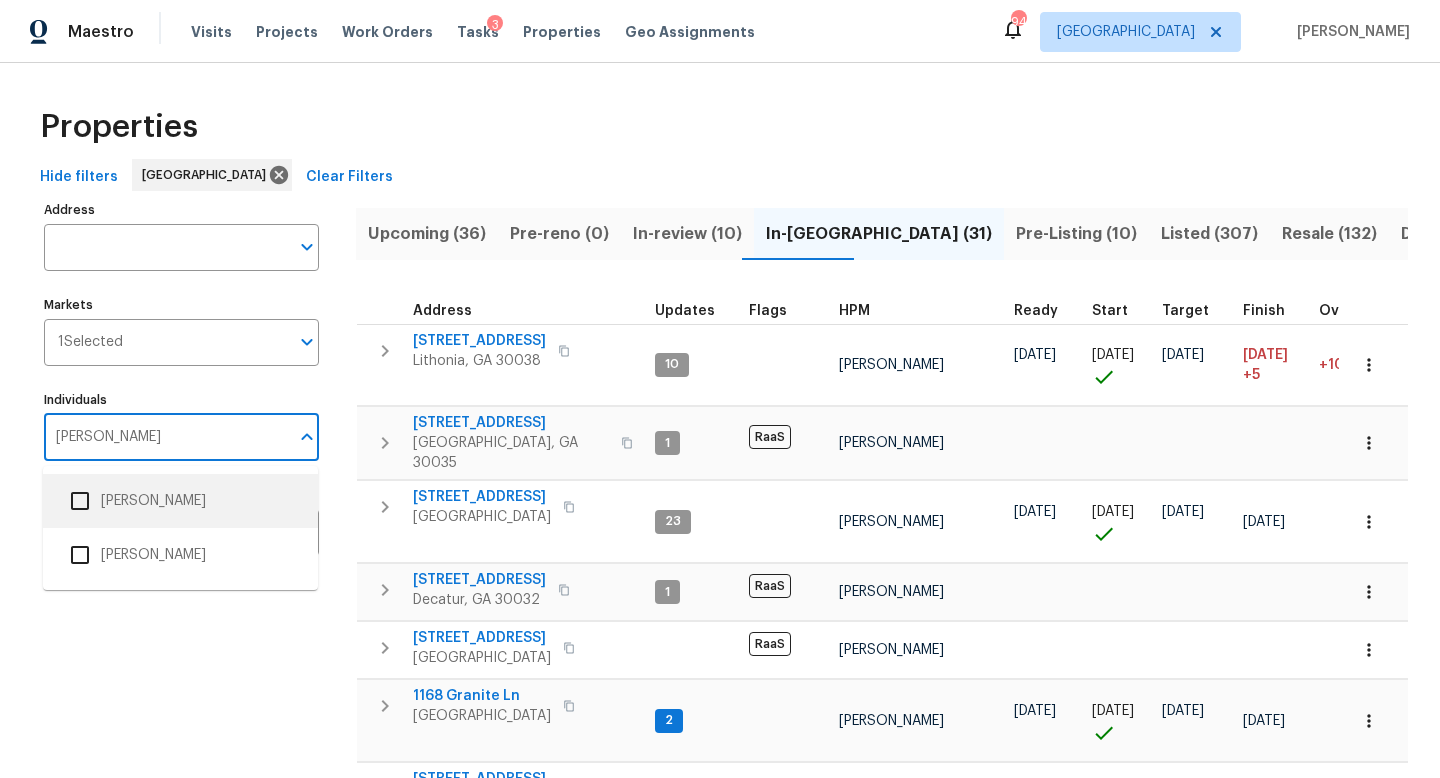 type on "[PERSON_NAME]" 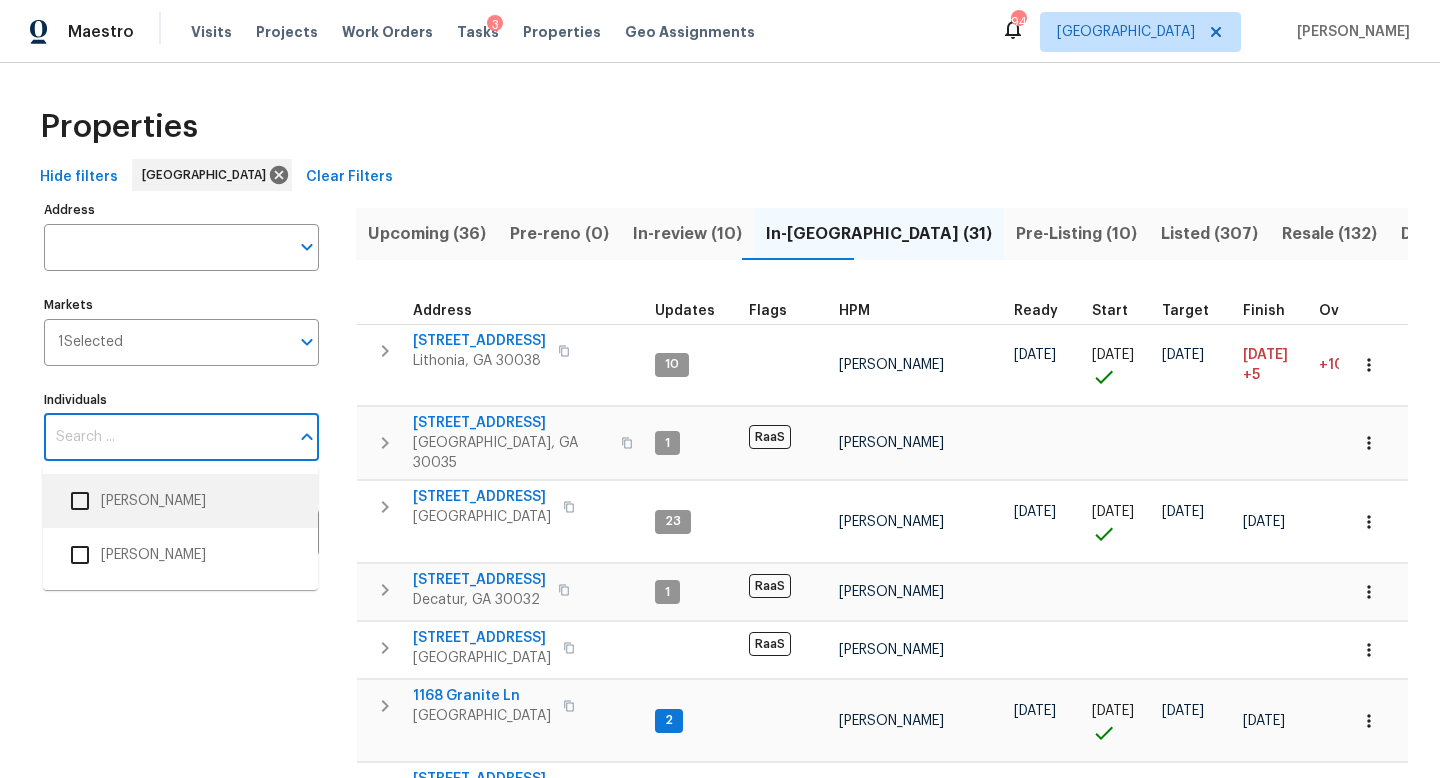 click on "Properties" at bounding box center (720, 127) 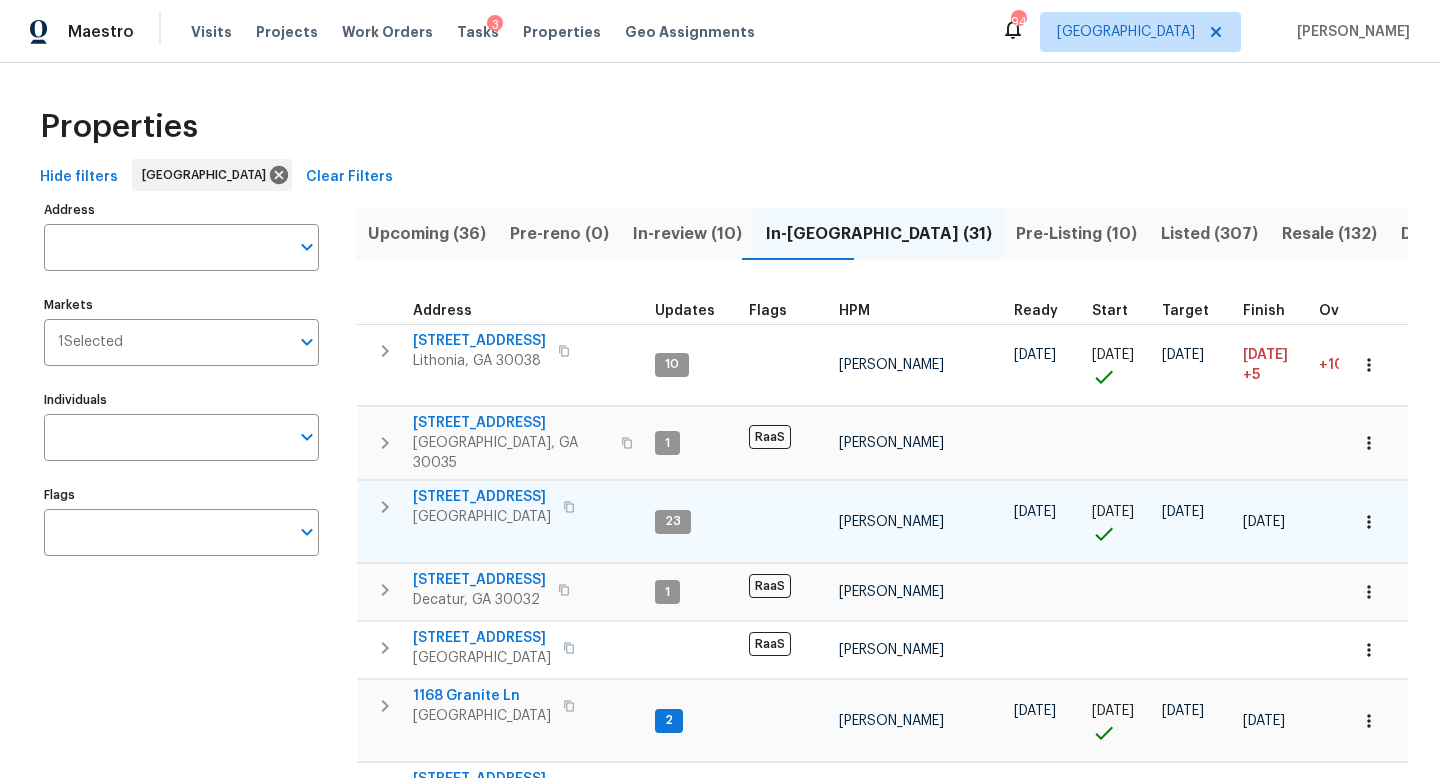 click 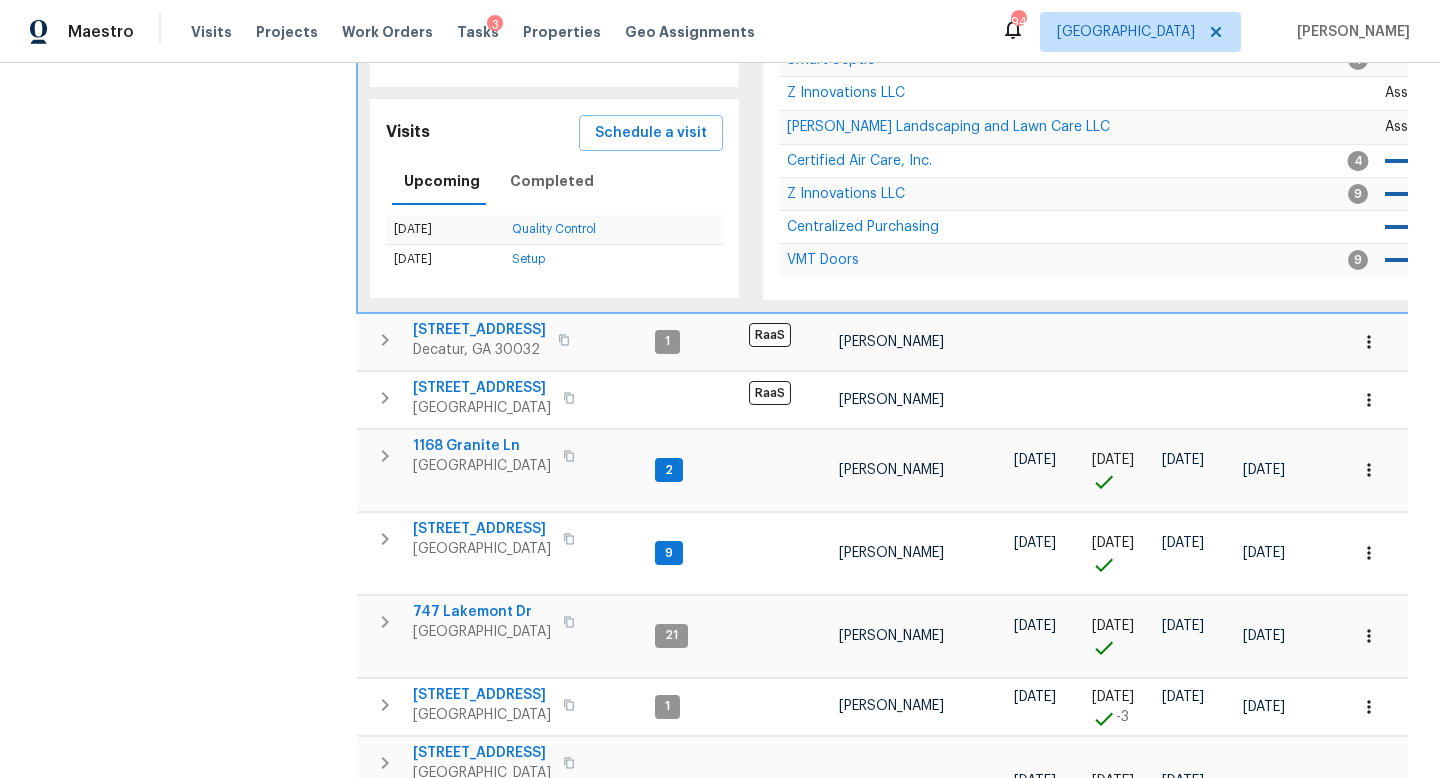 scroll, scrollTop: 625, scrollLeft: 0, axis: vertical 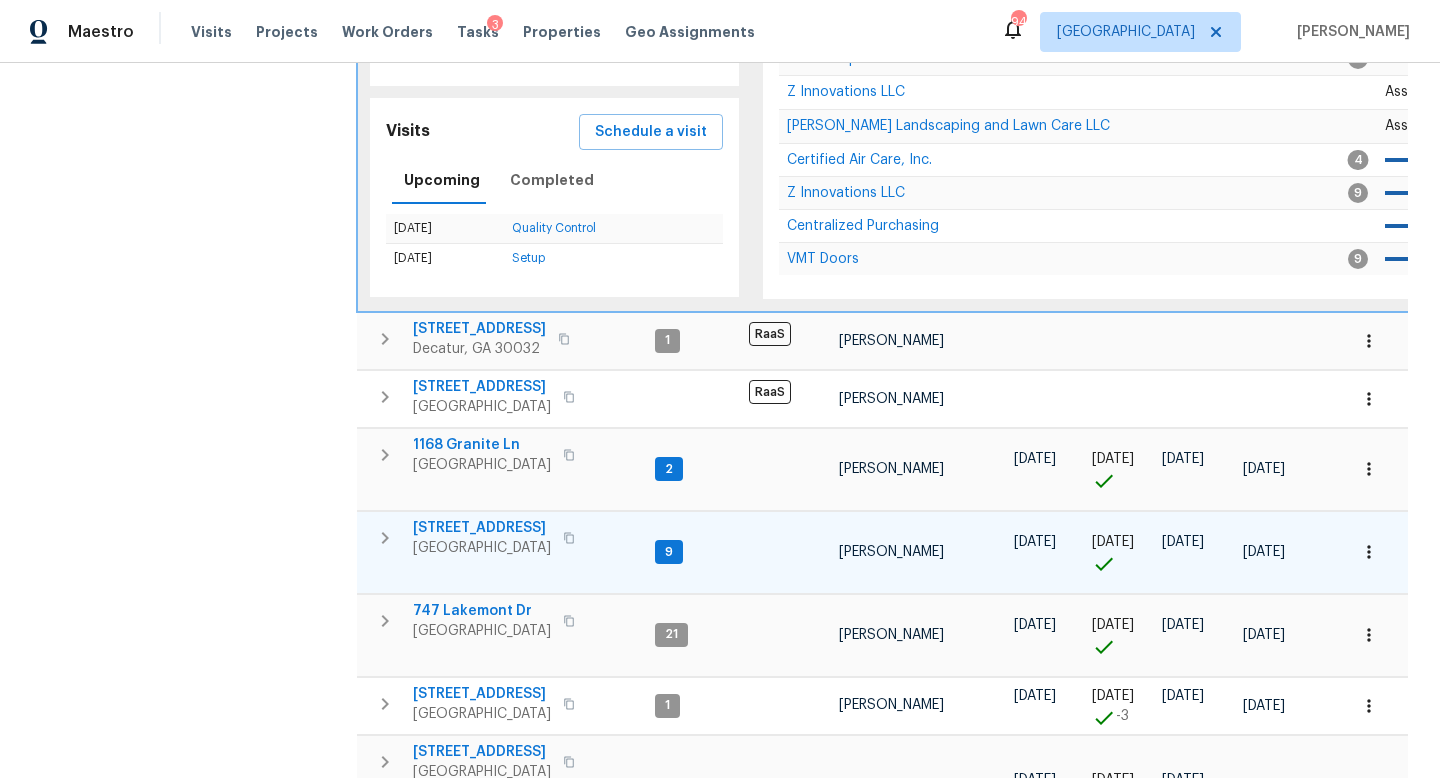 click 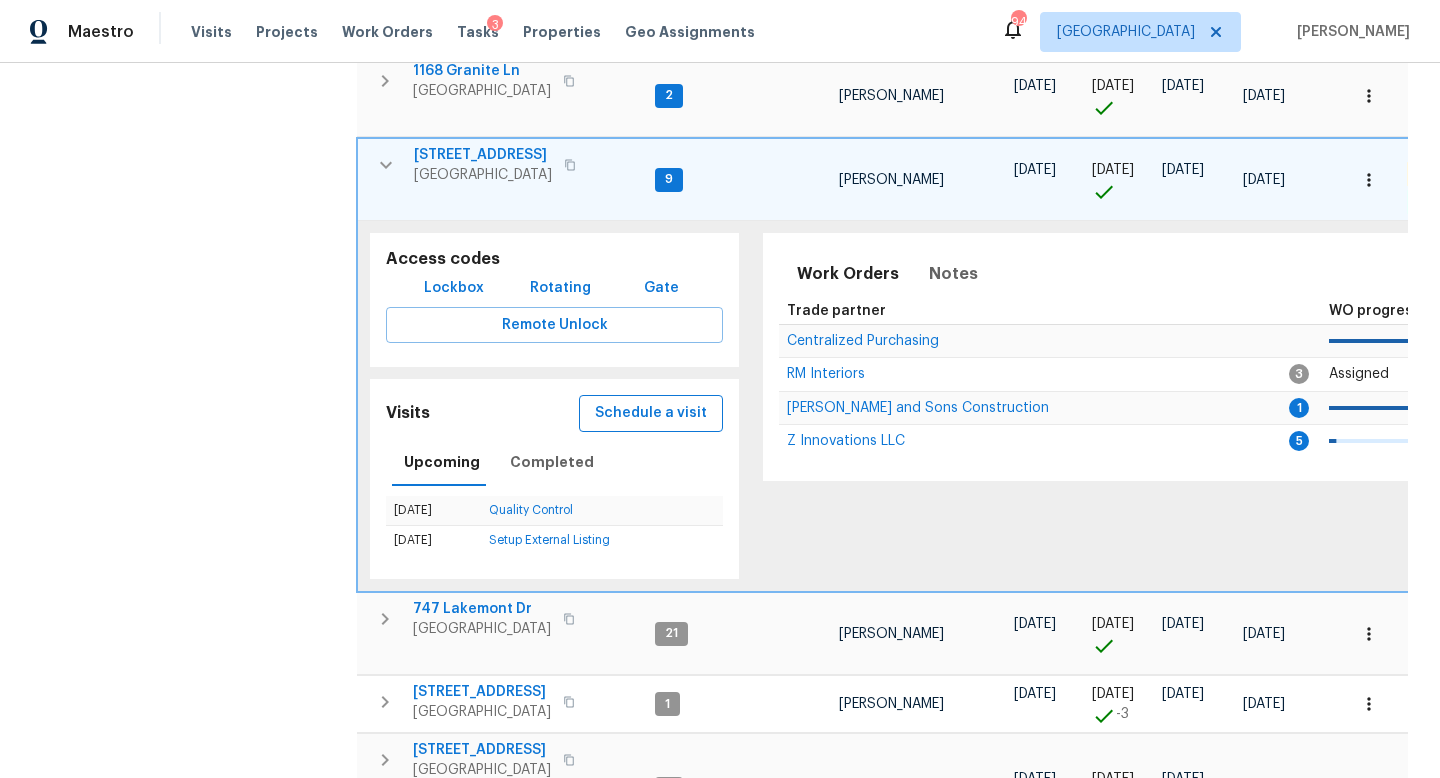 click on "Schedule a visit" at bounding box center (651, 413) 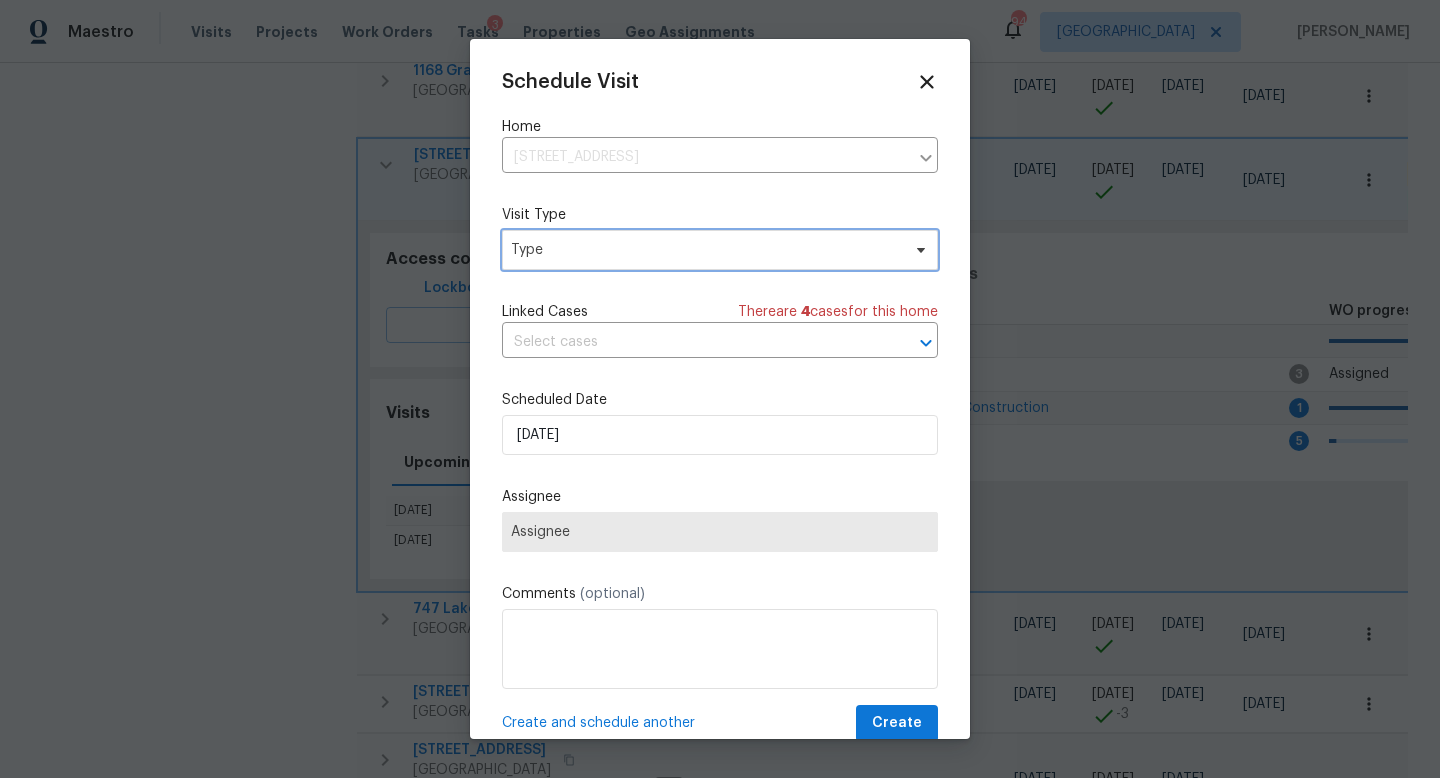 click on "Type" at bounding box center [705, 250] 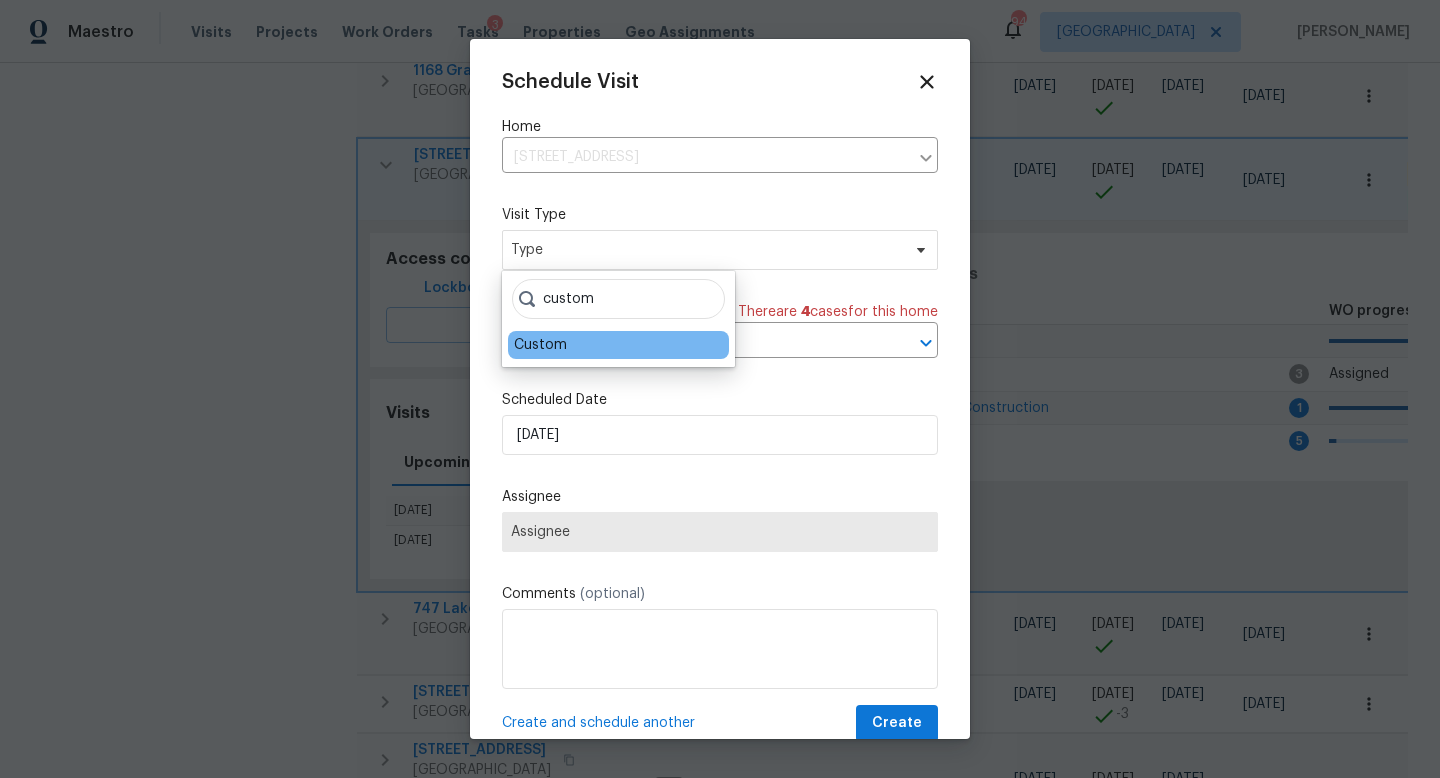 type on "custom" 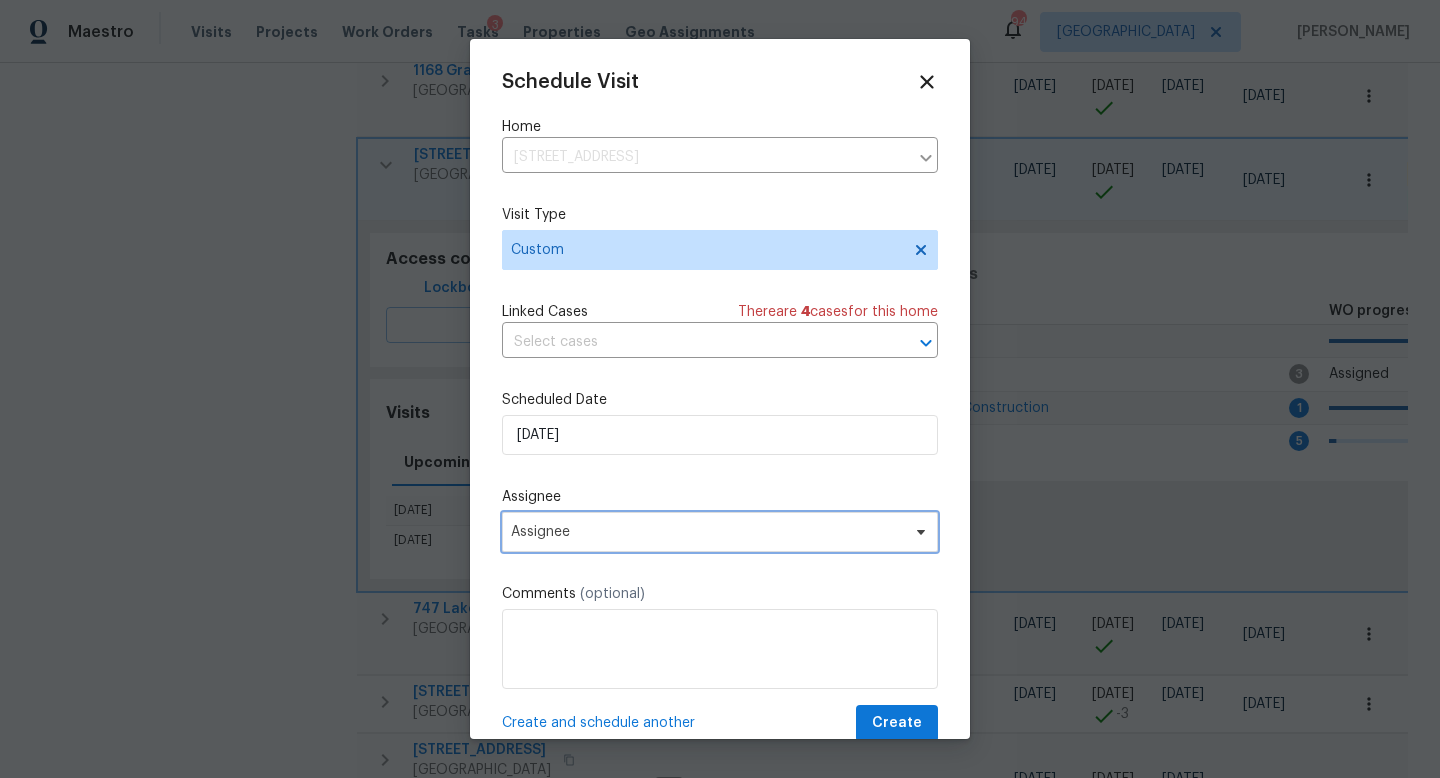 click on "Assignee" at bounding box center [707, 532] 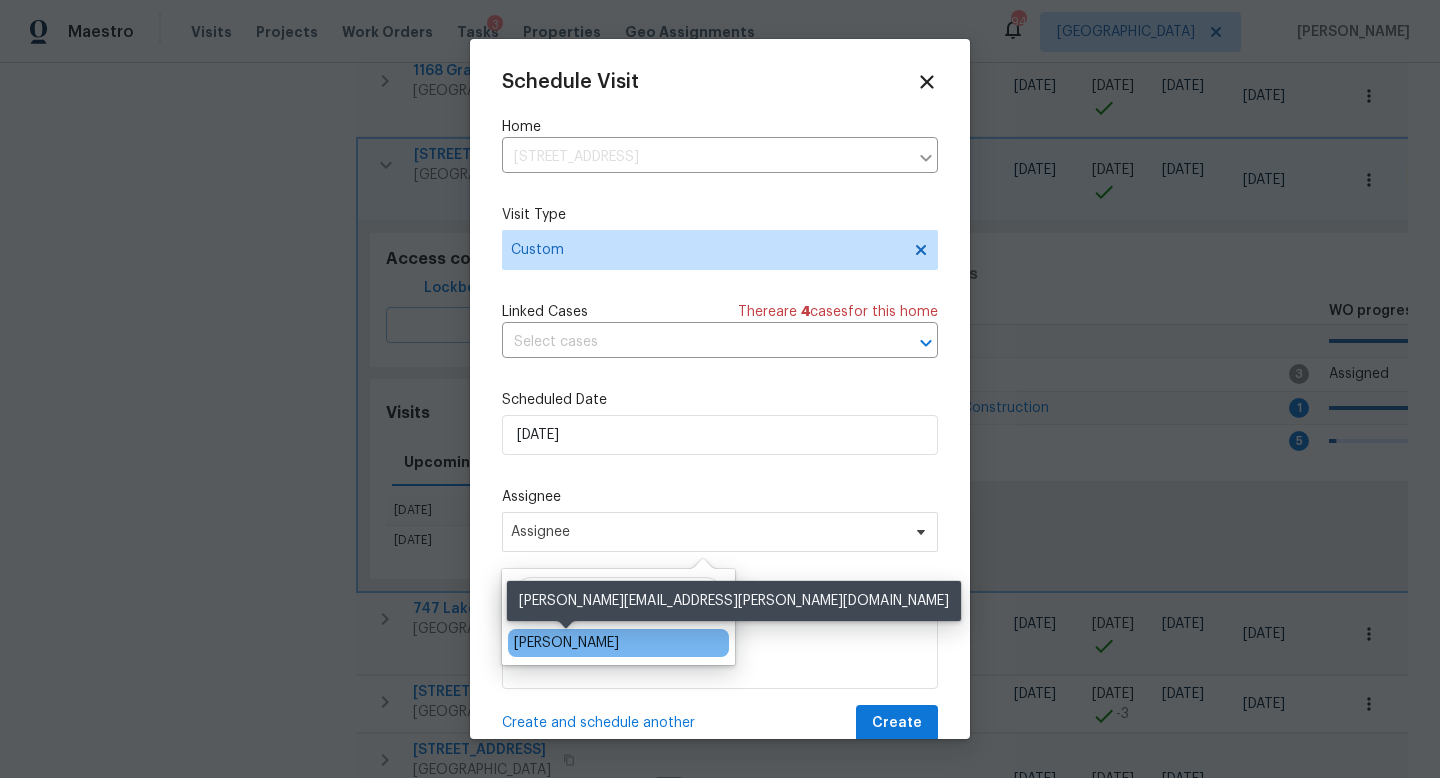 type on "[PERSON_NAME]" 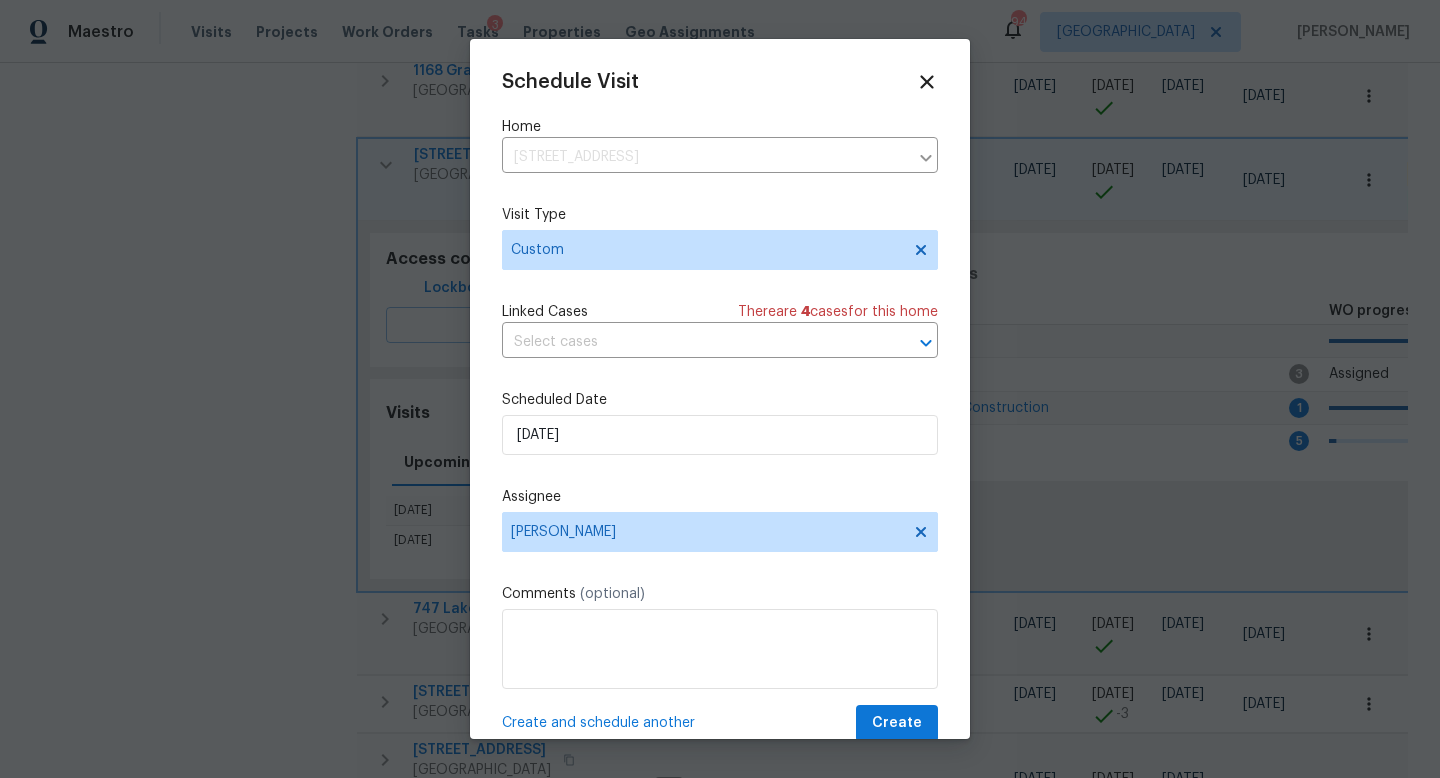 click on "Comments   (optional)" at bounding box center (720, 594) 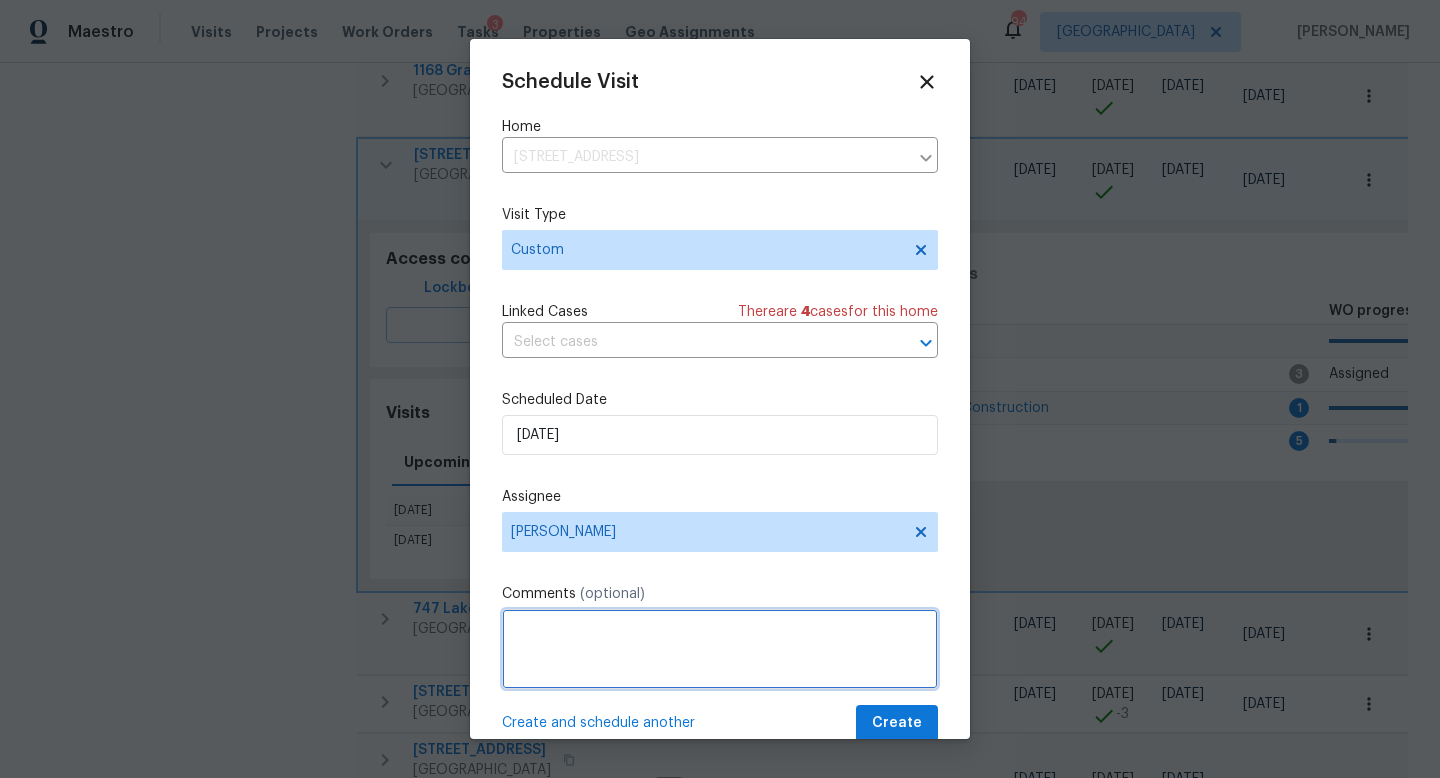 click at bounding box center [720, 649] 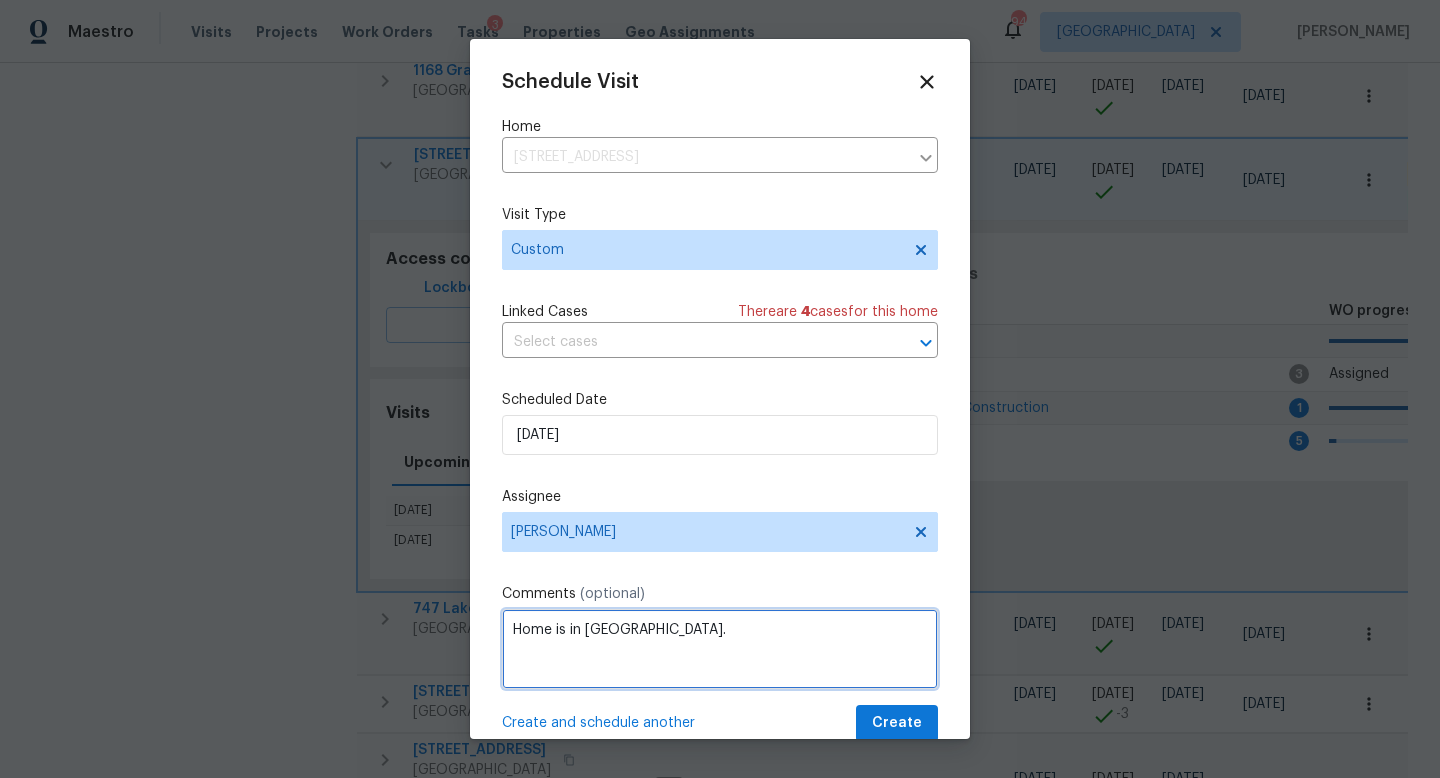 type on "Home is in [GEOGRAPHIC_DATA]." 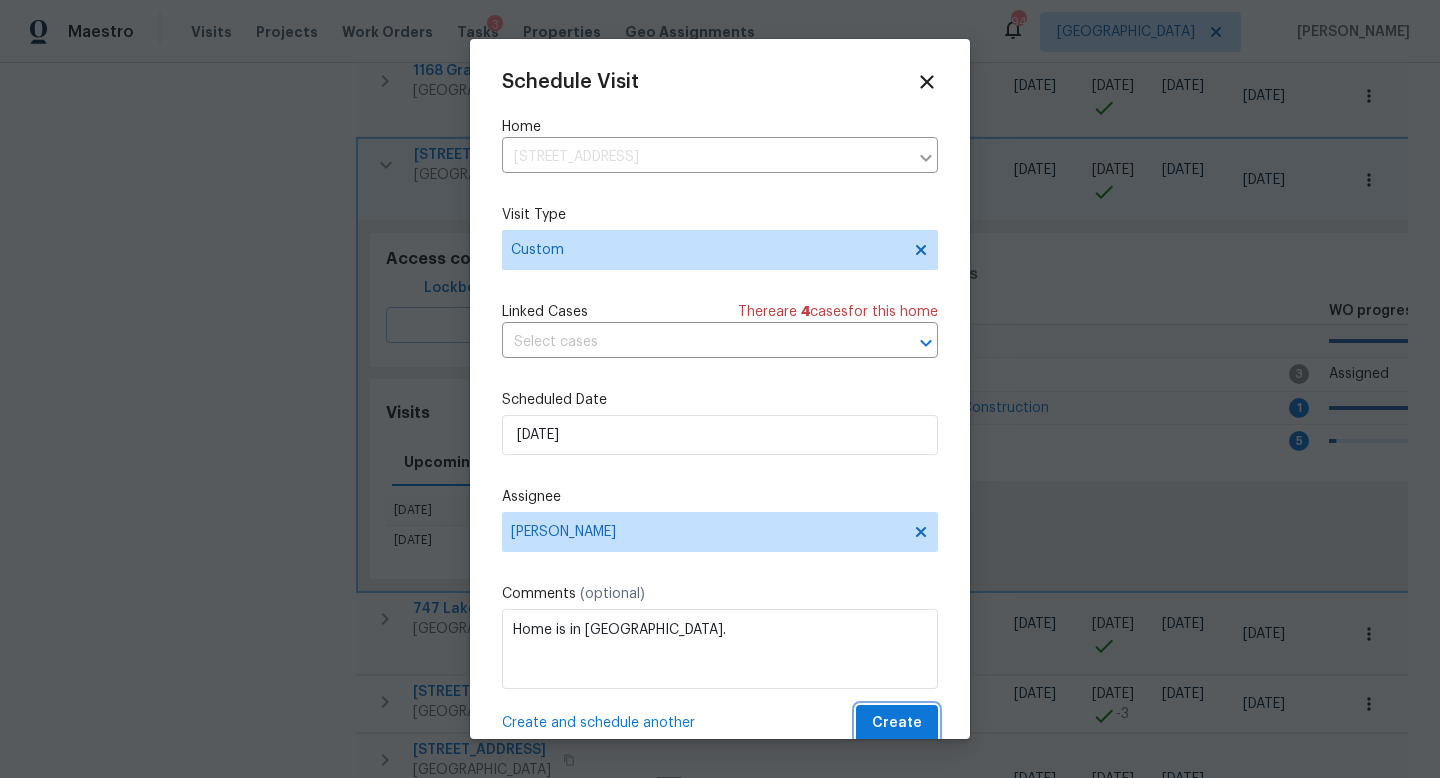 click on "Create" at bounding box center [897, 723] 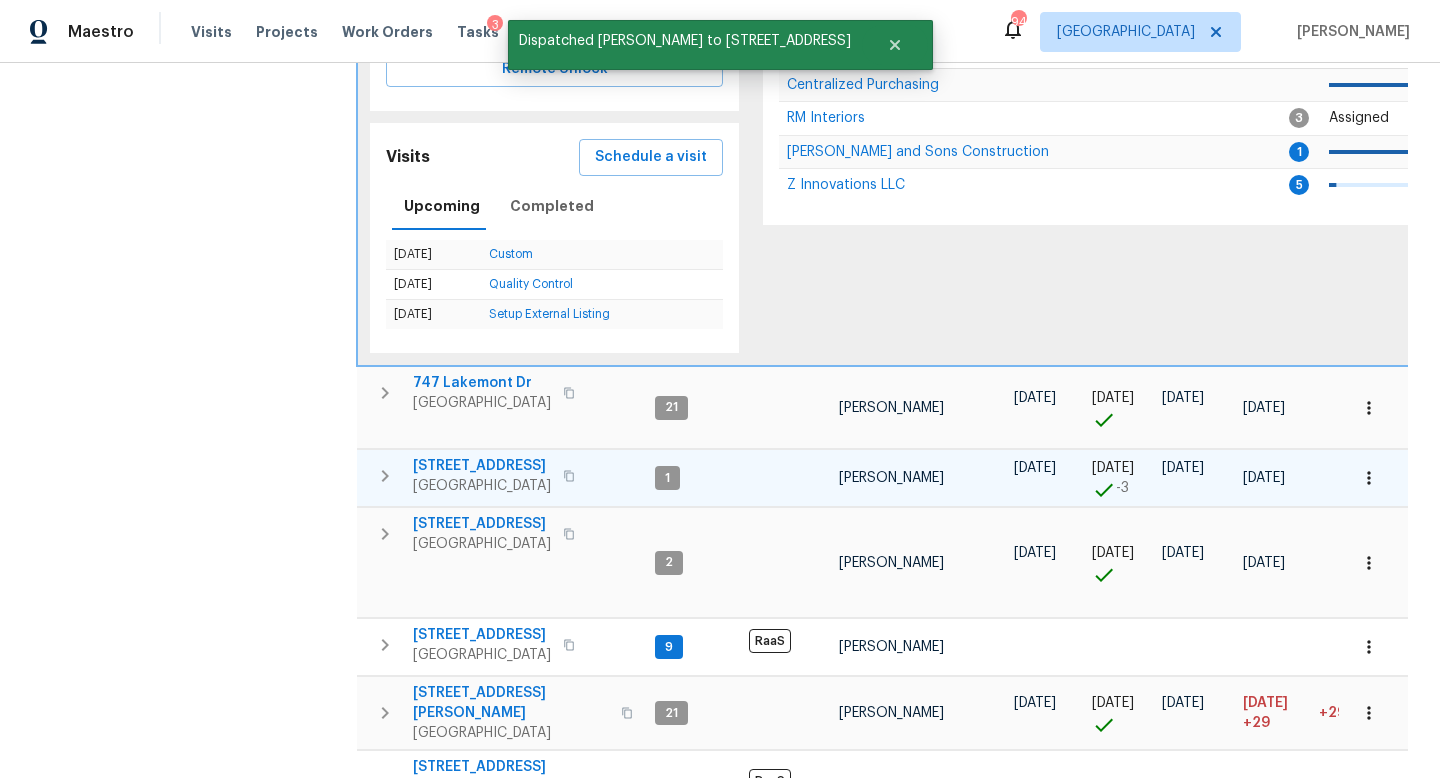 scroll, scrollTop: 899, scrollLeft: 0, axis: vertical 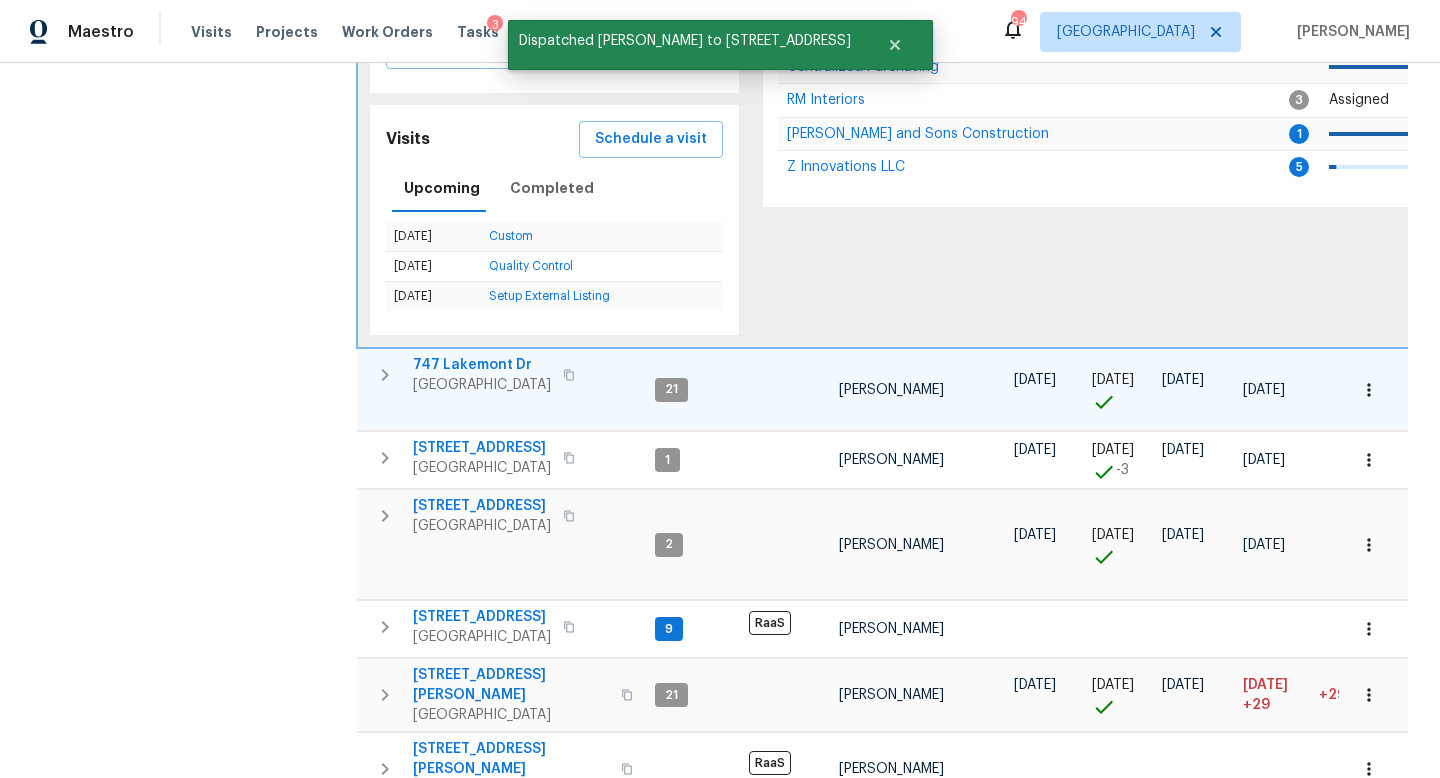 click at bounding box center (385, 375) 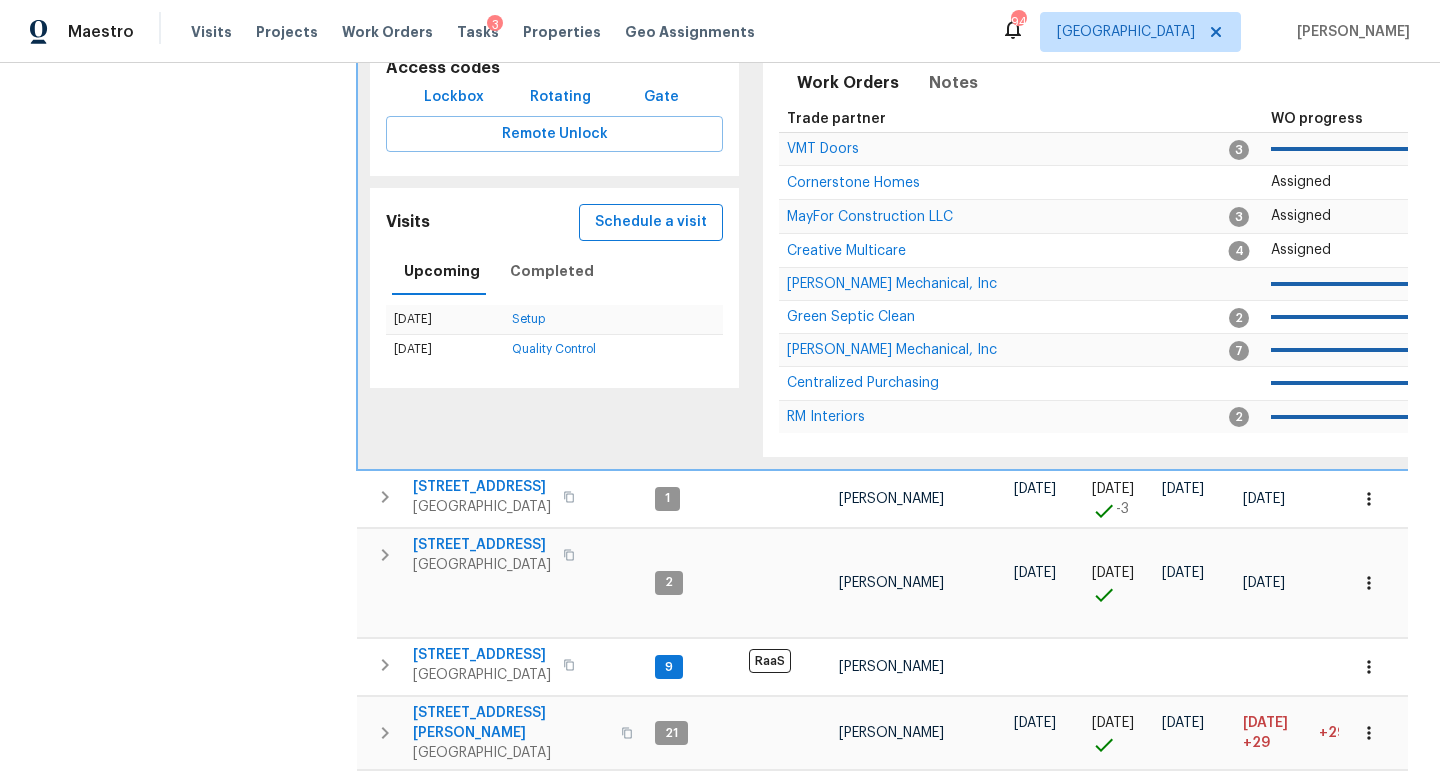click on "Schedule a visit" at bounding box center (651, 222) 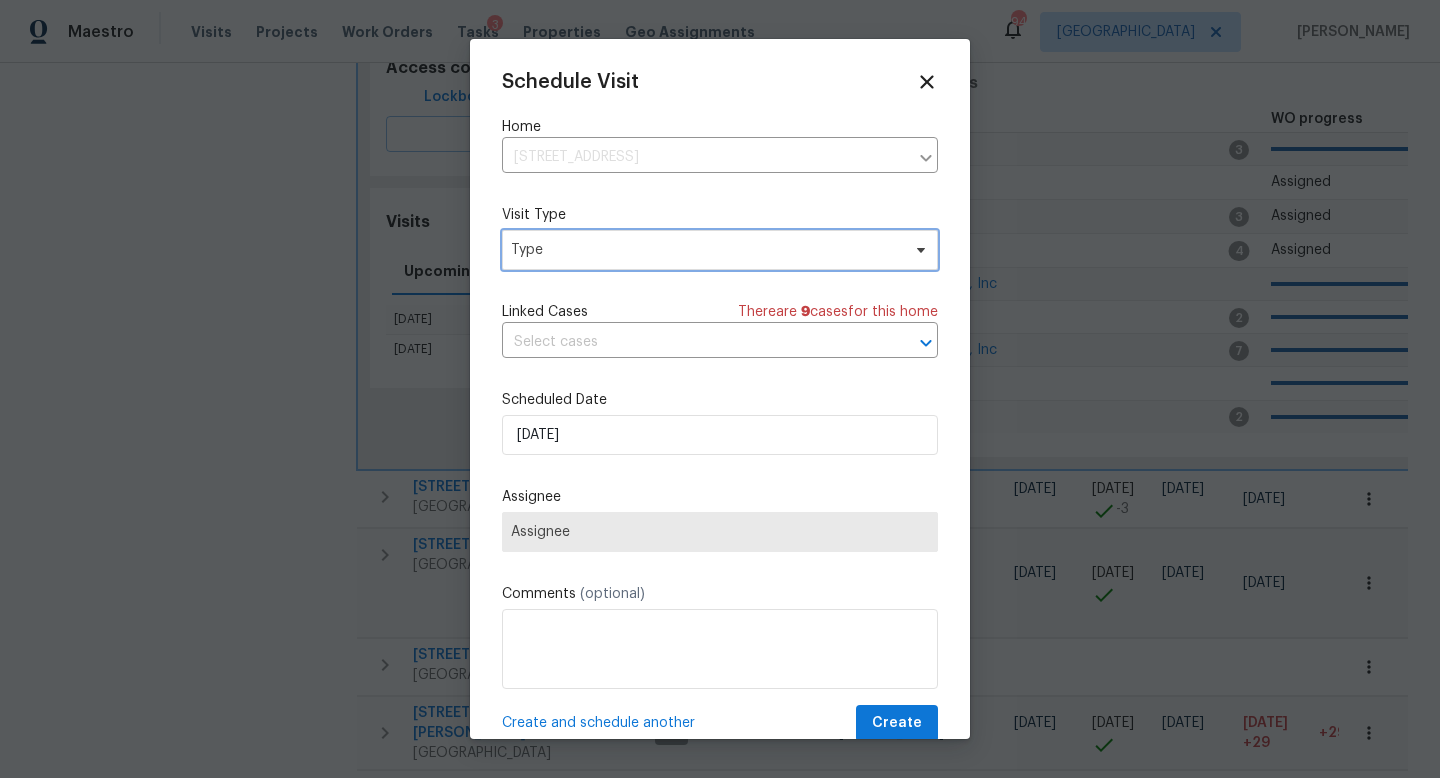 click on "Type" at bounding box center (720, 250) 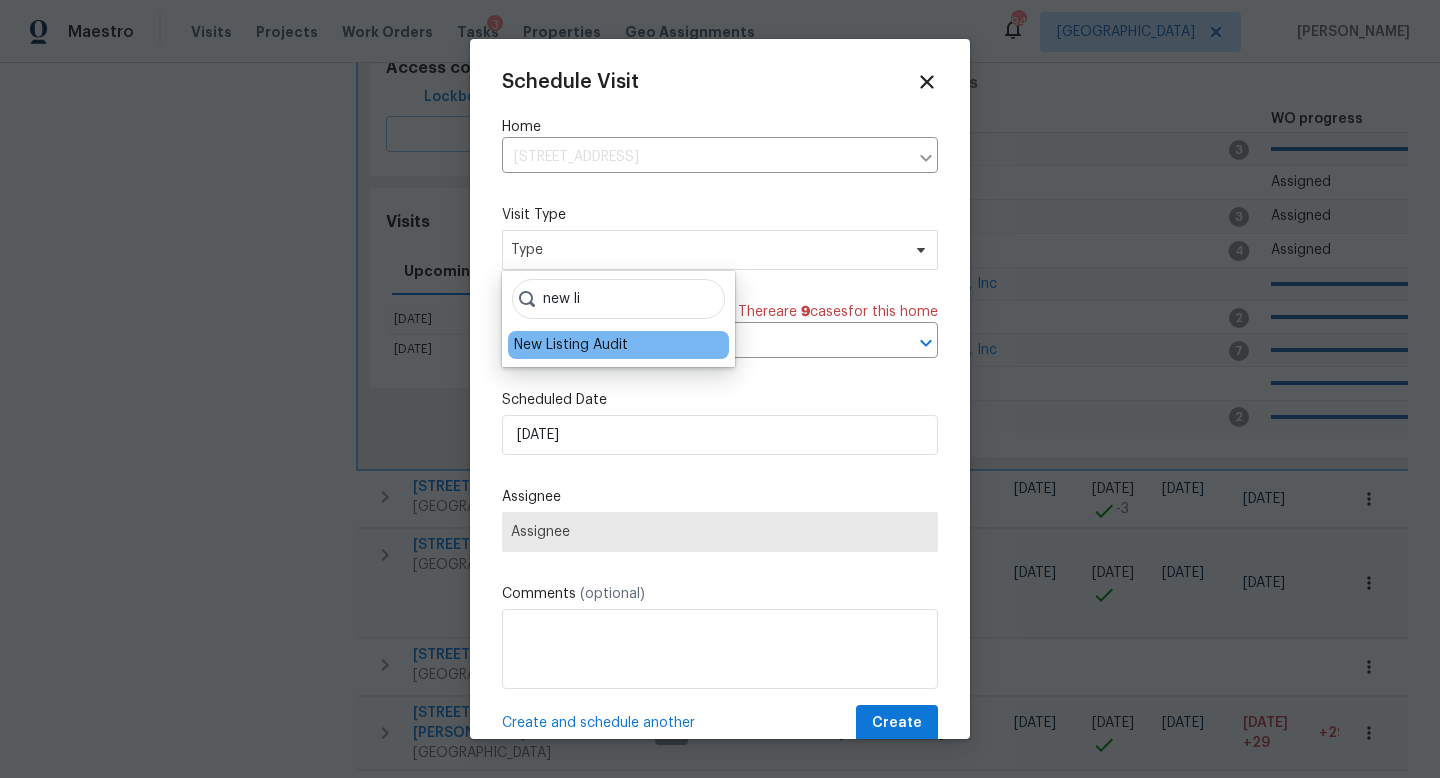 type on "new li" 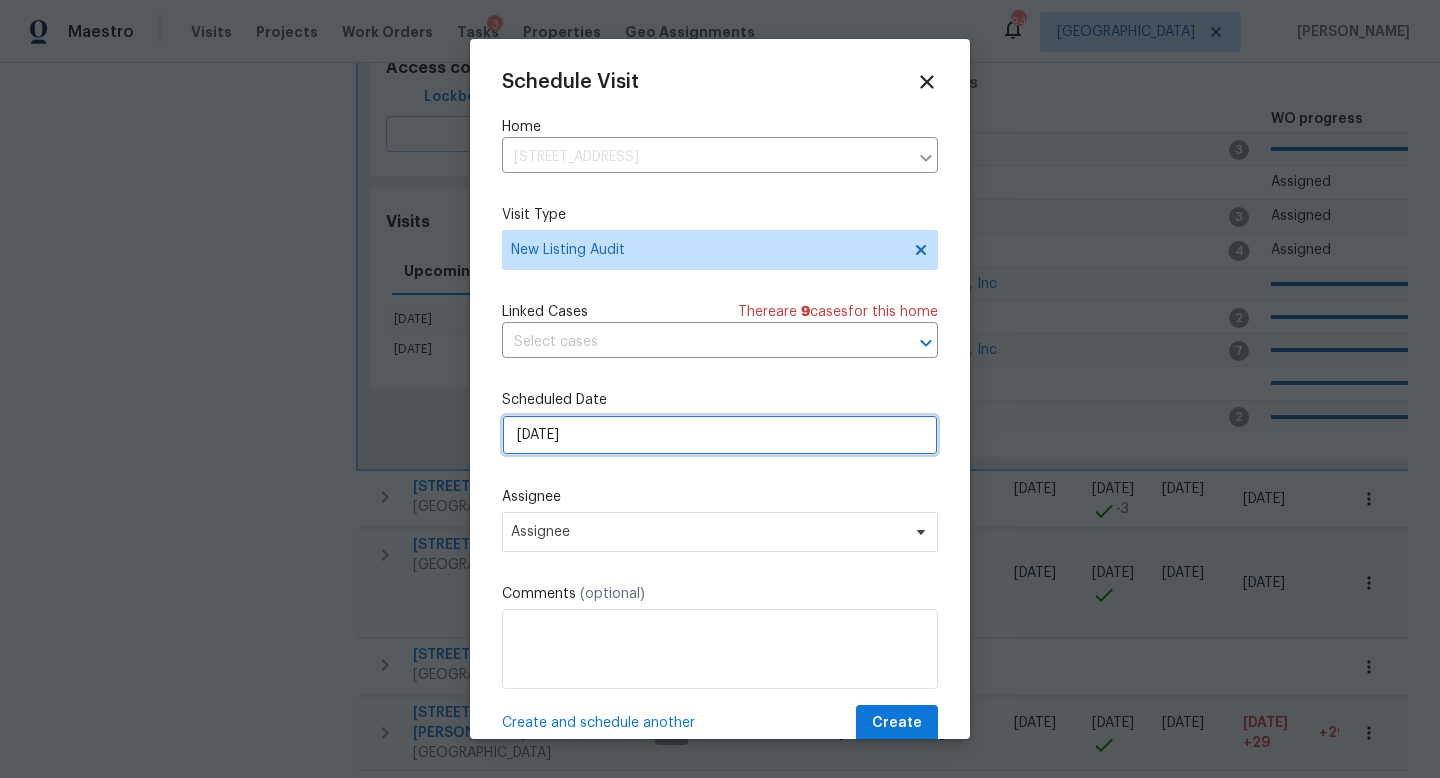 click on "[DATE]" at bounding box center (720, 435) 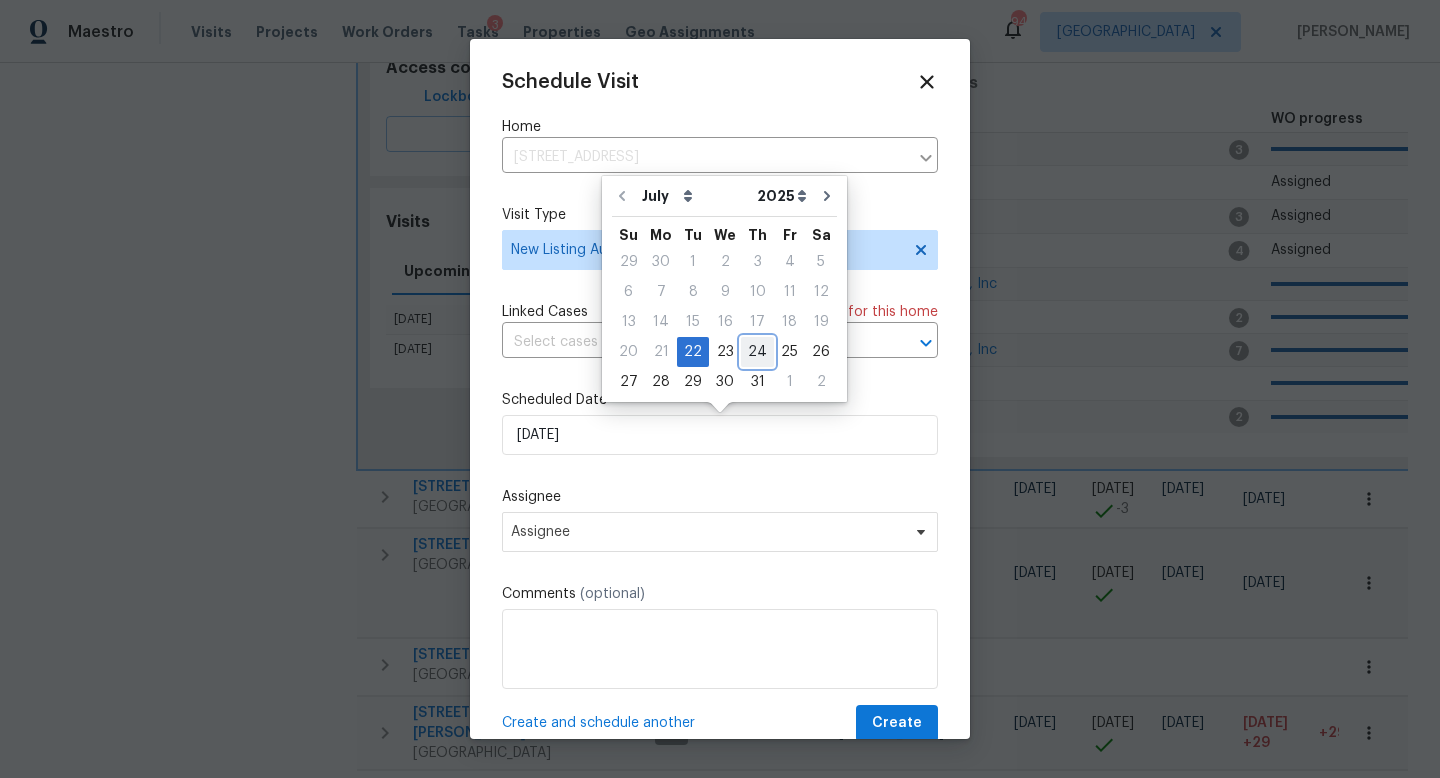 click on "24" at bounding box center [757, 352] 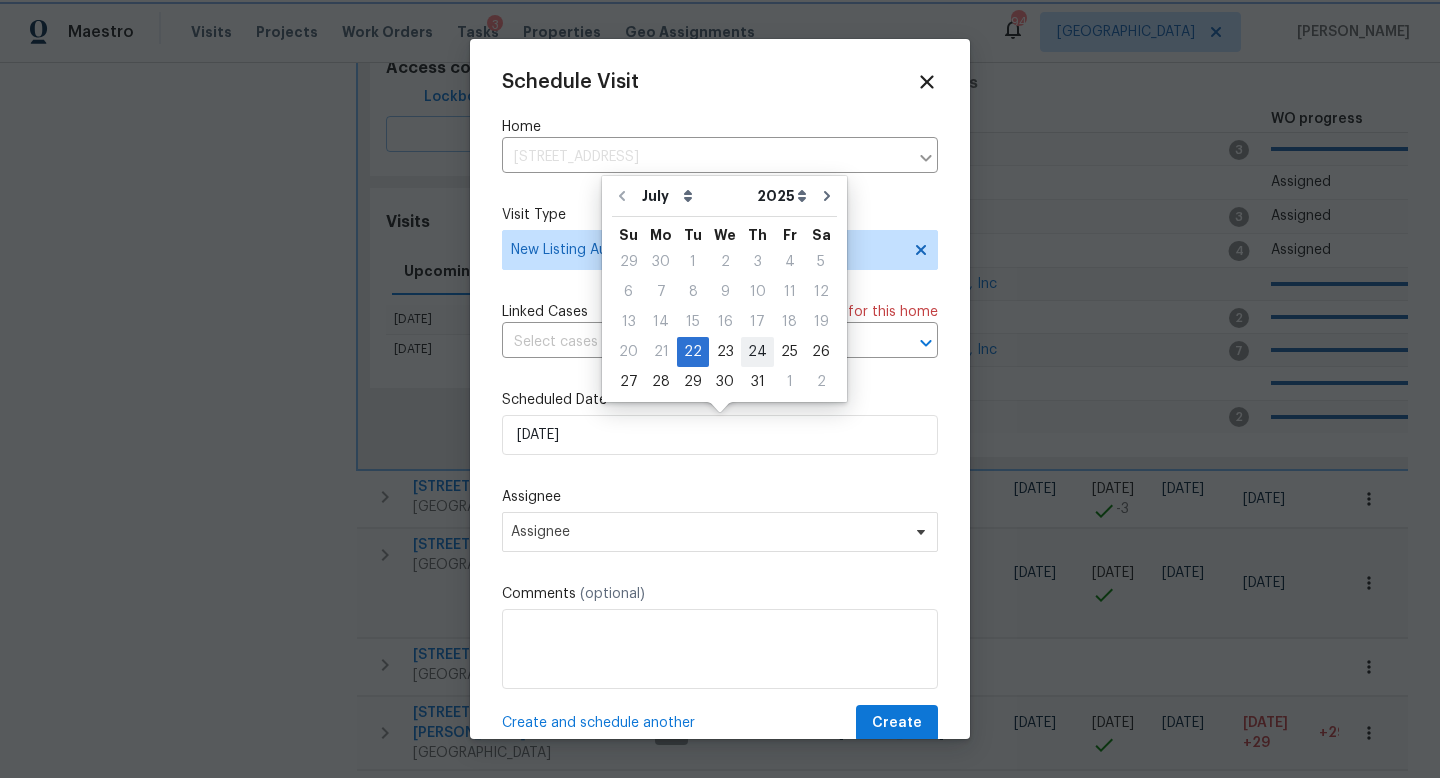type on "[DATE]" 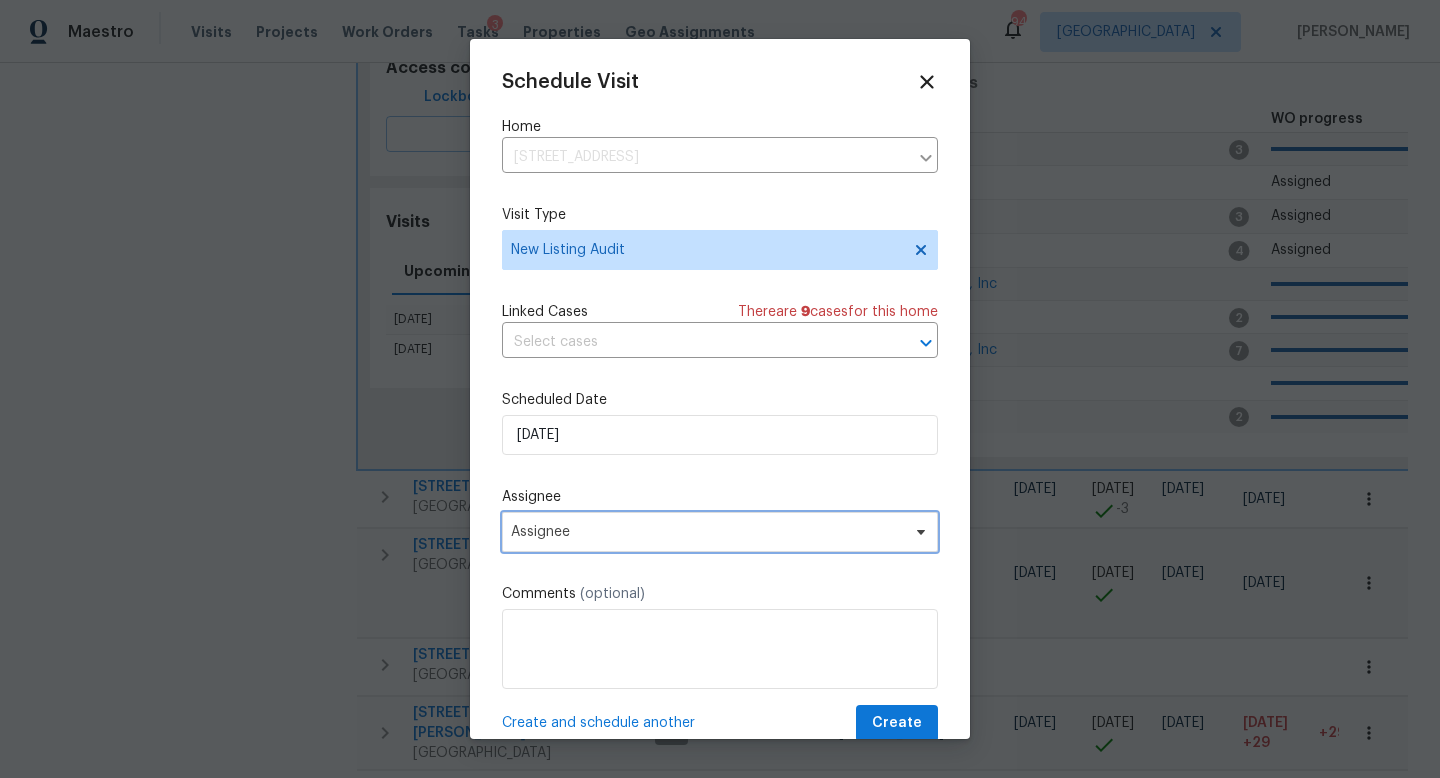 click on "Assignee" at bounding box center [707, 532] 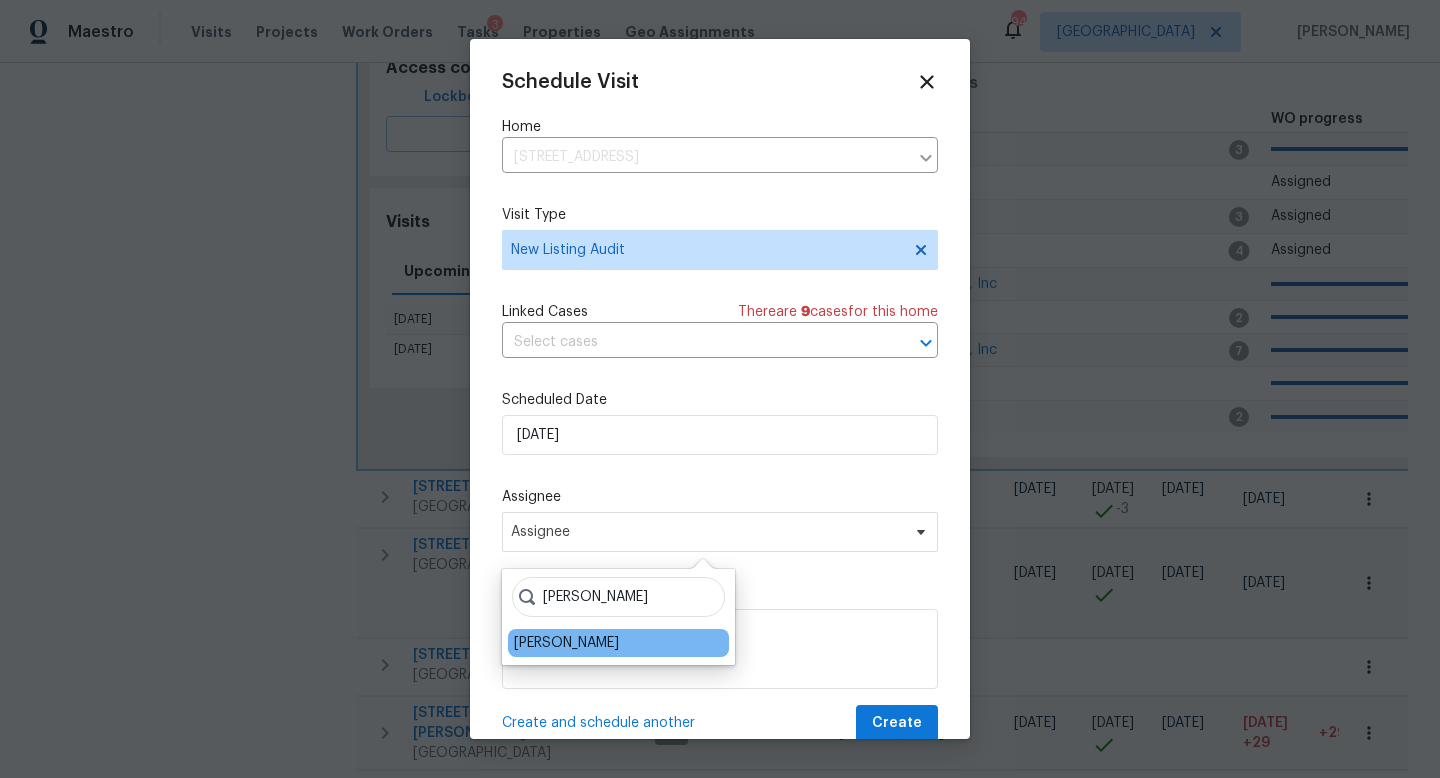 type on "[PERSON_NAME]" 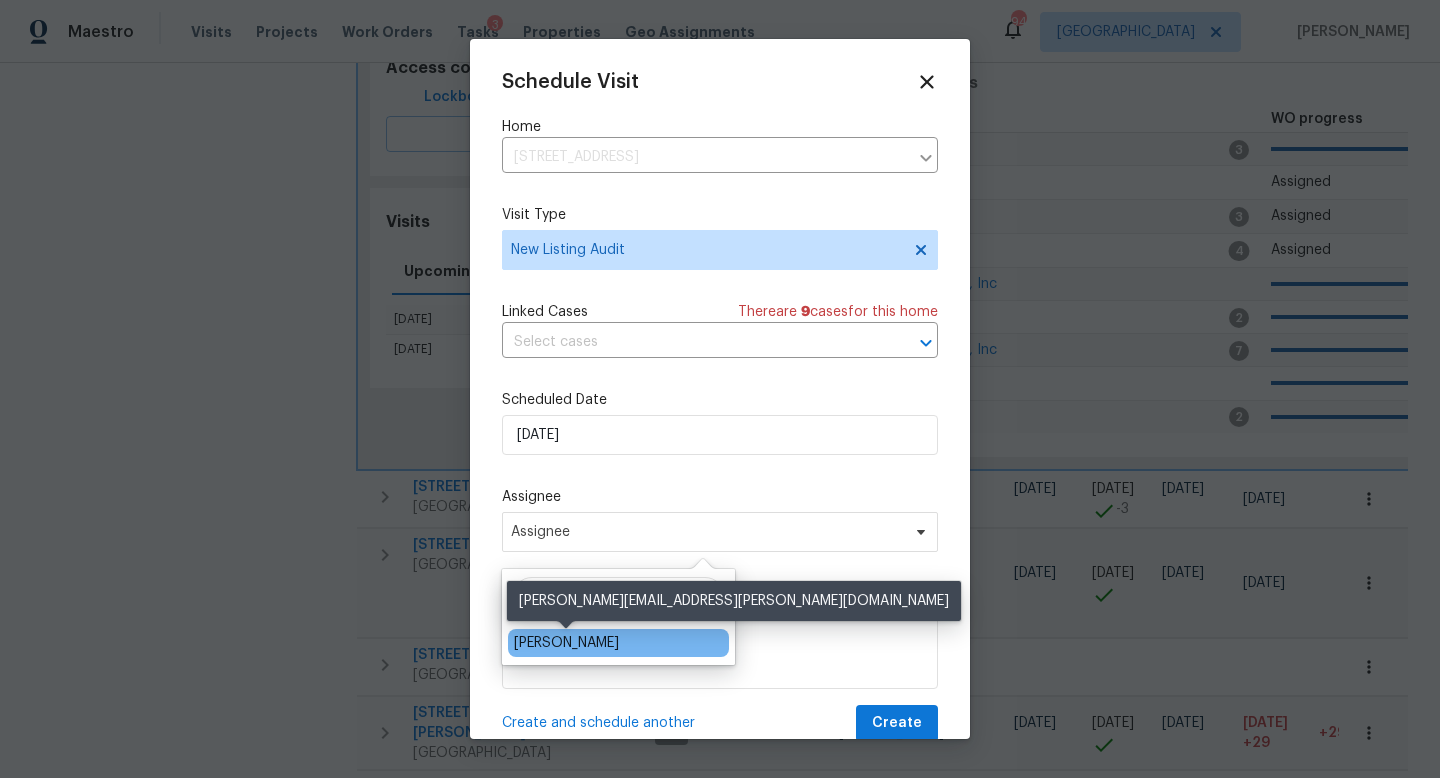 click on "[PERSON_NAME]" at bounding box center (566, 643) 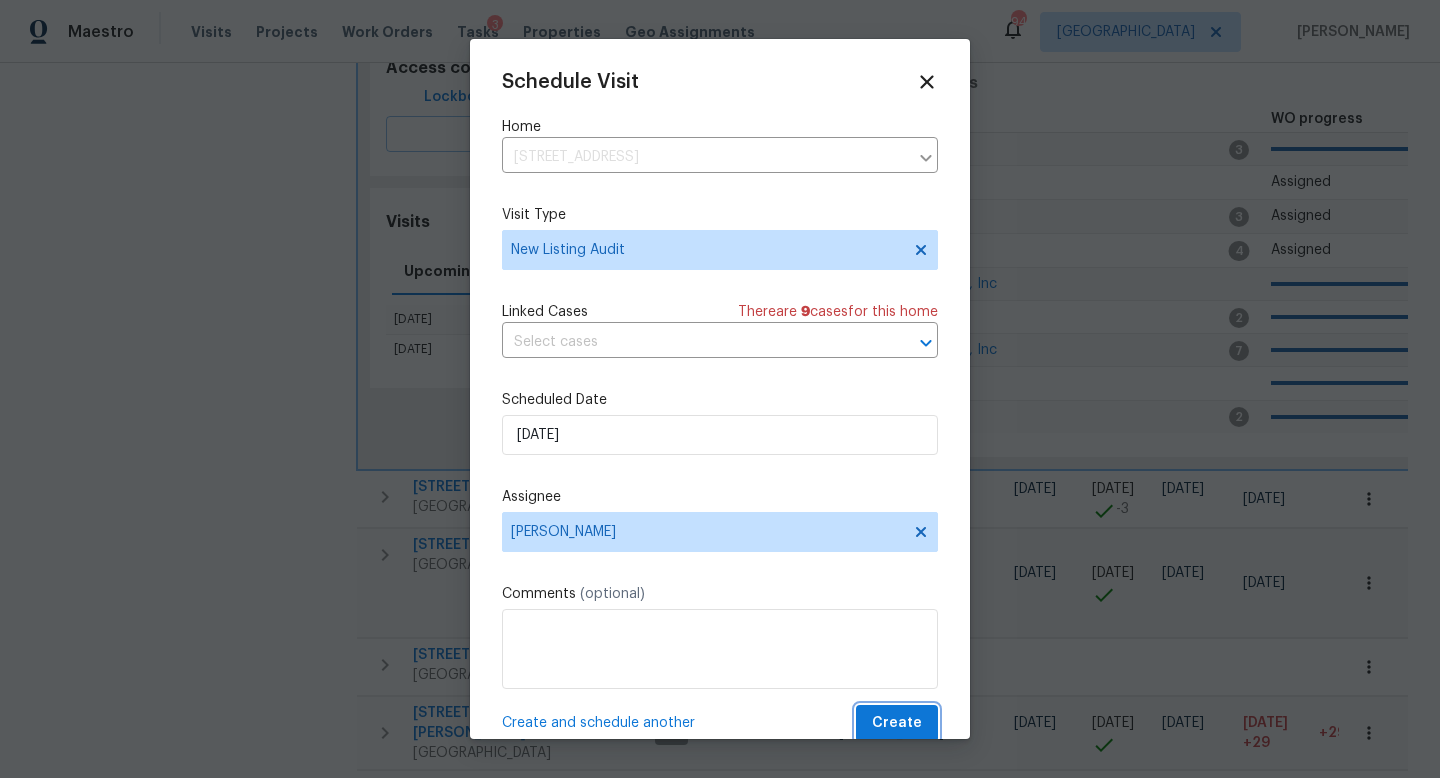 click on "Create" at bounding box center (897, 723) 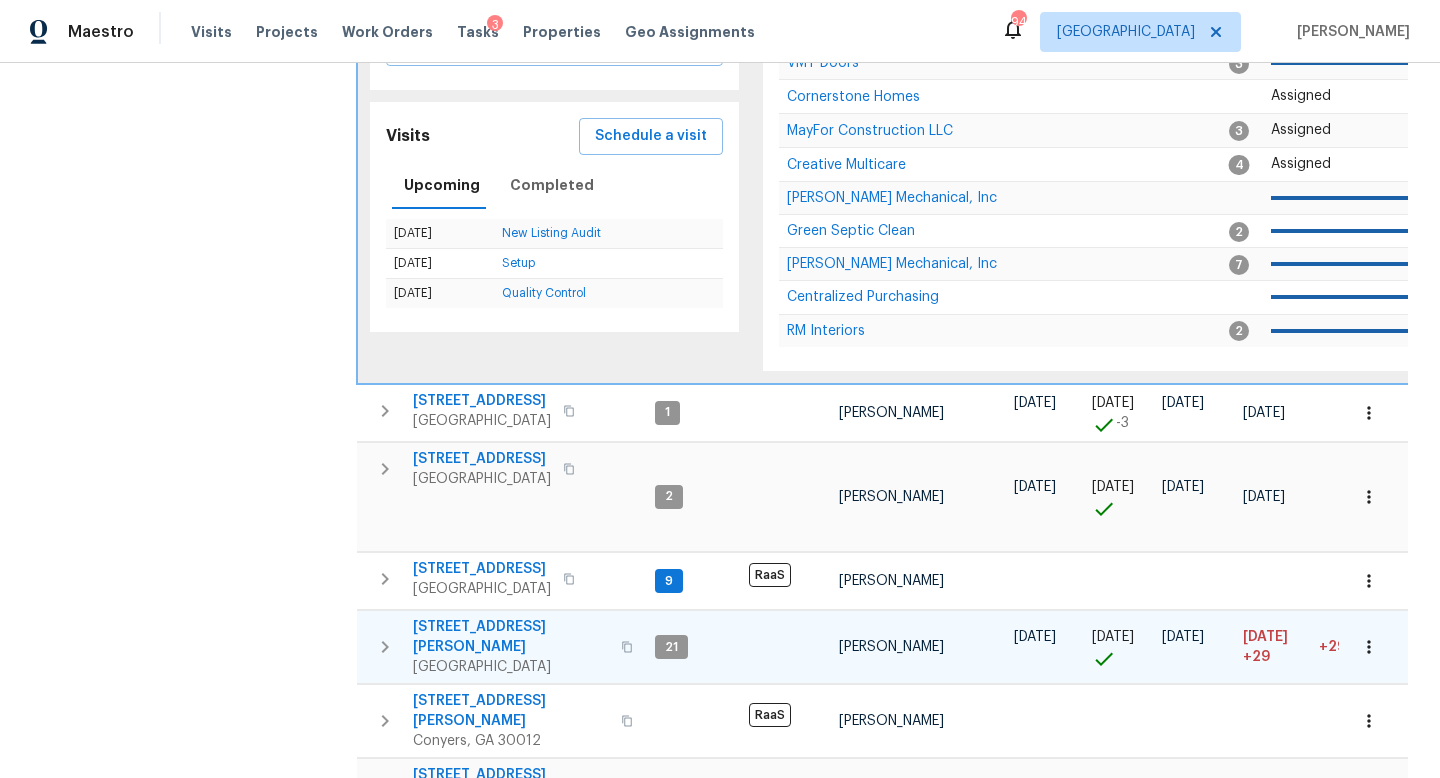 scroll, scrollTop: 1017, scrollLeft: 0, axis: vertical 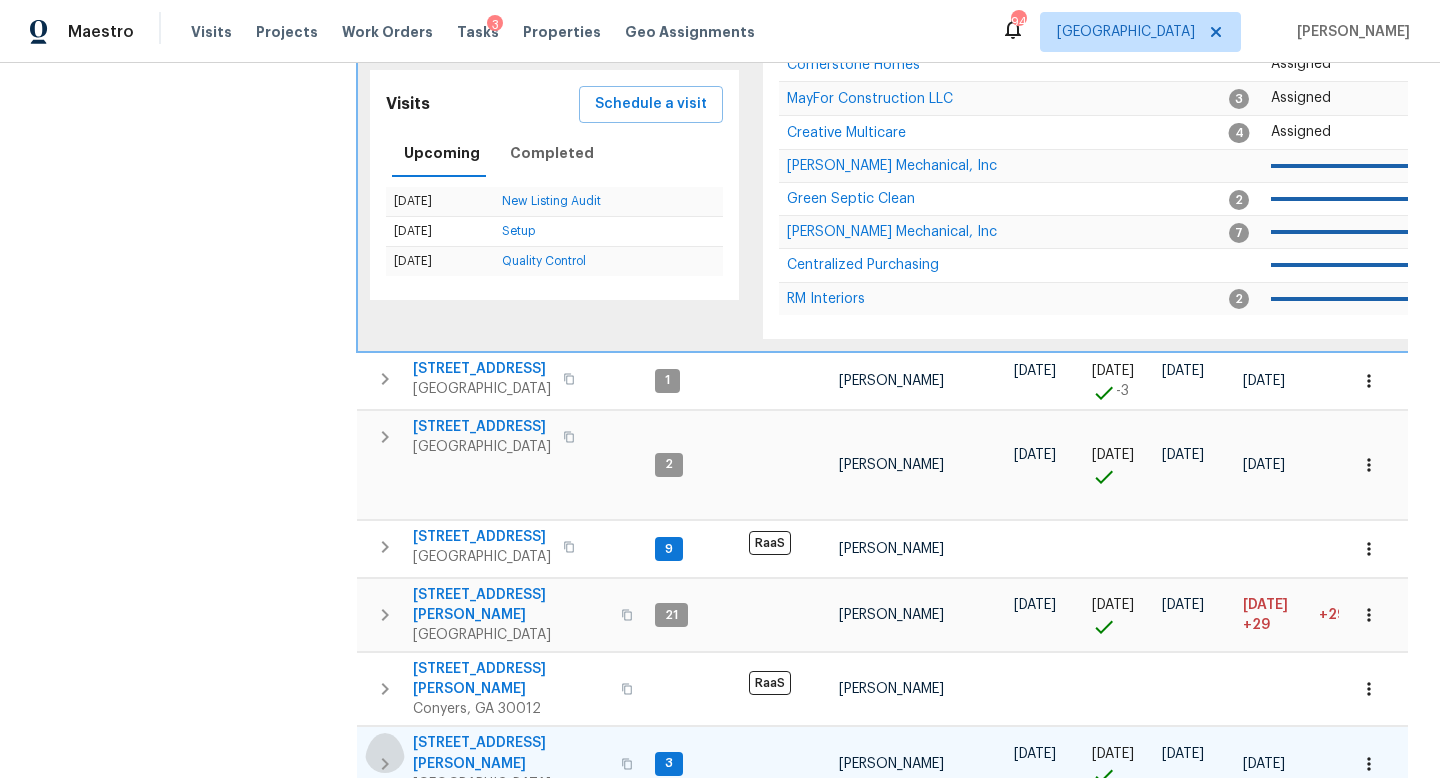 click 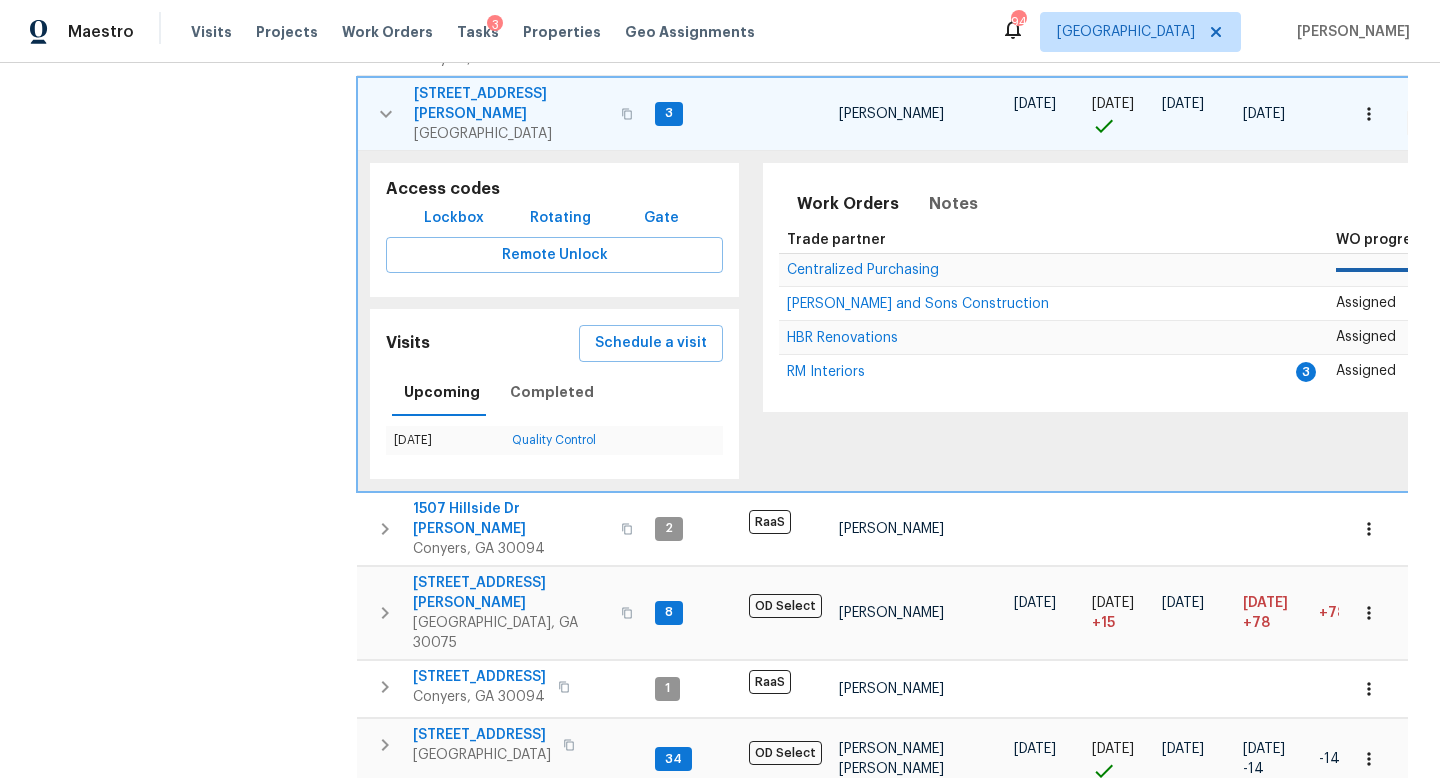 scroll, scrollTop: 1229, scrollLeft: 0, axis: vertical 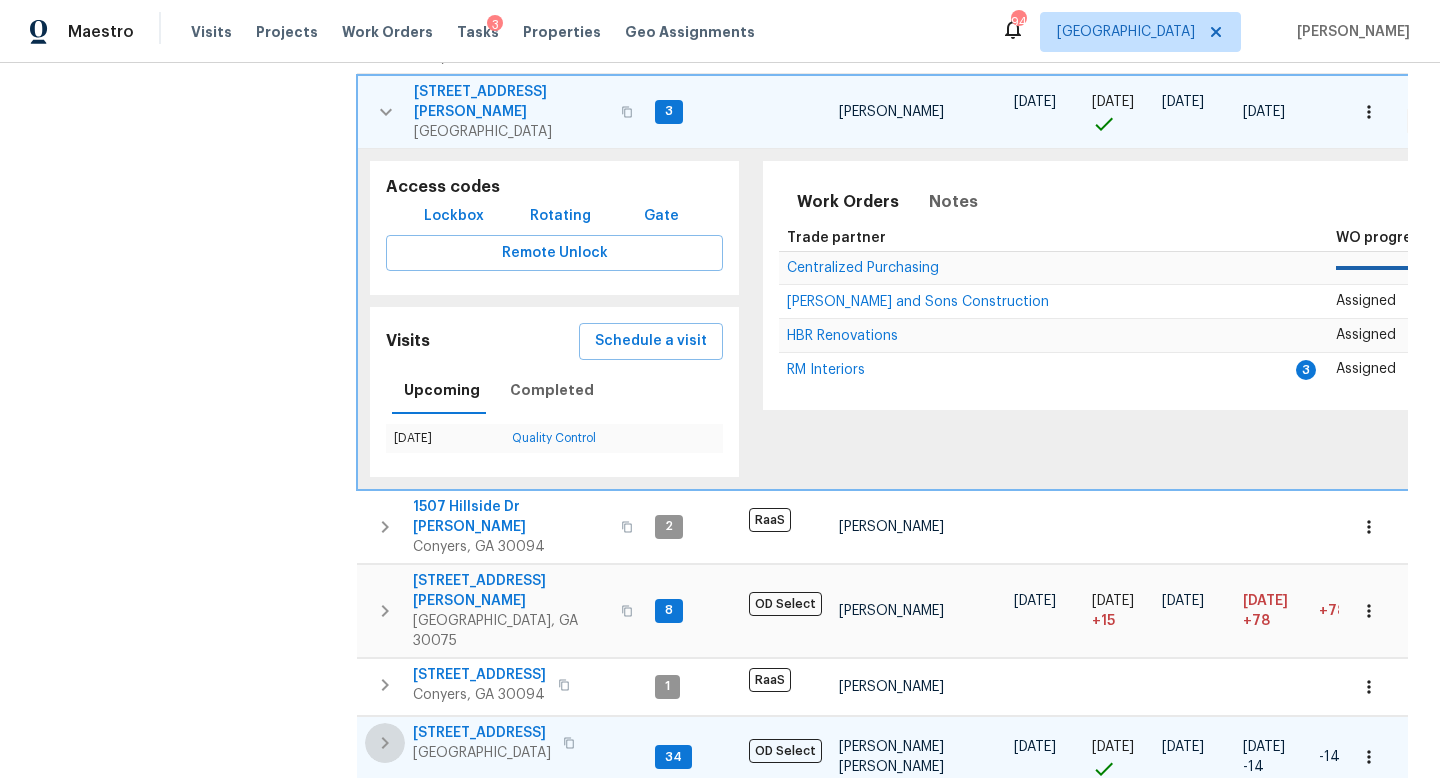 click 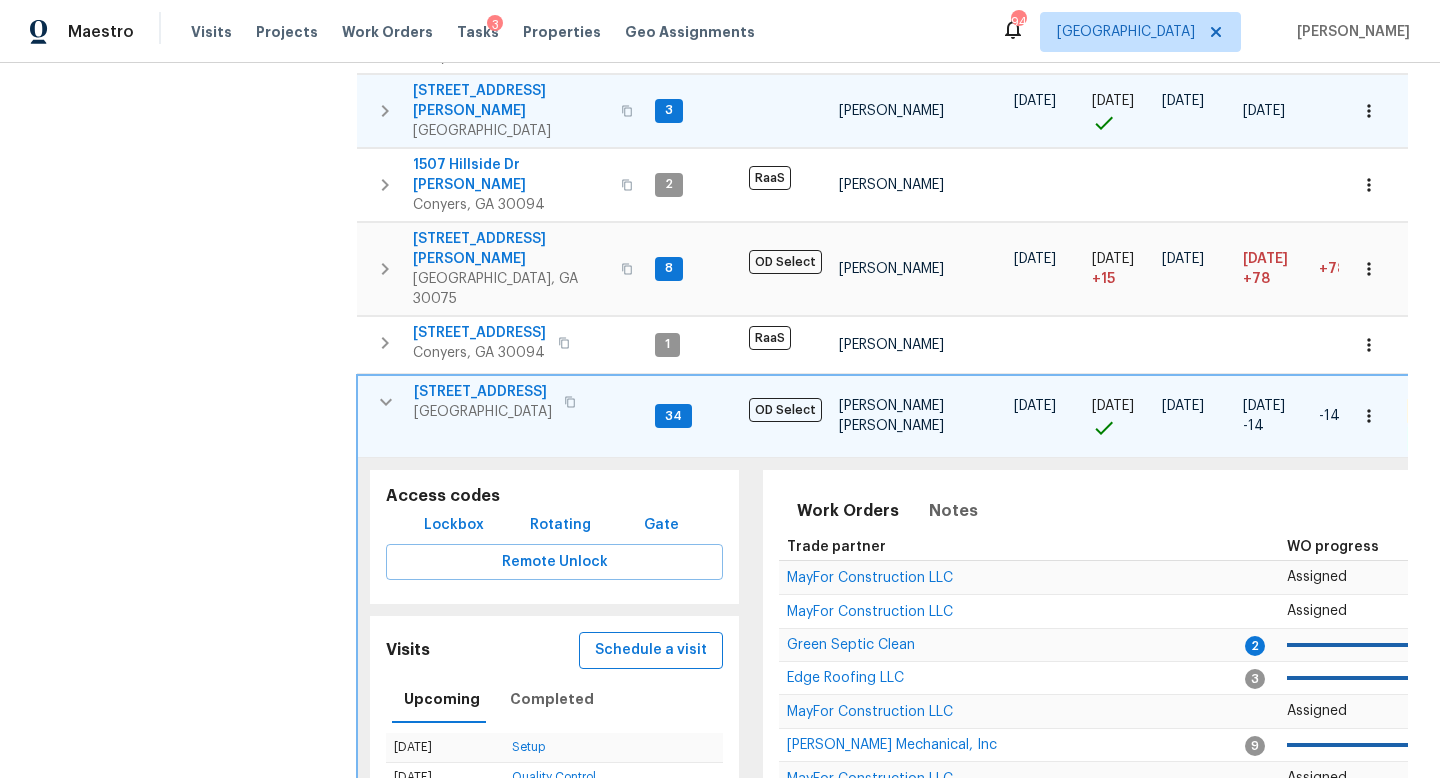 click on "Schedule a visit" at bounding box center (651, 650) 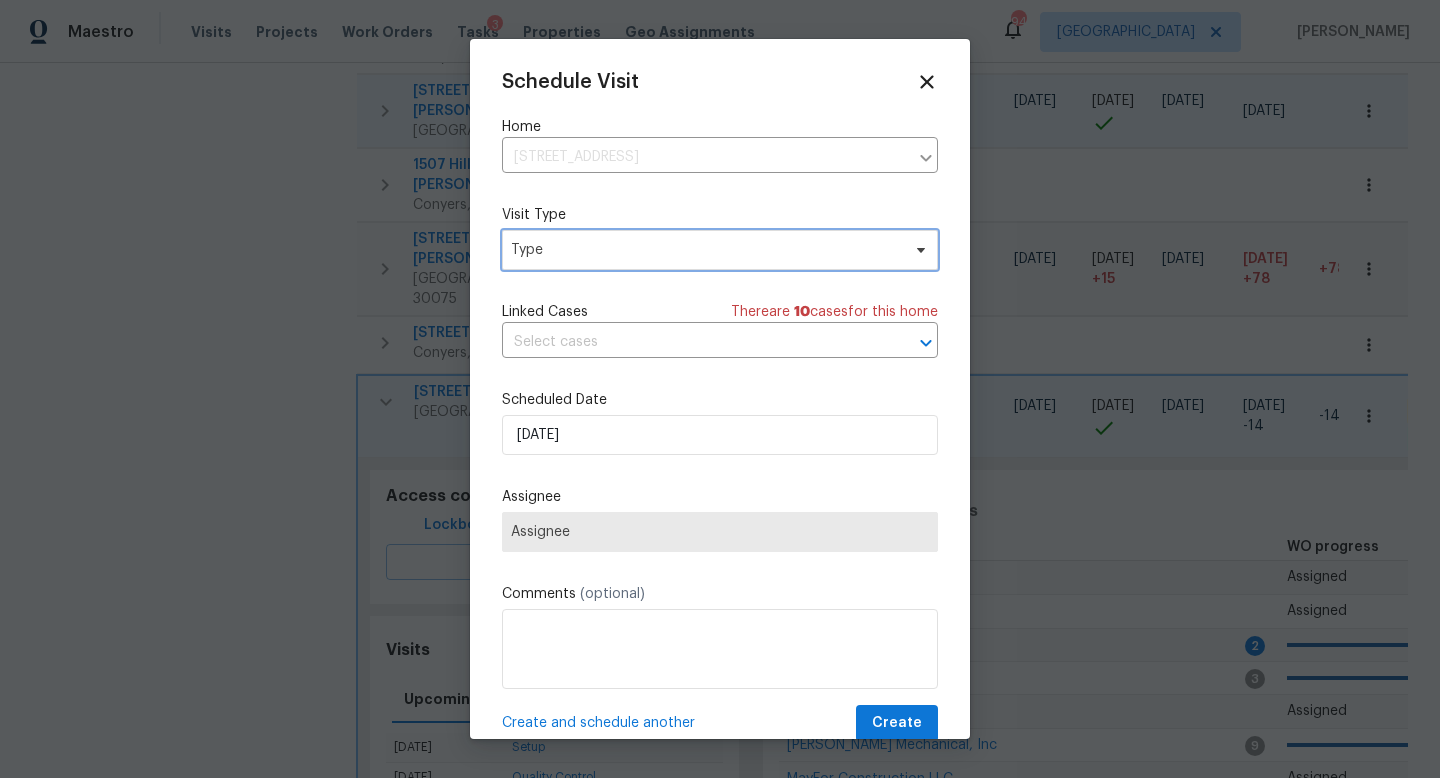 click on "Type" at bounding box center [705, 250] 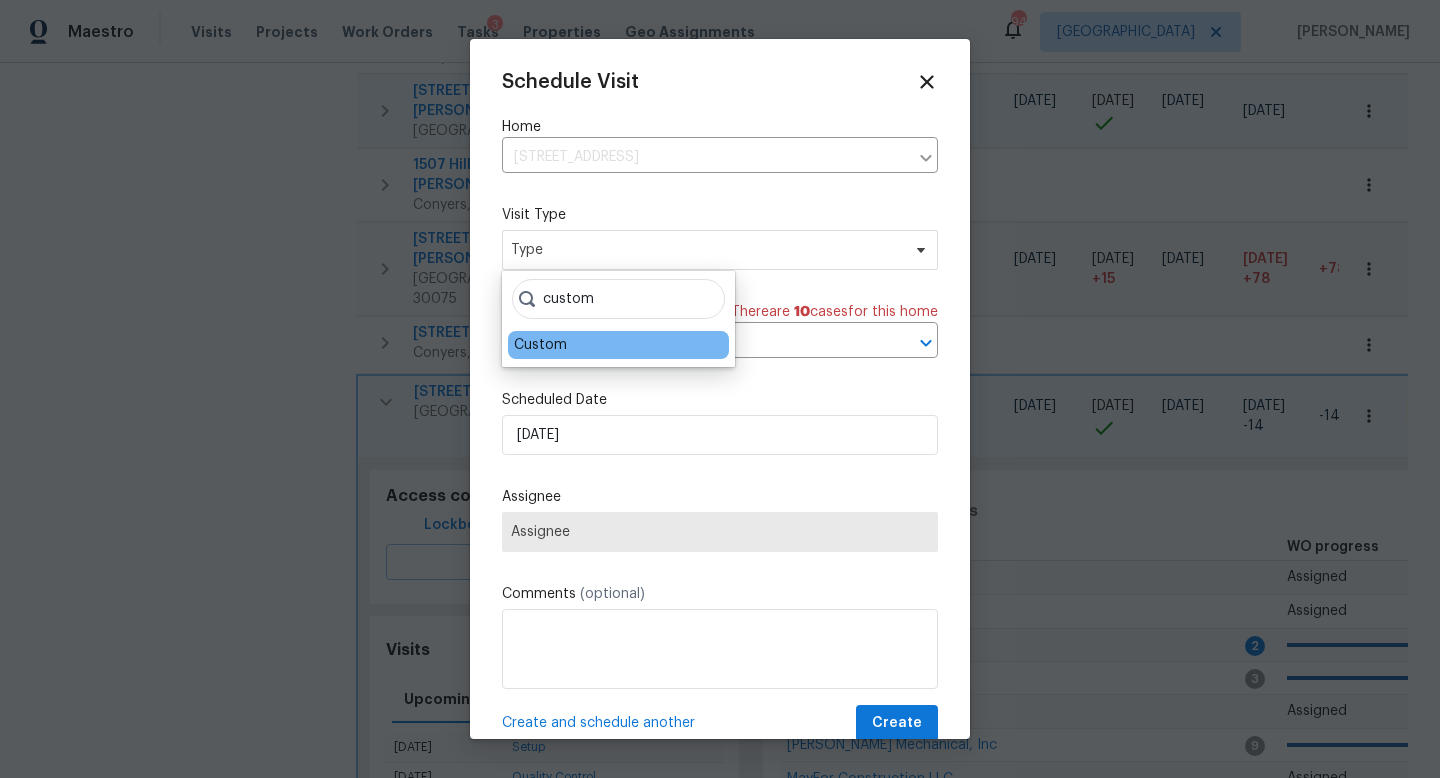 type on "custom" 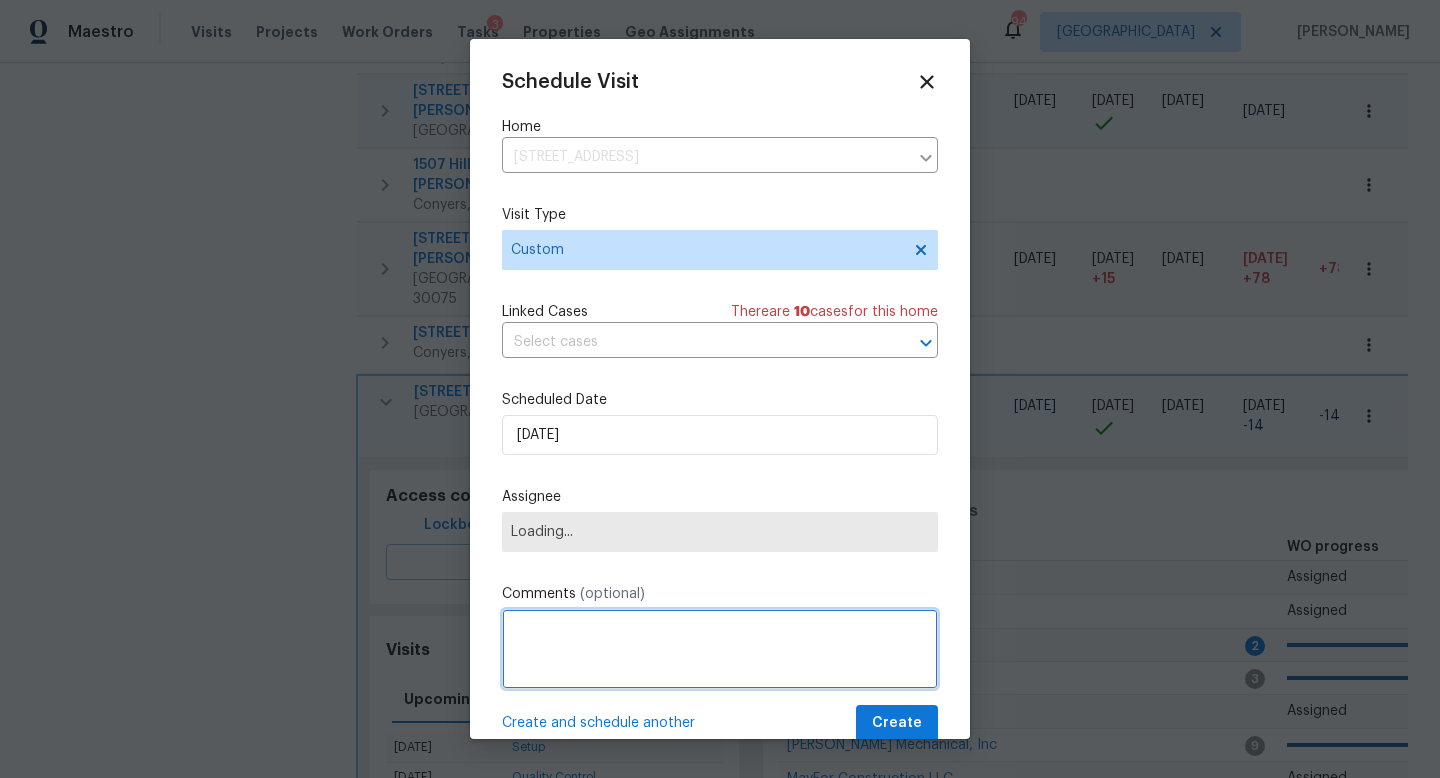click at bounding box center (720, 649) 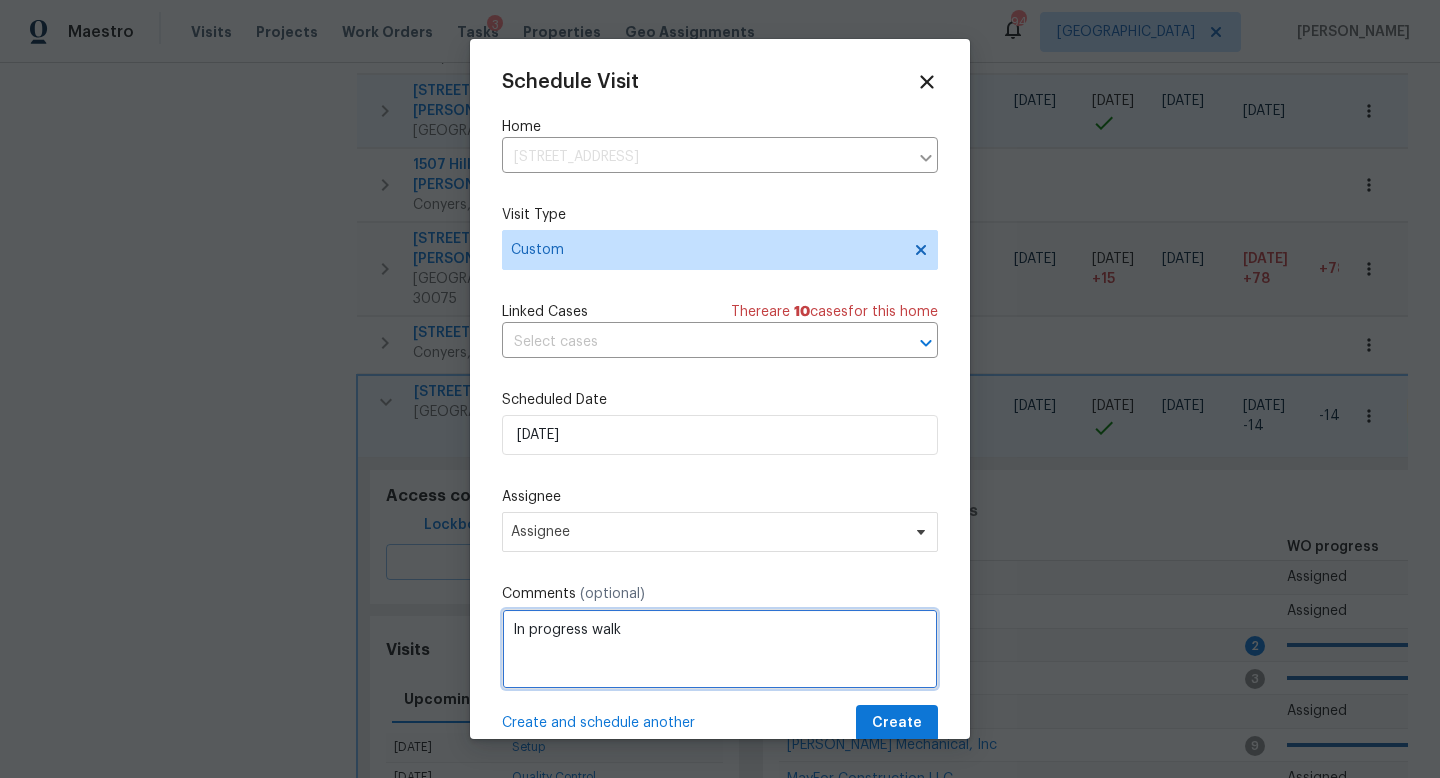 scroll, scrollTop: 36, scrollLeft: 0, axis: vertical 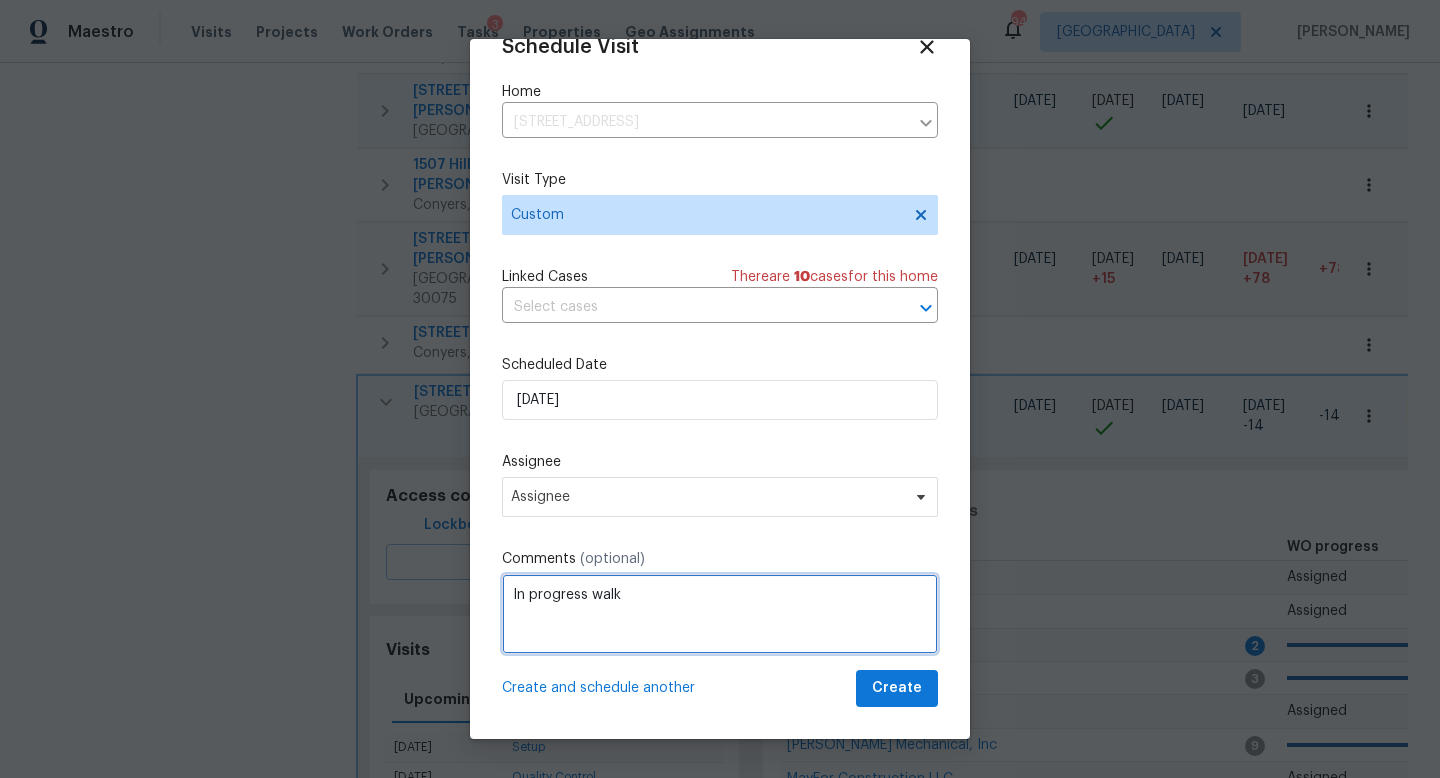 type on "In progress walk" 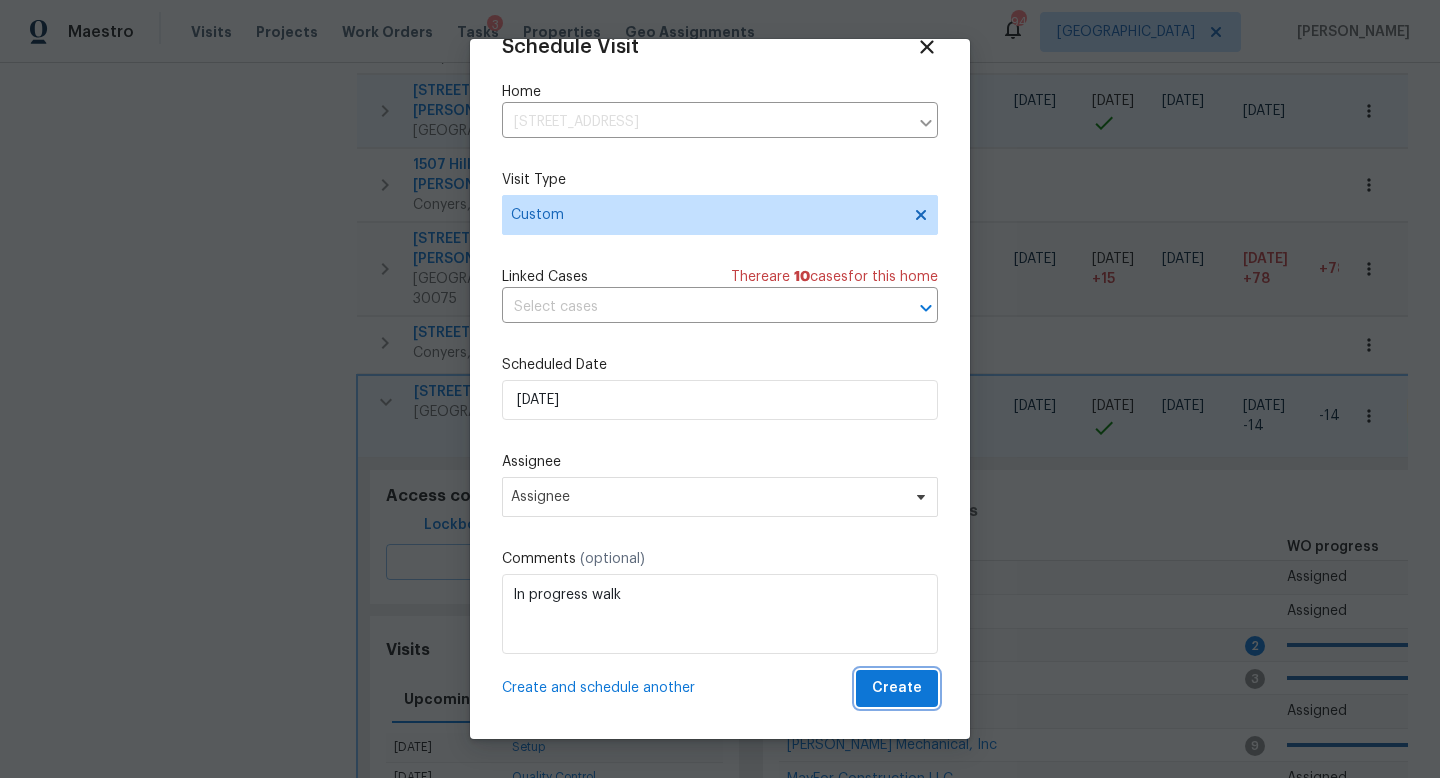 click on "Create" at bounding box center [897, 688] 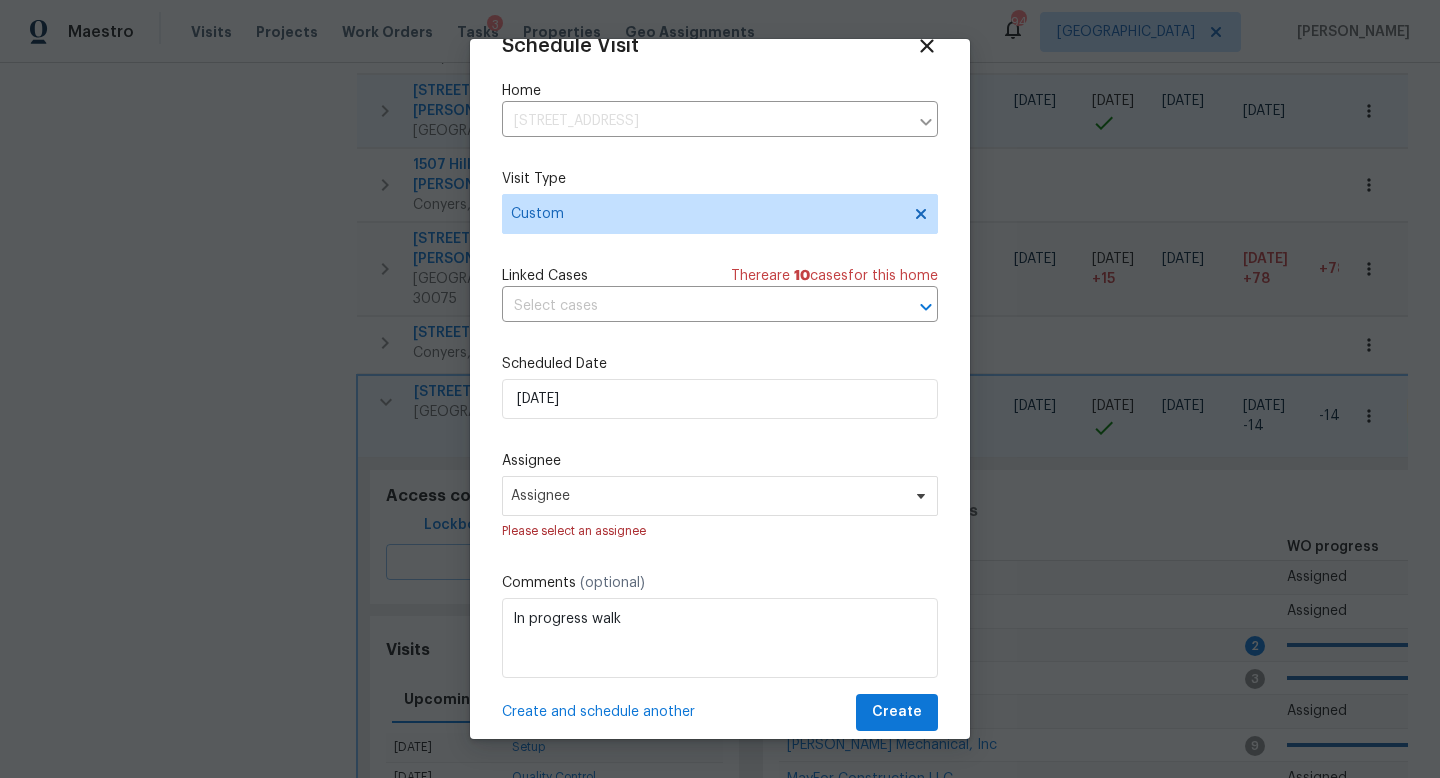 click on "Assignee   Assignee Please select an assignee" at bounding box center (720, 496) 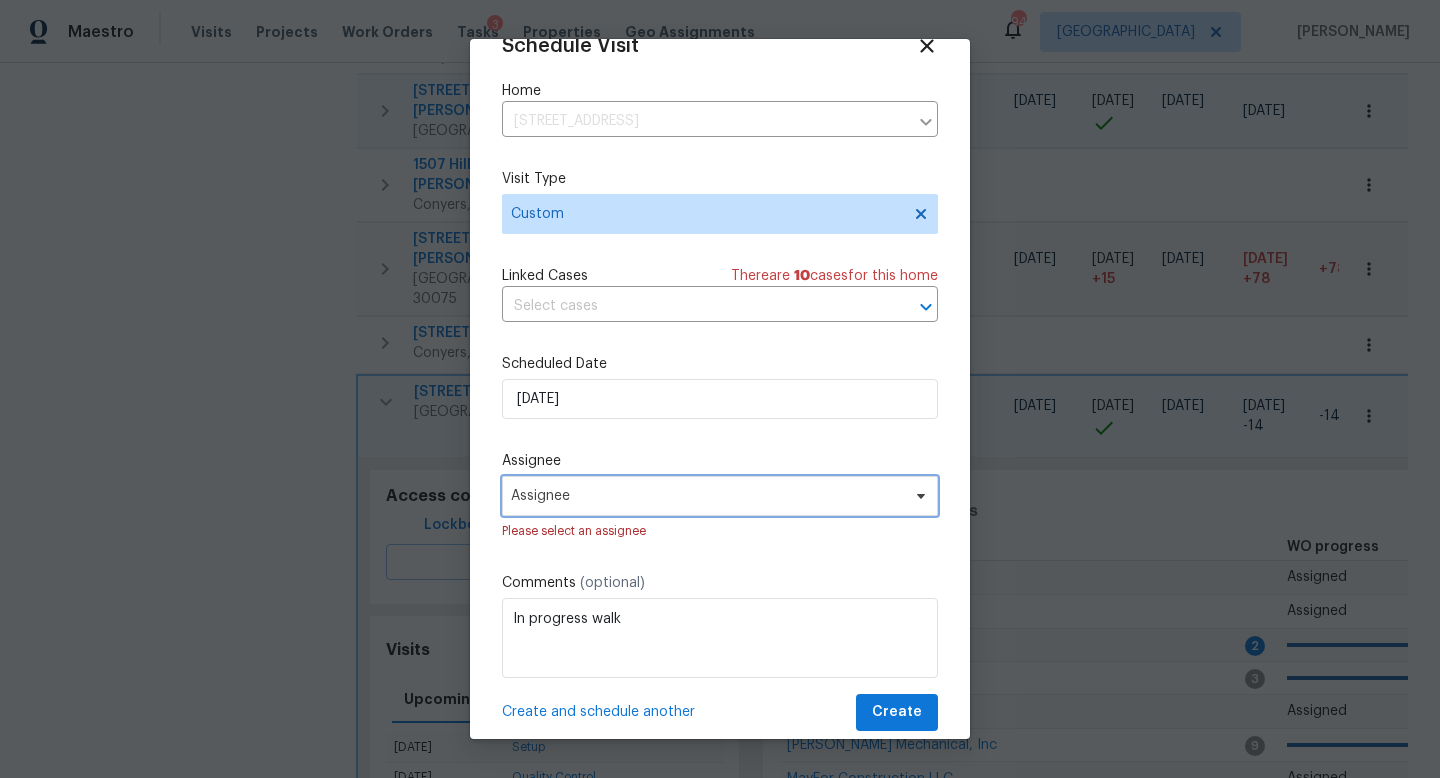 click on "Assignee" at bounding box center [707, 496] 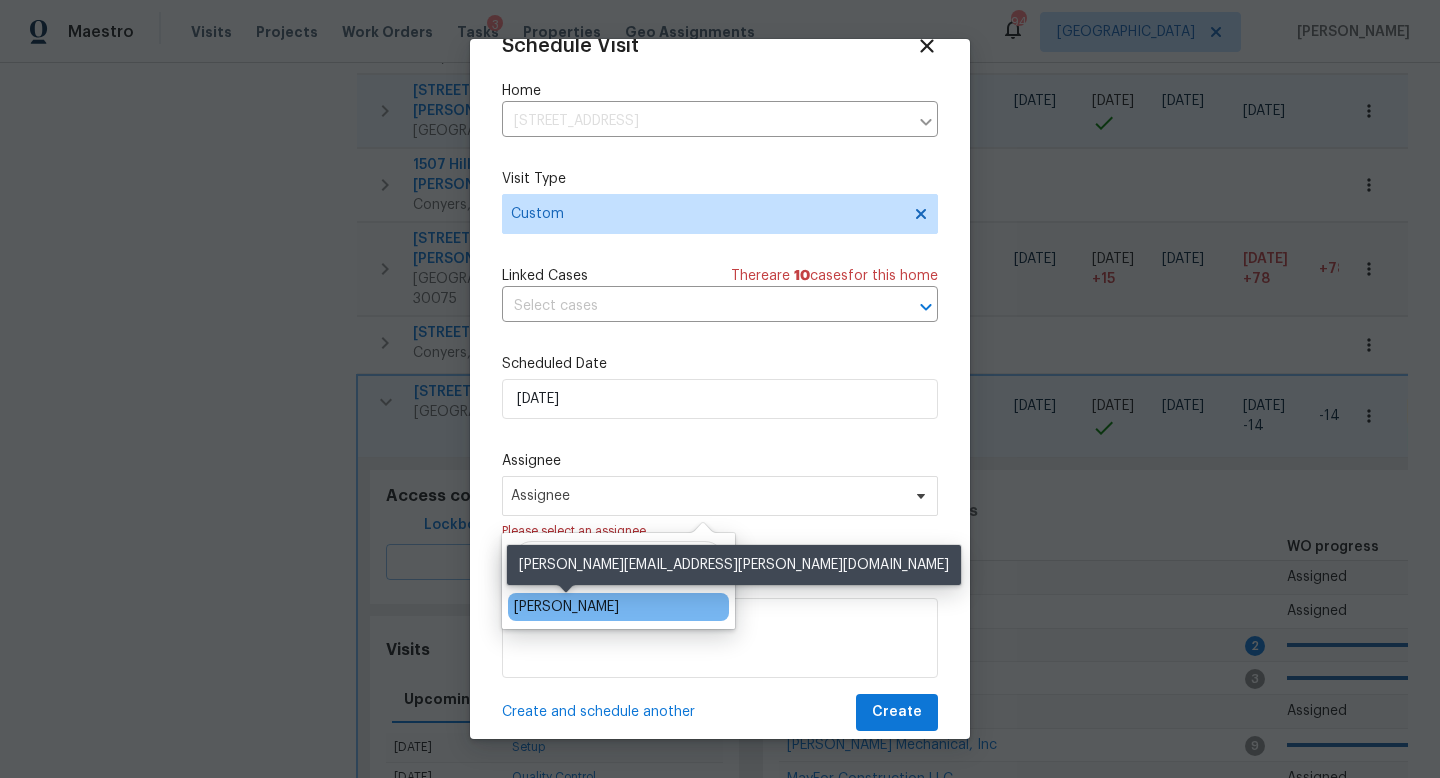type on "cyn" 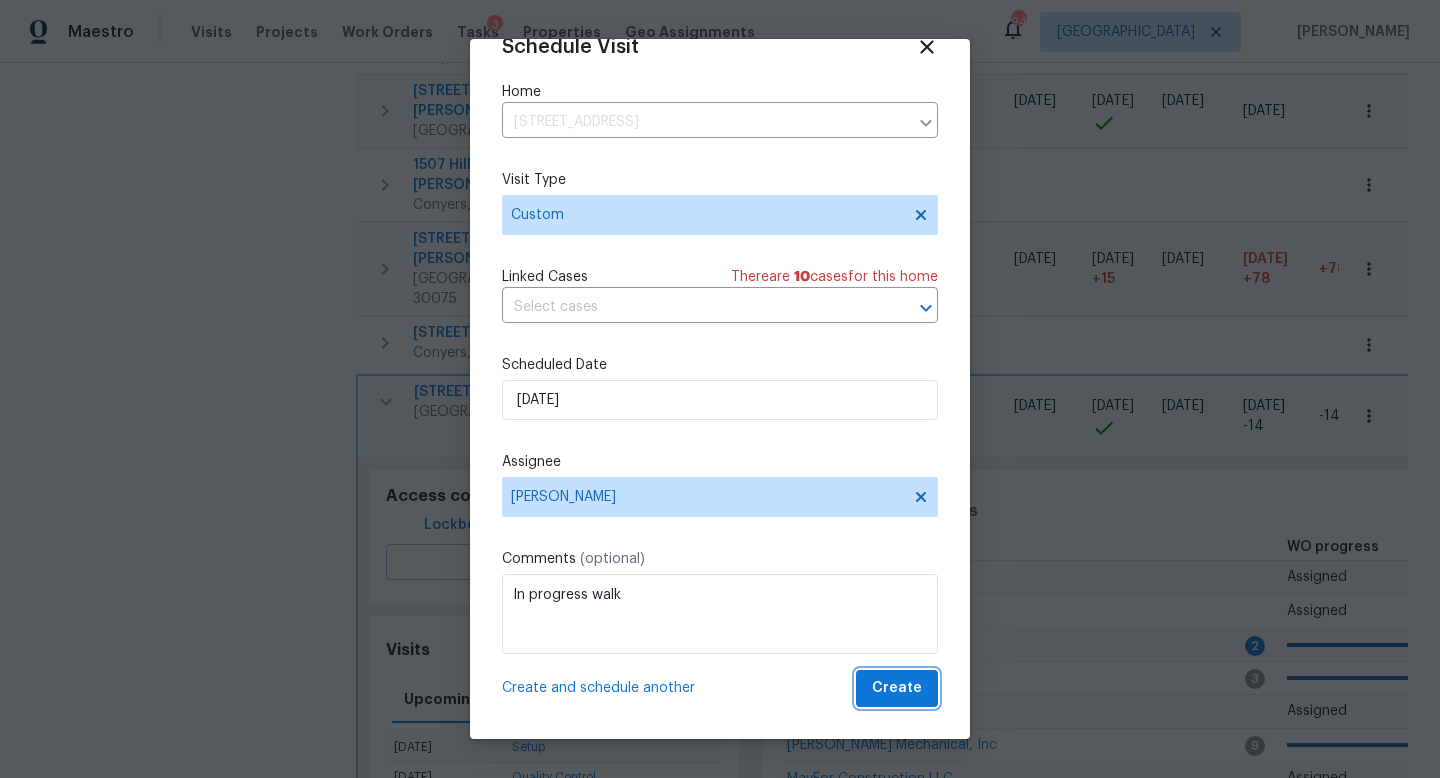 click on "Create" at bounding box center (897, 688) 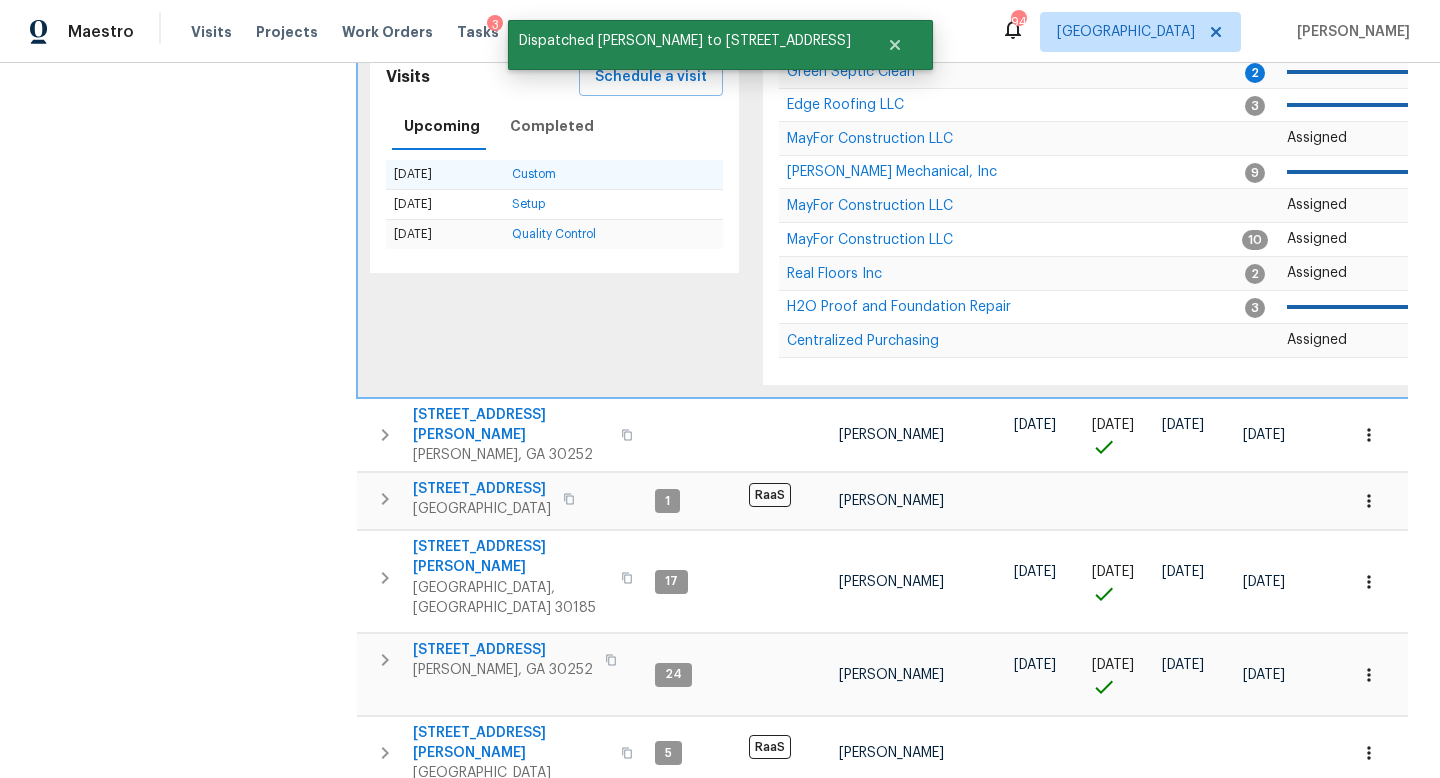 scroll, scrollTop: 1815, scrollLeft: 0, axis: vertical 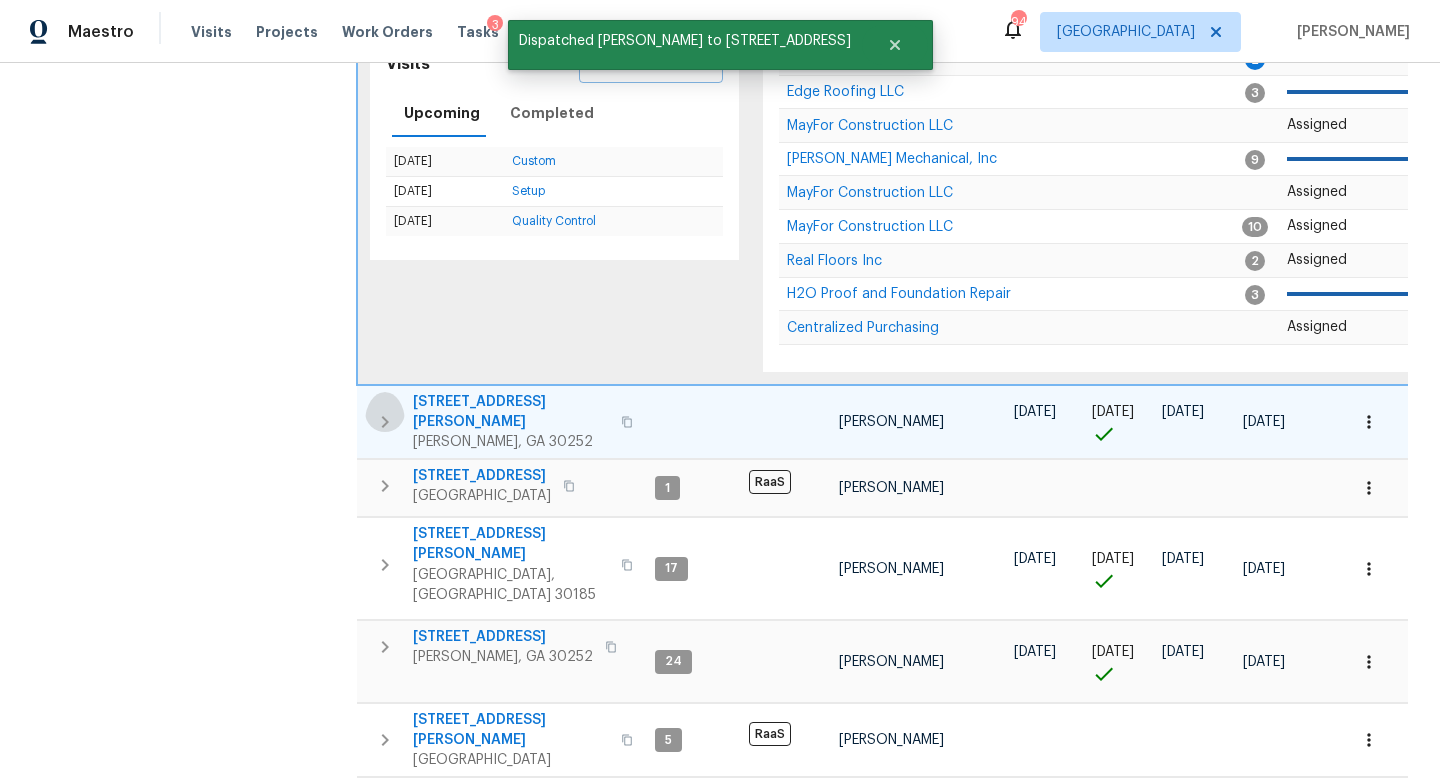 click at bounding box center (385, 422) 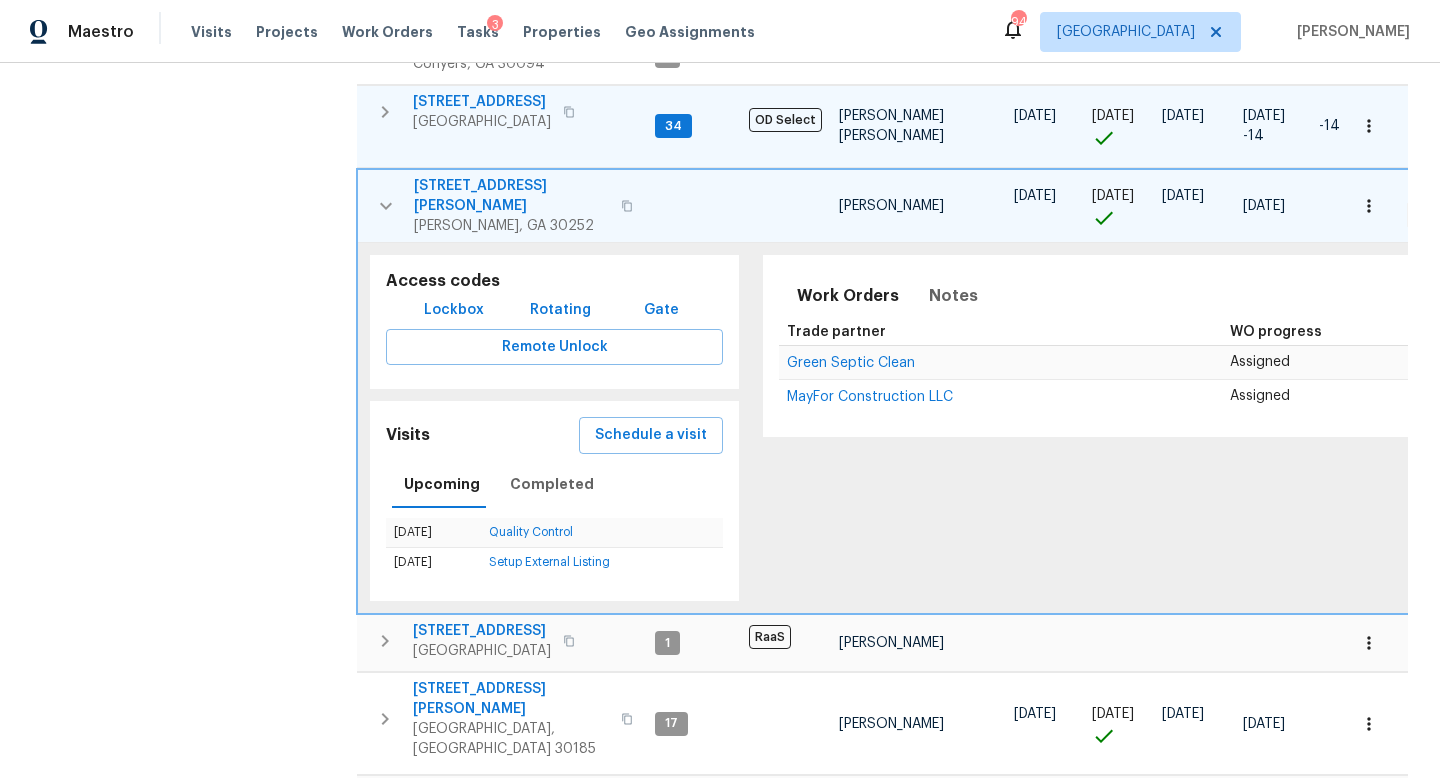 scroll, scrollTop: 1513, scrollLeft: 0, axis: vertical 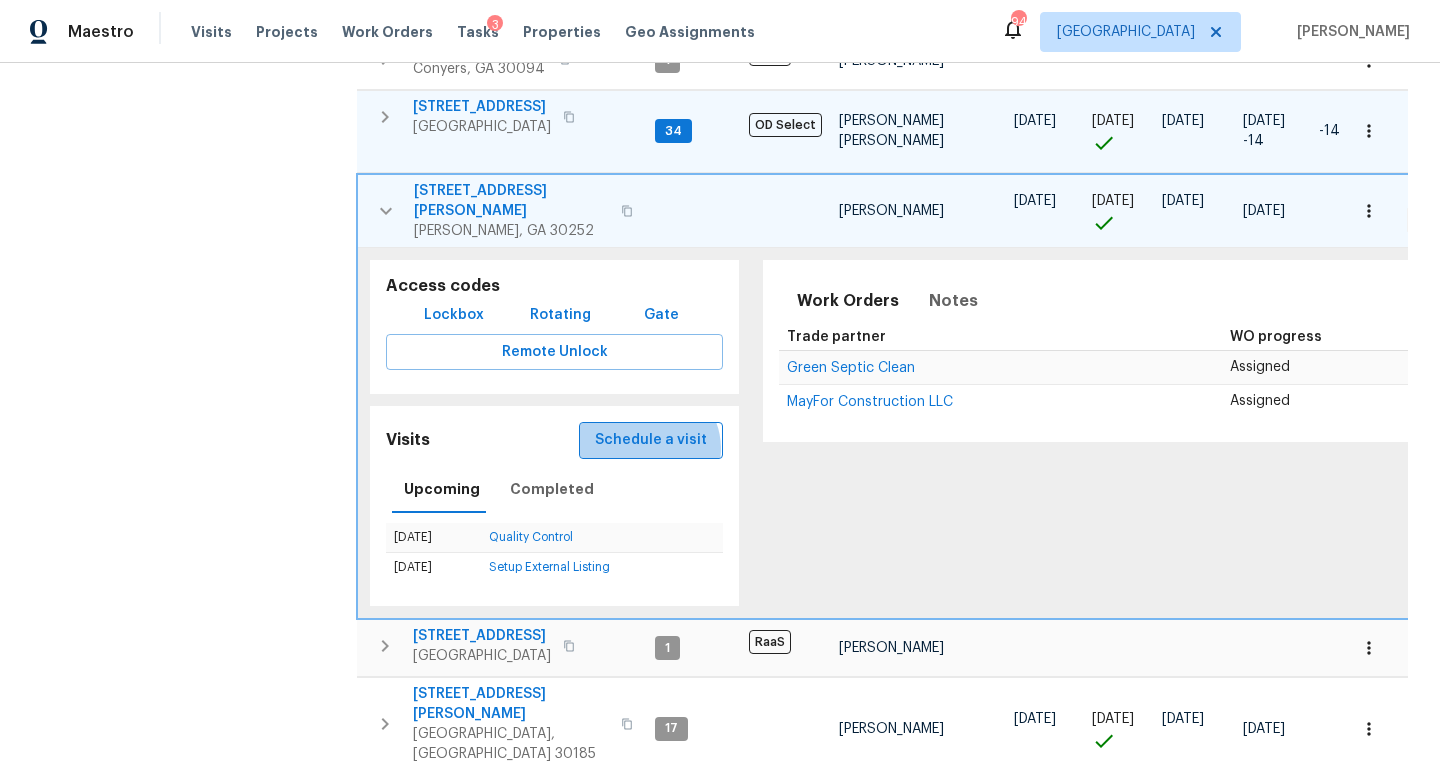 click on "Schedule a visit" at bounding box center [651, 440] 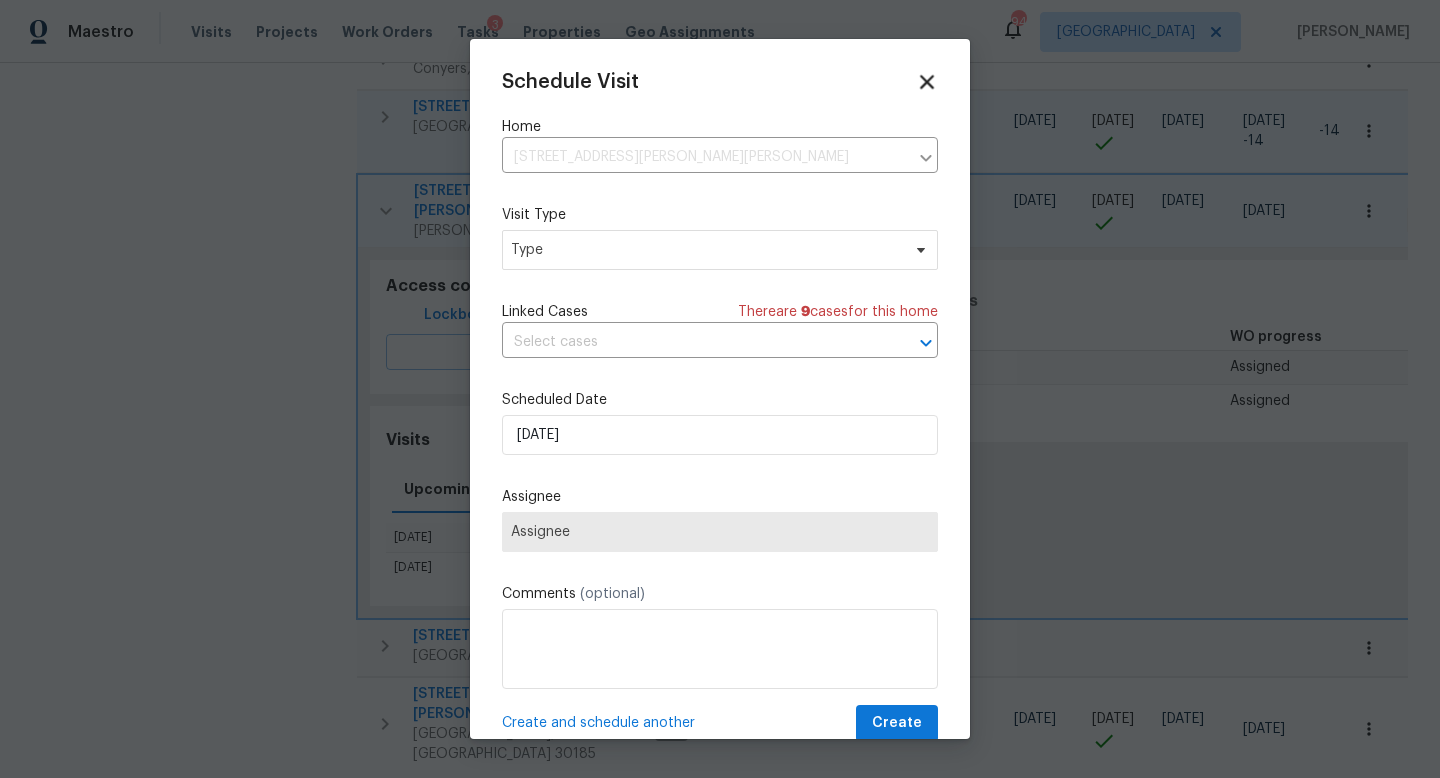 click 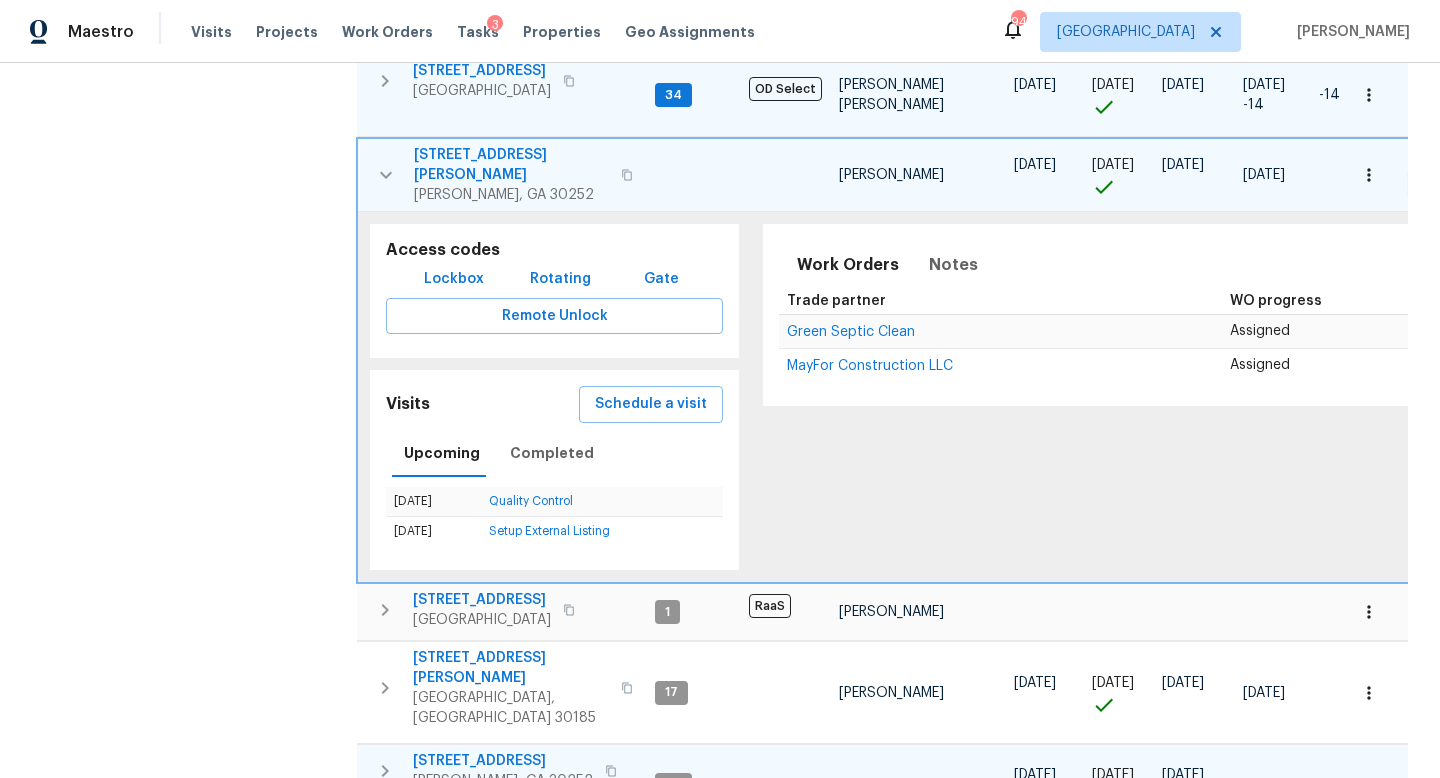 scroll, scrollTop: 1562, scrollLeft: 0, axis: vertical 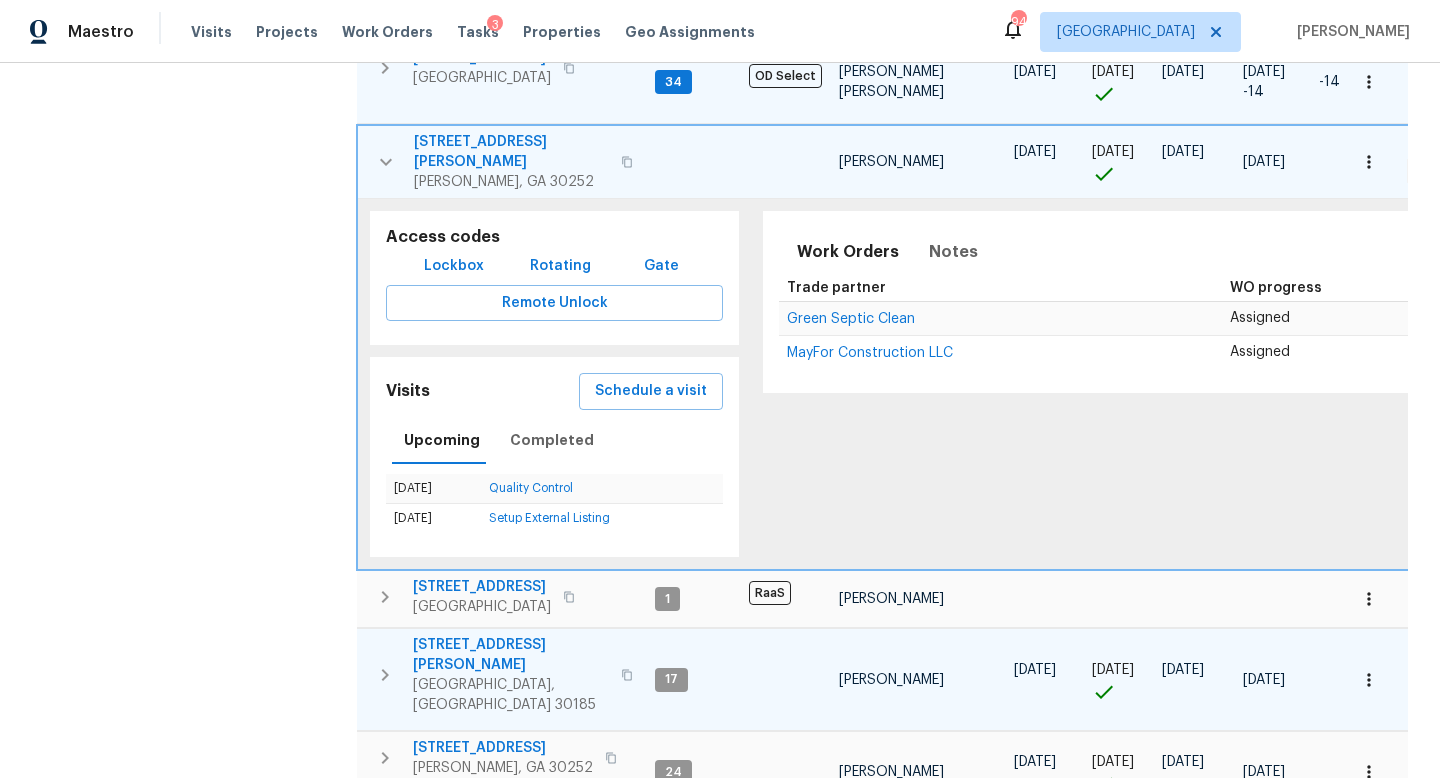 click 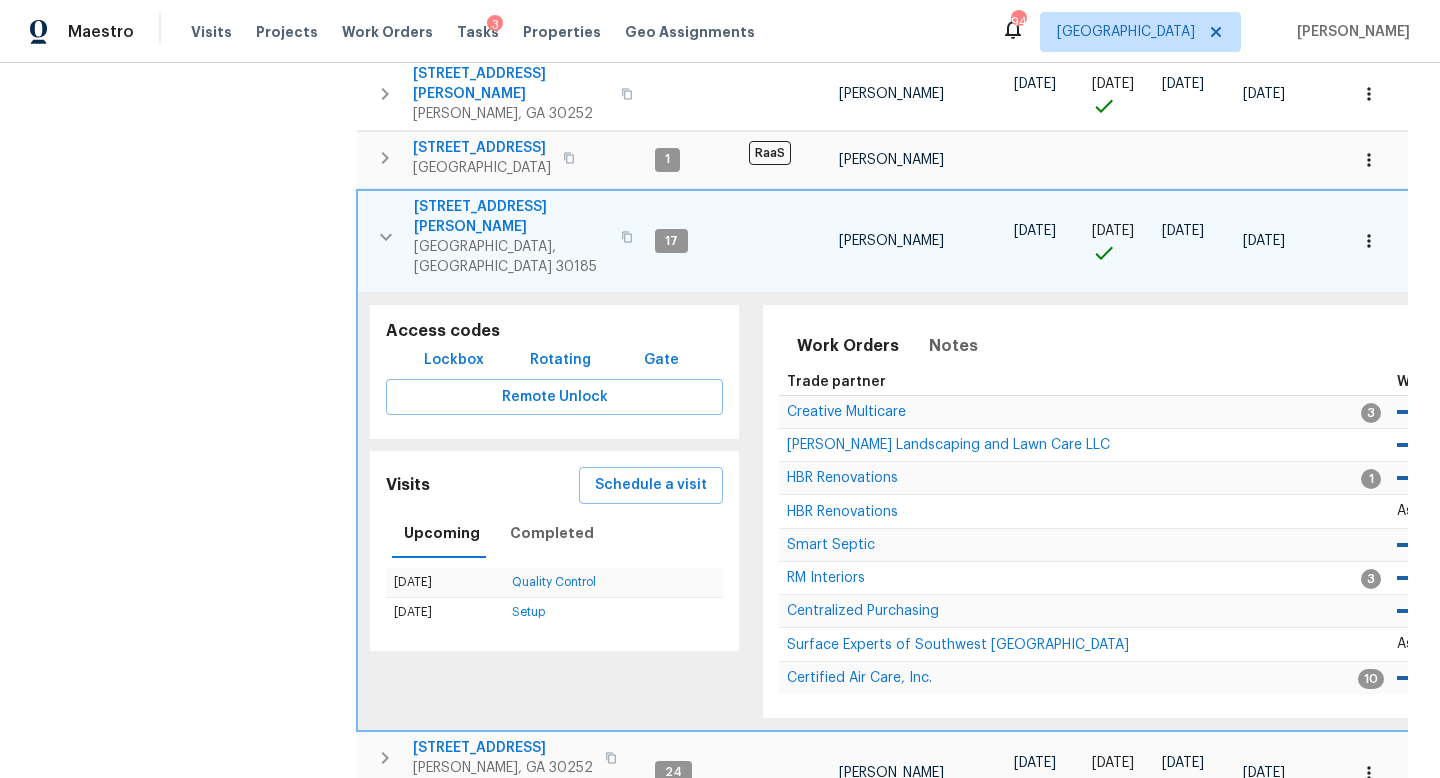 scroll, scrollTop: 1740, scrollLeft: 0, axis: vertical 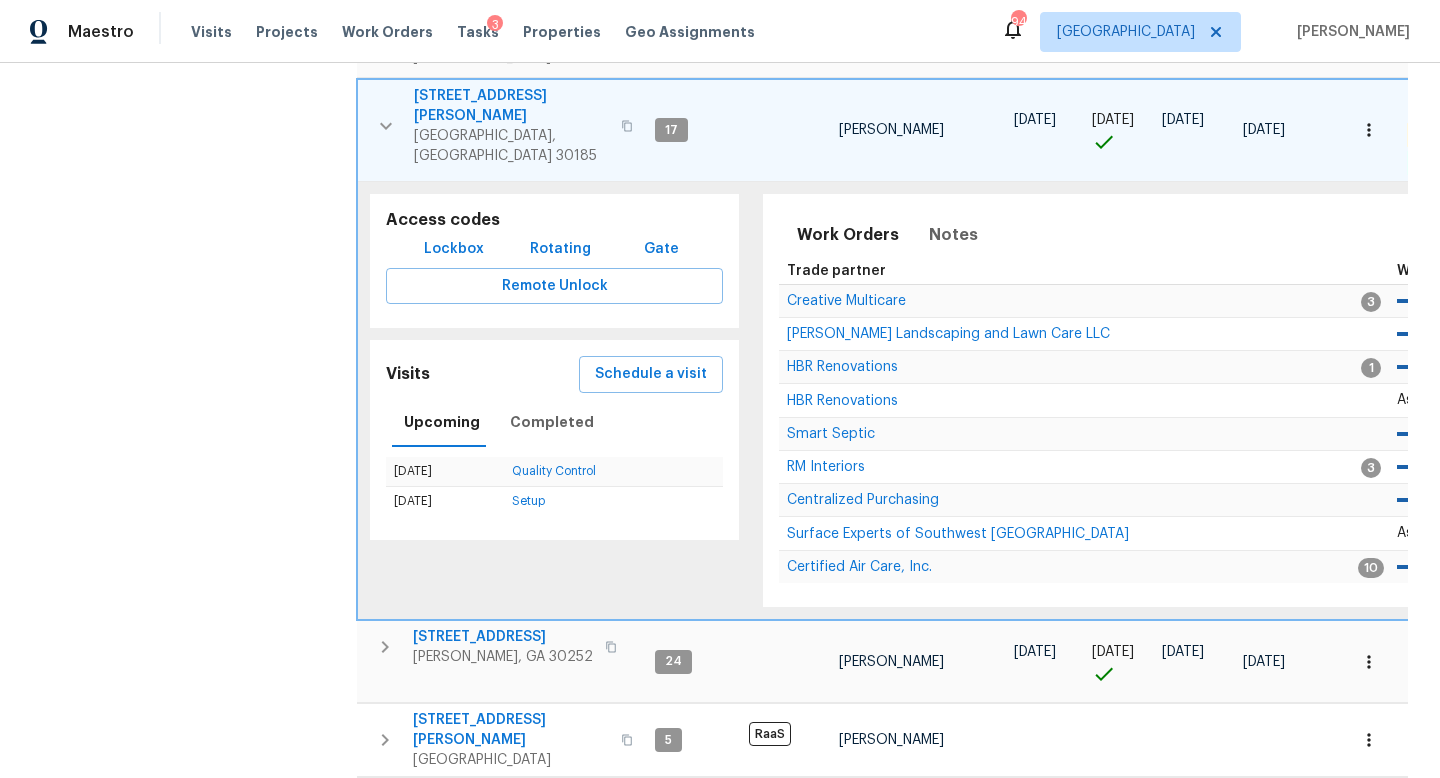 click 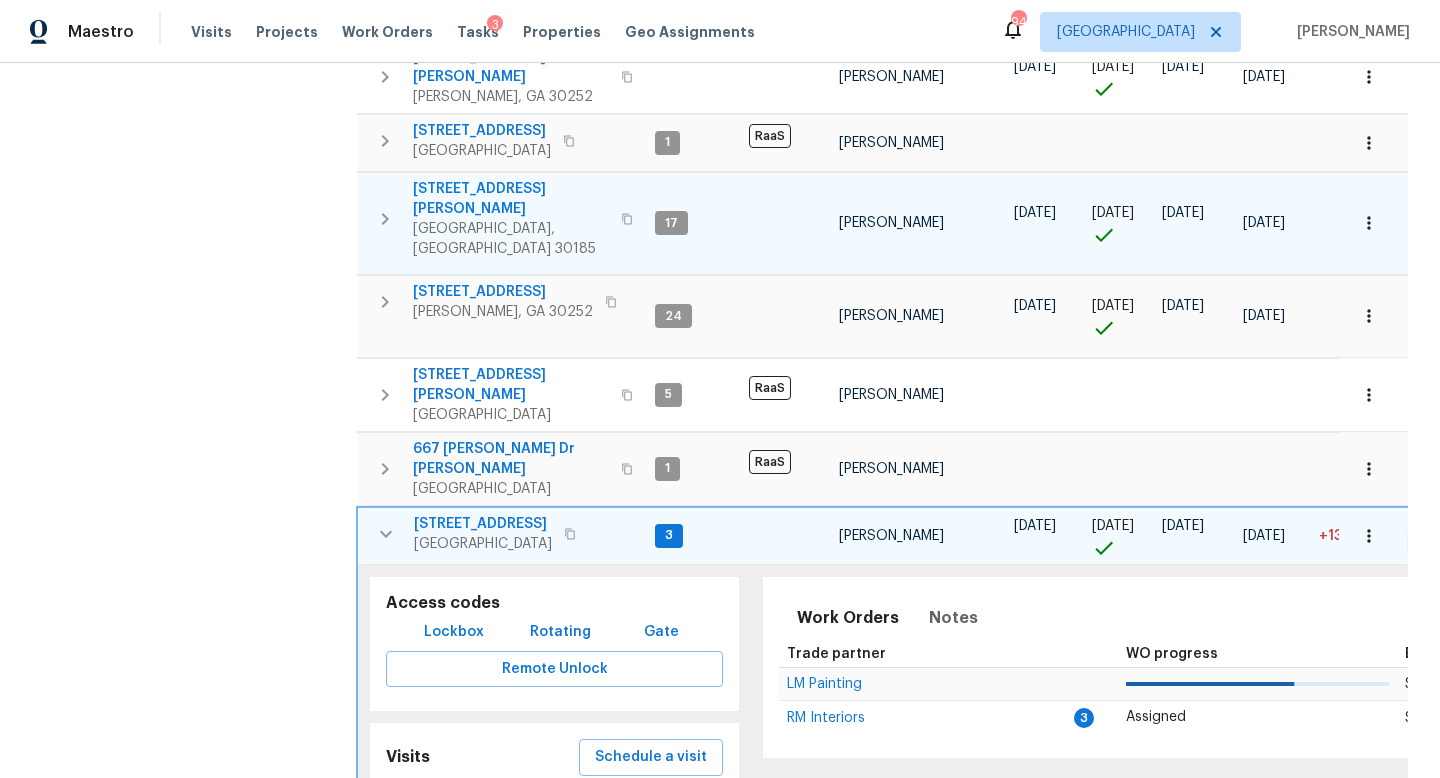 scroll, scrollTop: 1641, scrollLeft: 0, axis: vertical 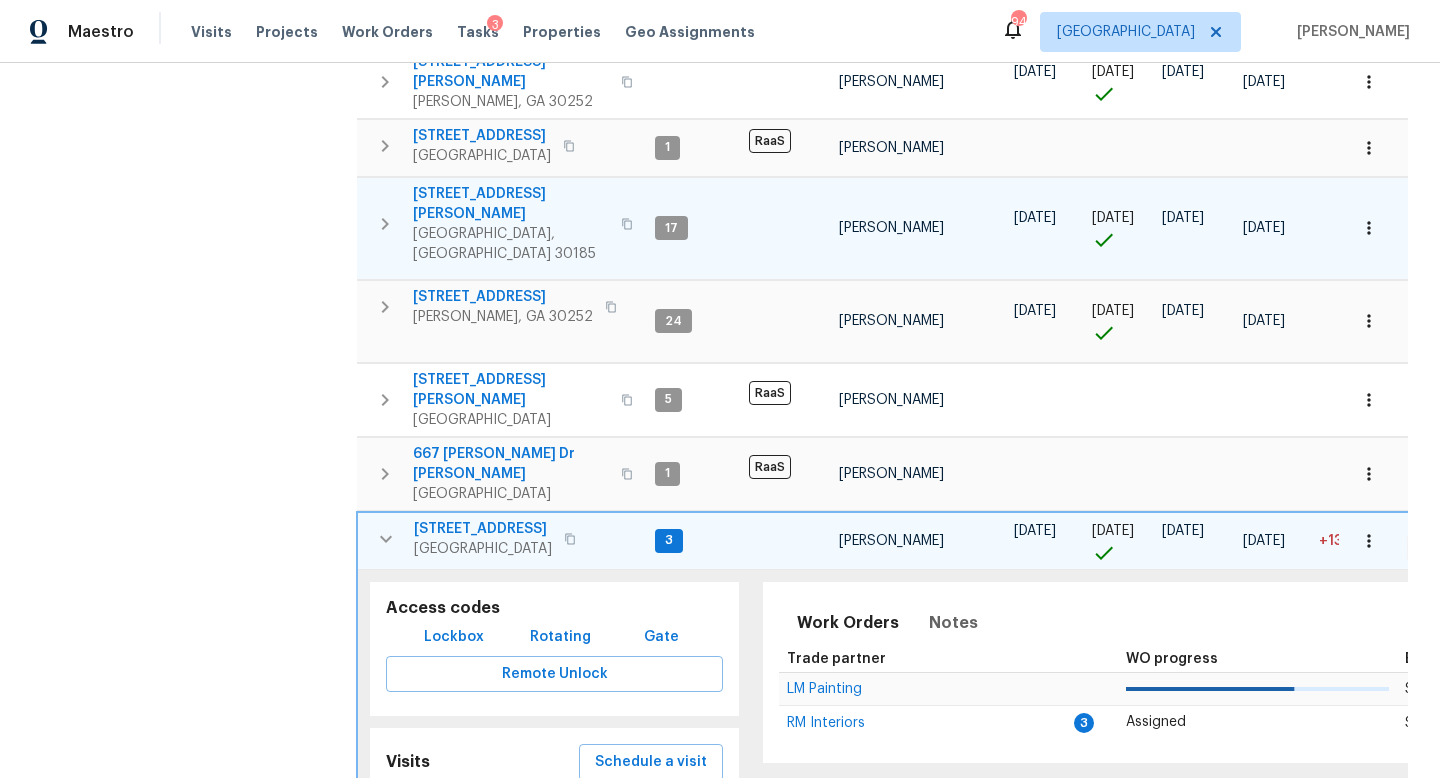 click 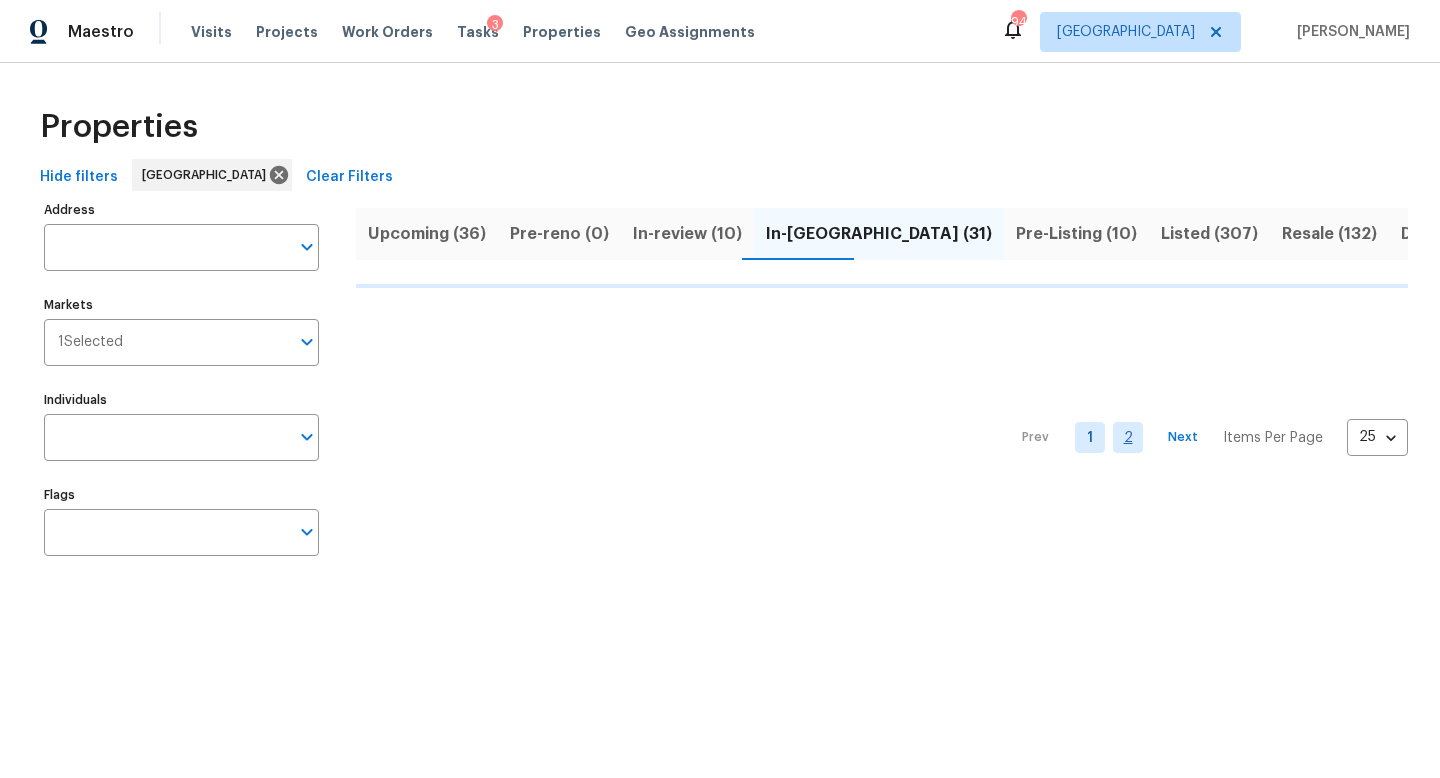scroll, scrollTop: 0, scrollLeft: 0, axis: both 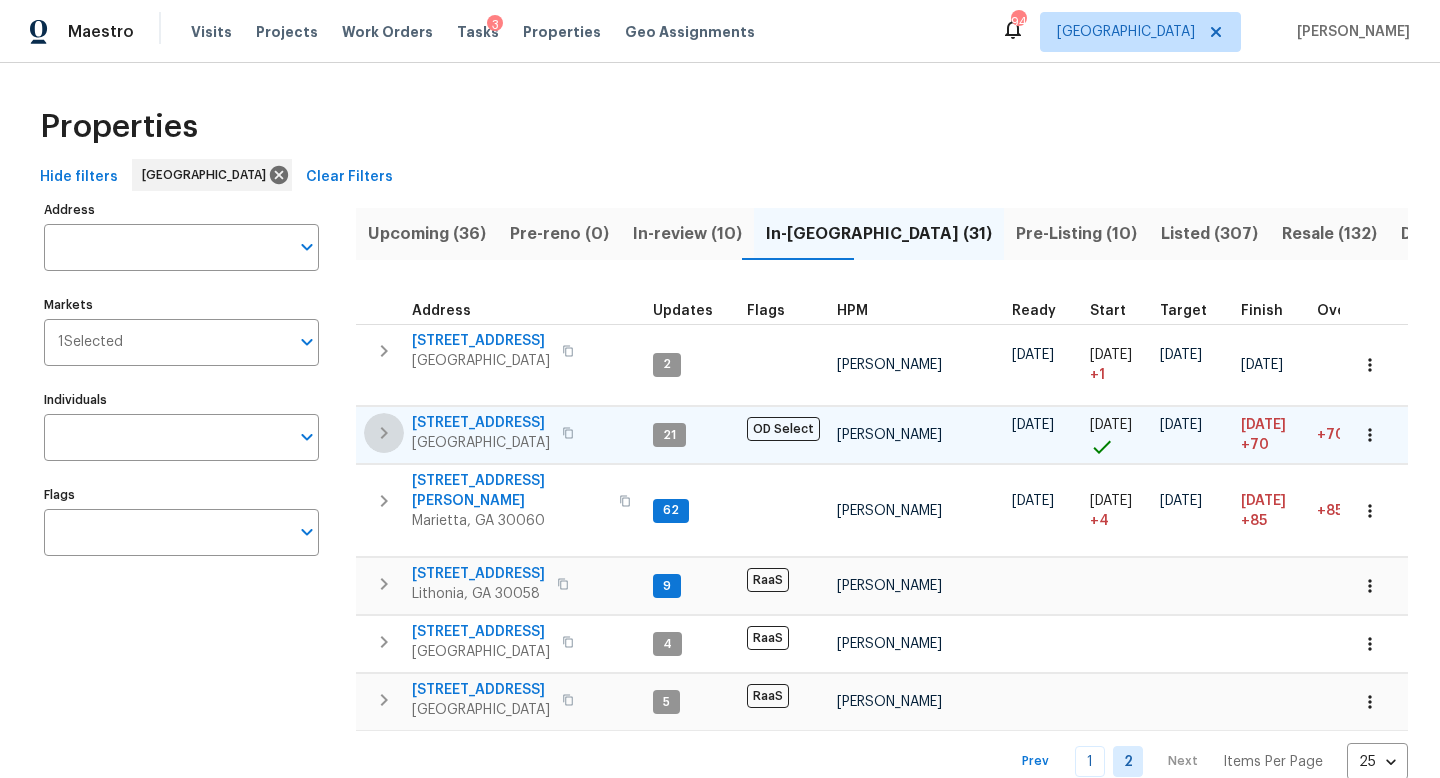 click 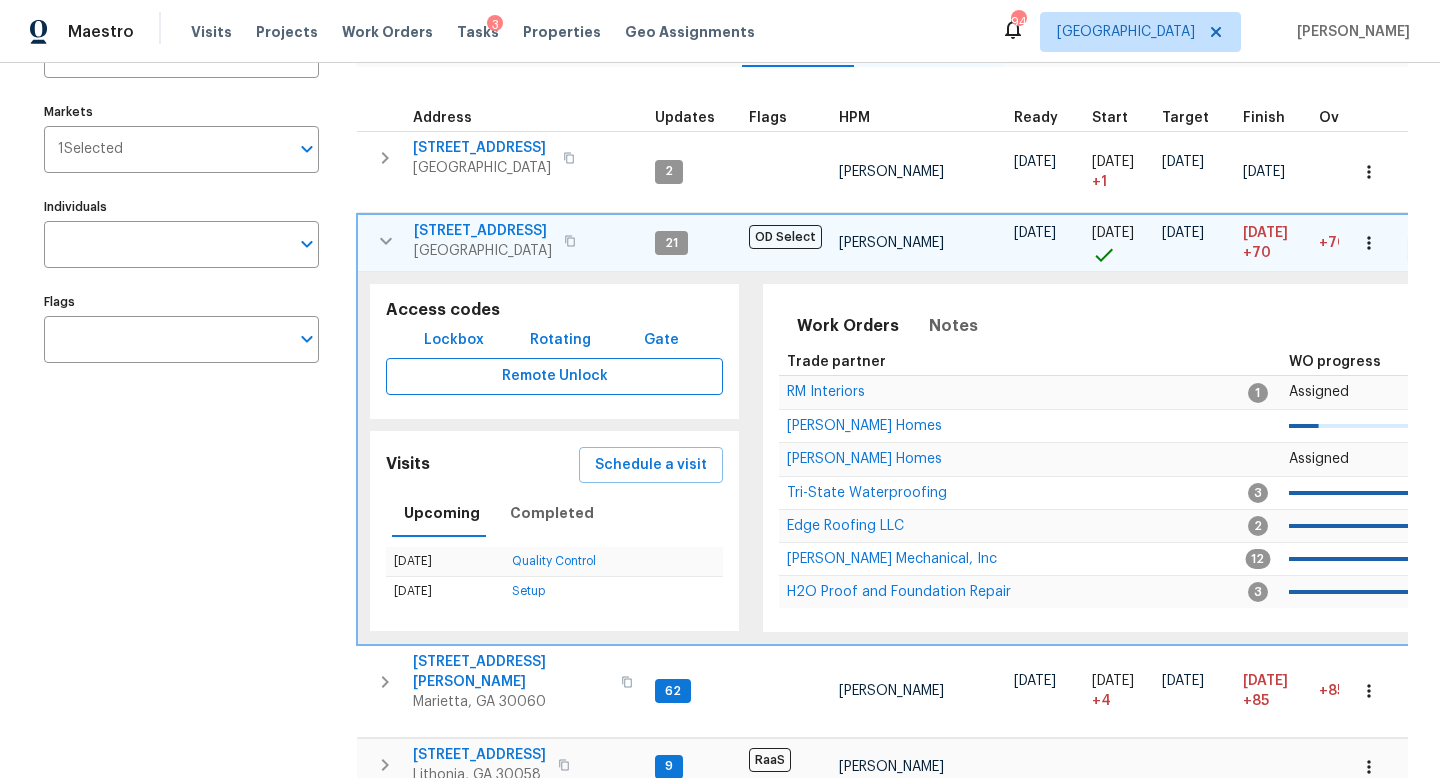 scroll, scrollTop: 243, scrollLeft: 0, axis: vertical 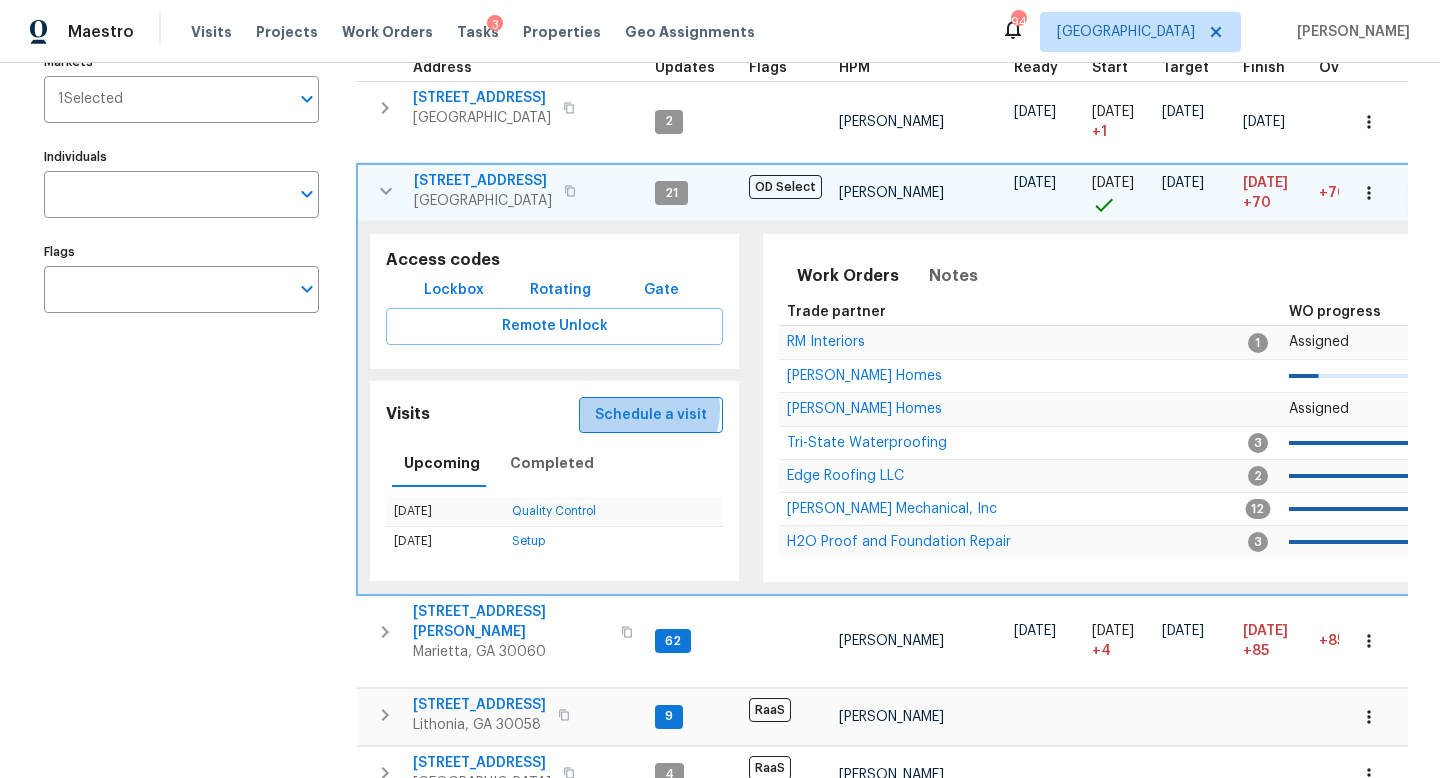 click on "Schedule a visit" at bounding box center [651, 415] 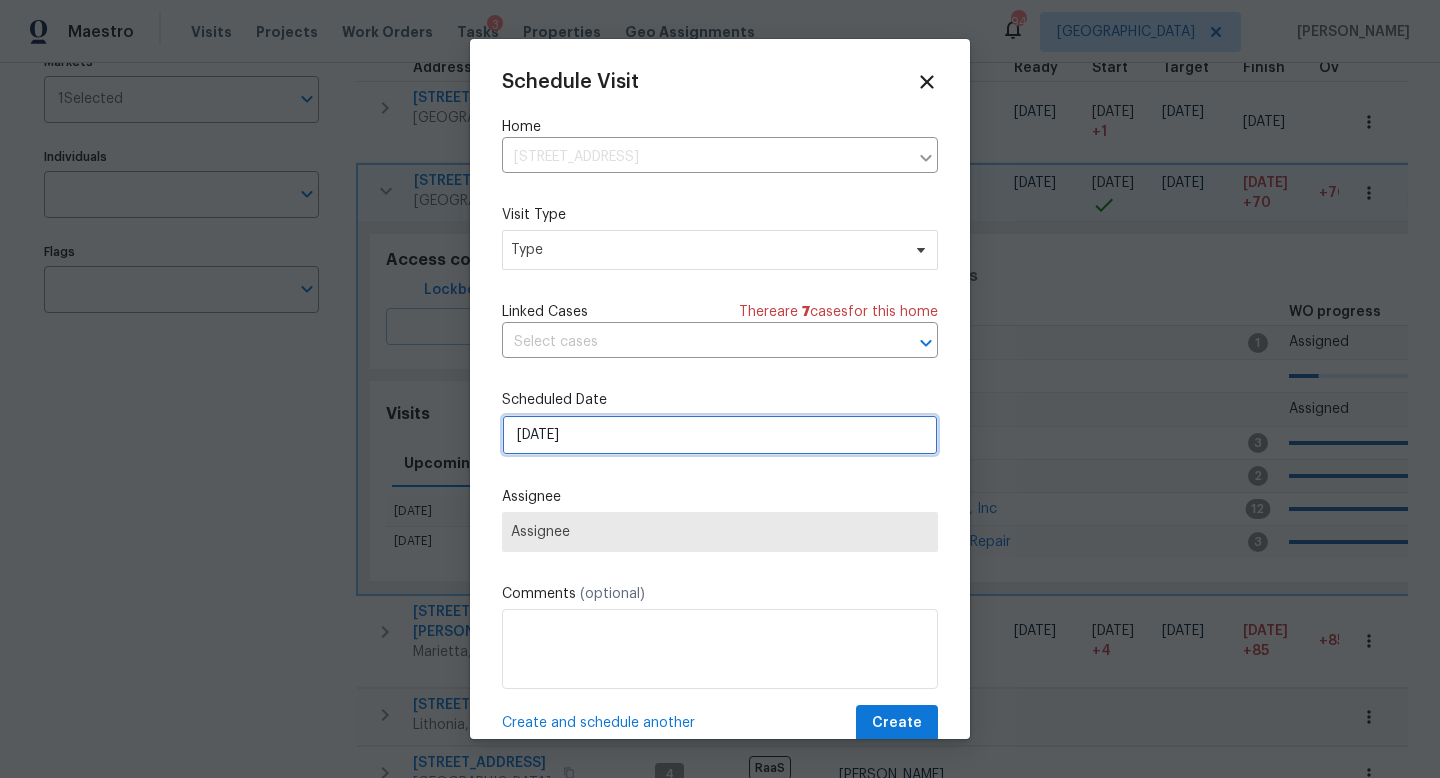 click on "[DATE]" at bounding box center [720, 435] 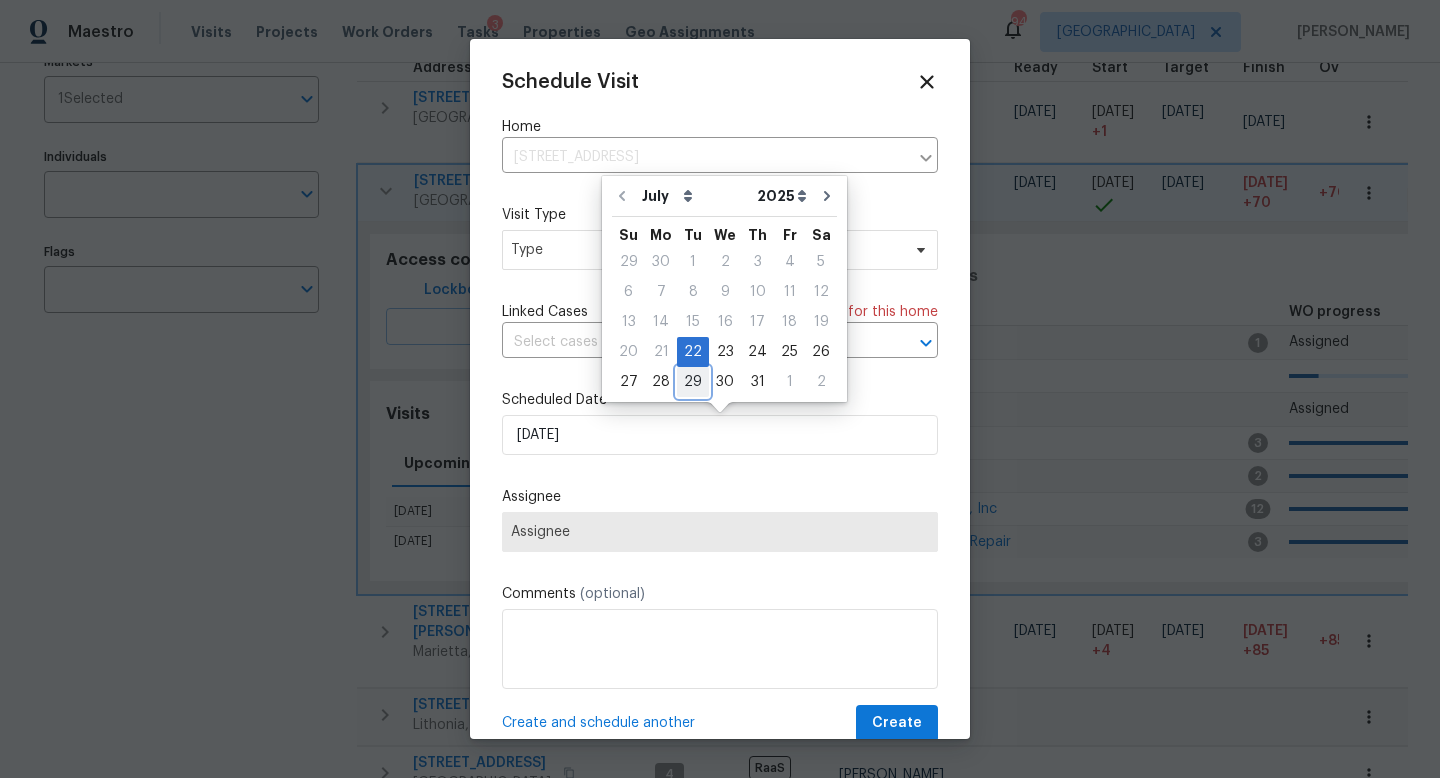 click on "29" at bounding box center [693, 382] 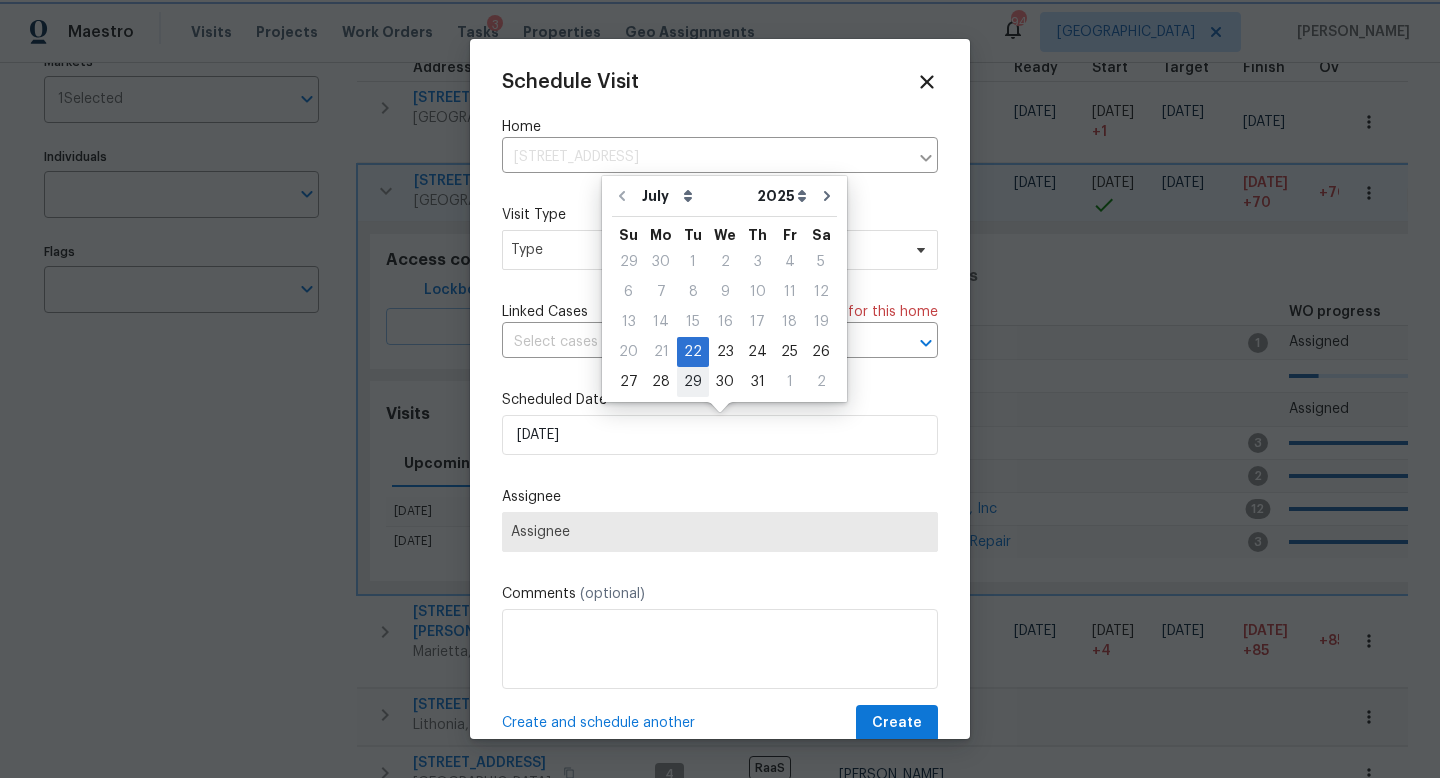type on "[DATE]" 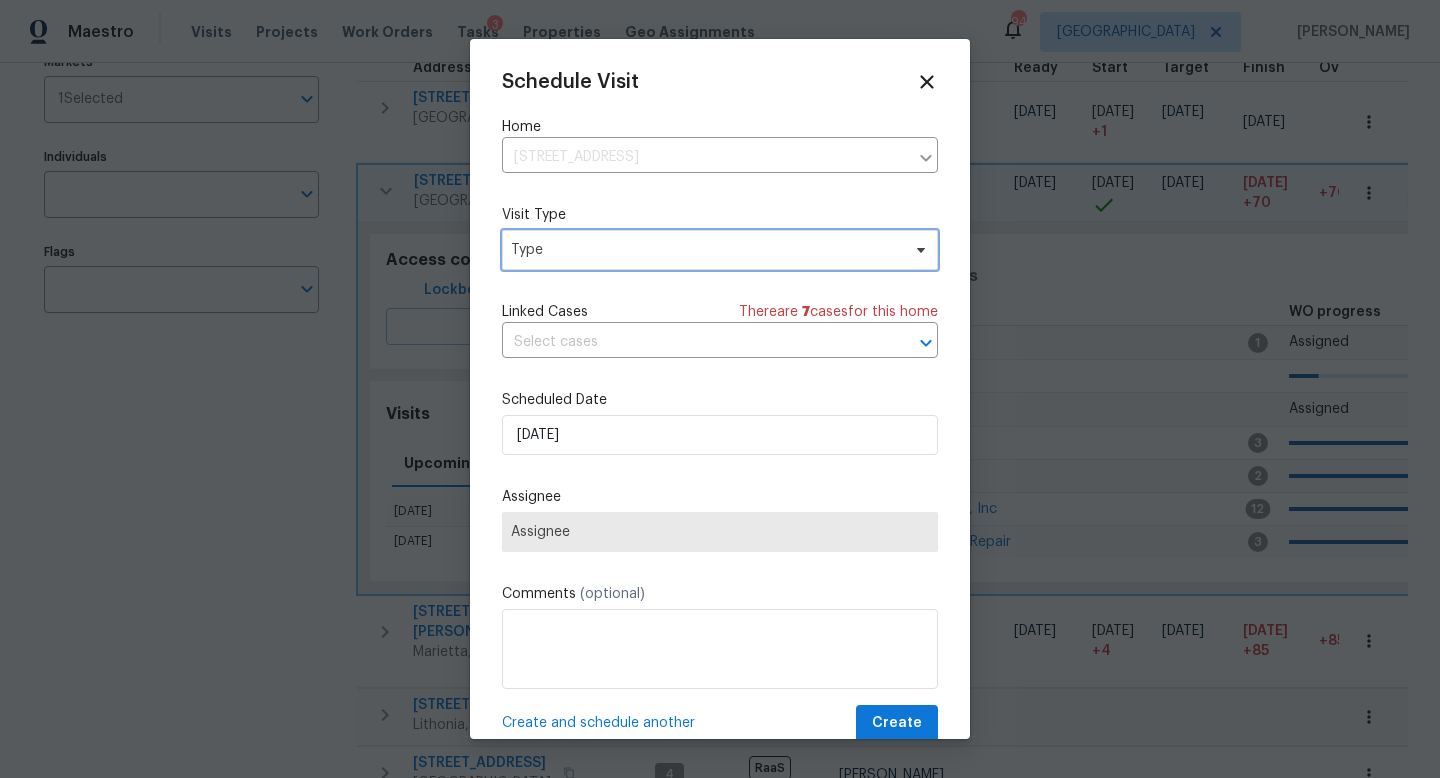 click on "Type" at bounding box center [720, 250] 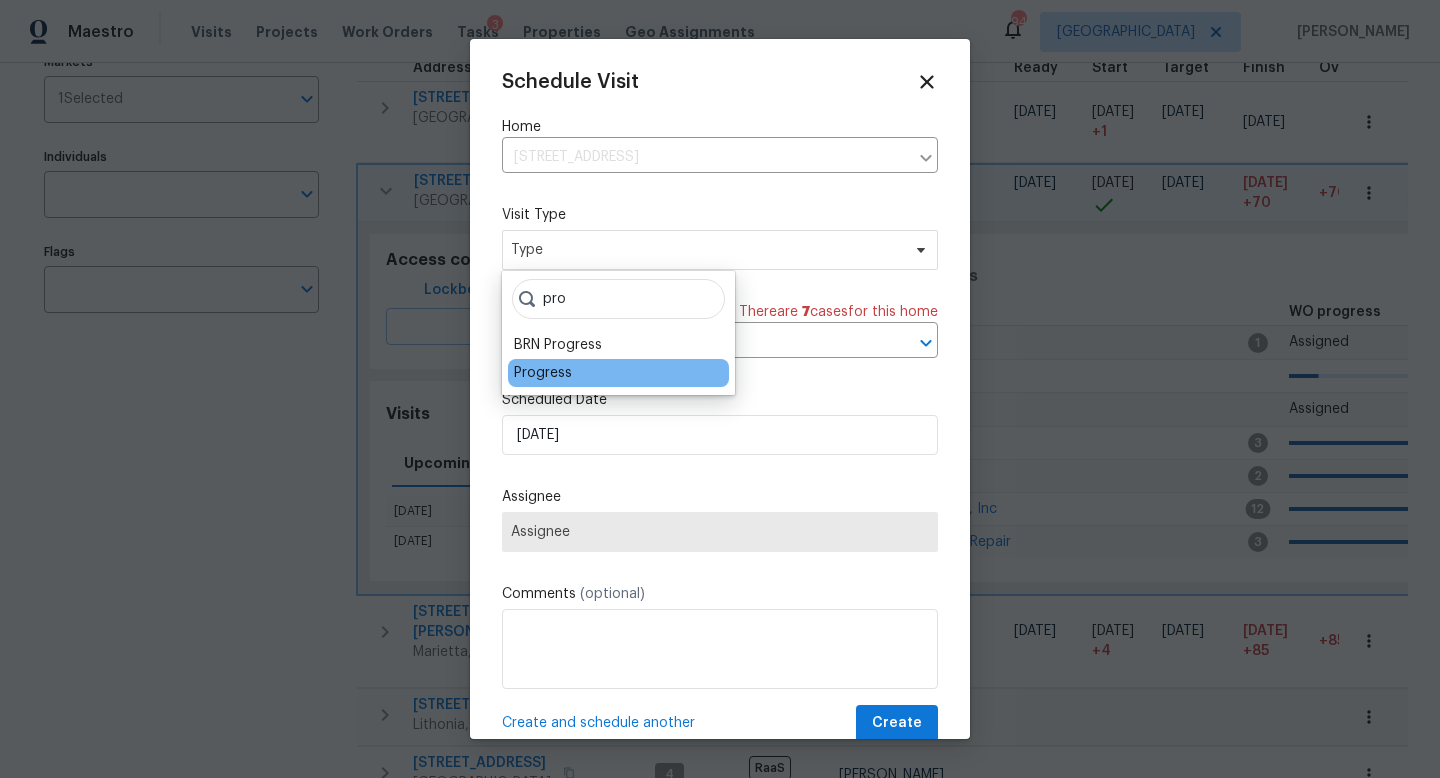 type on "pro" 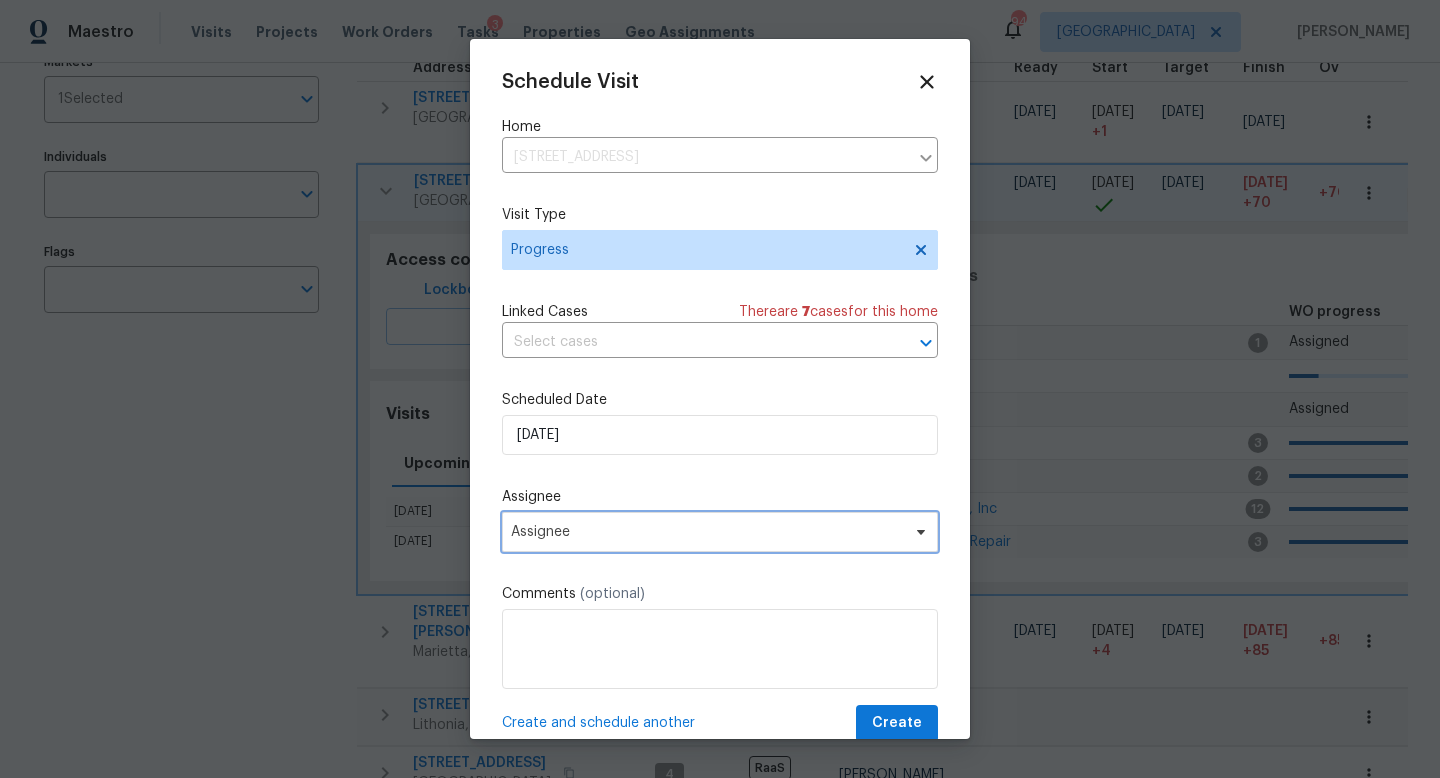 click on "Assignee" at bounding box center [707, 532] 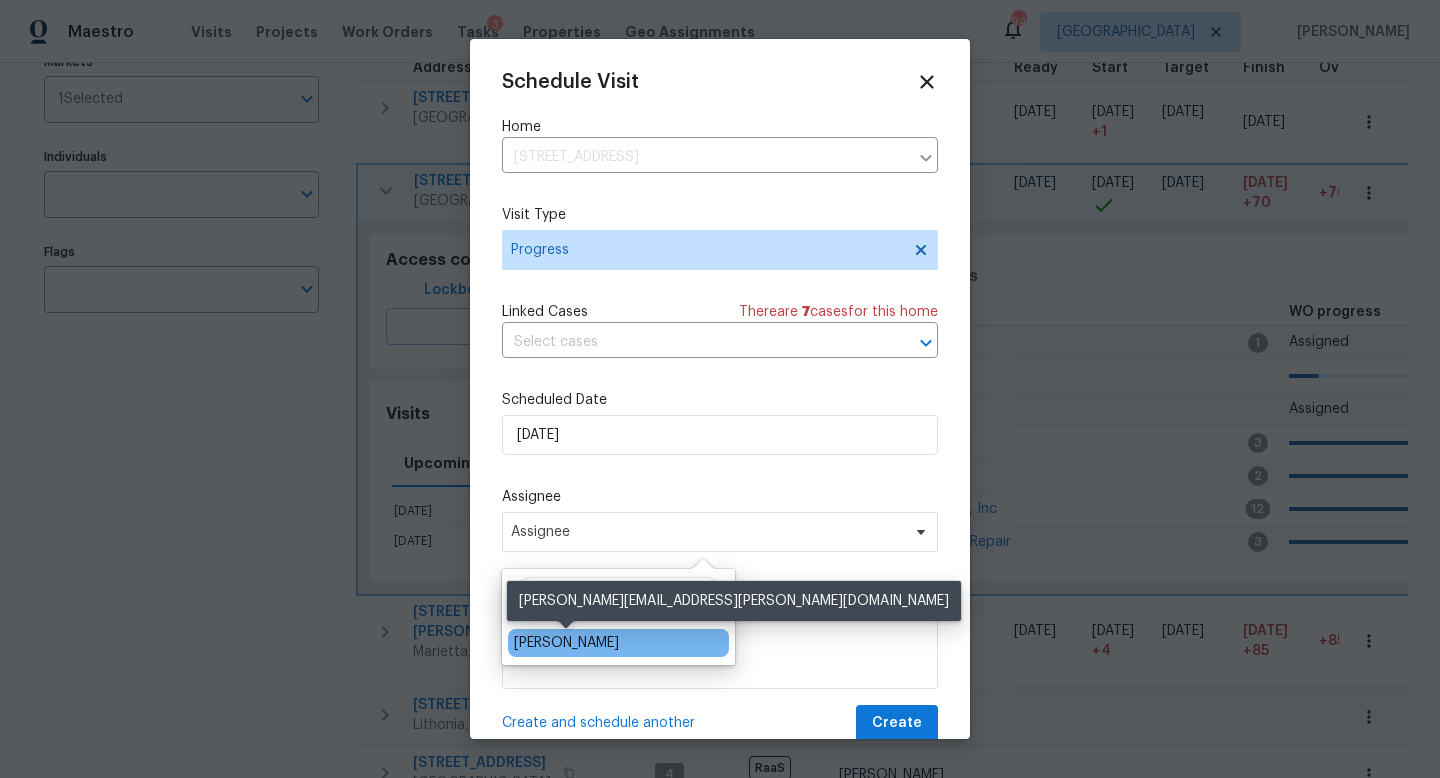 type on "[PERSON_NAME]" 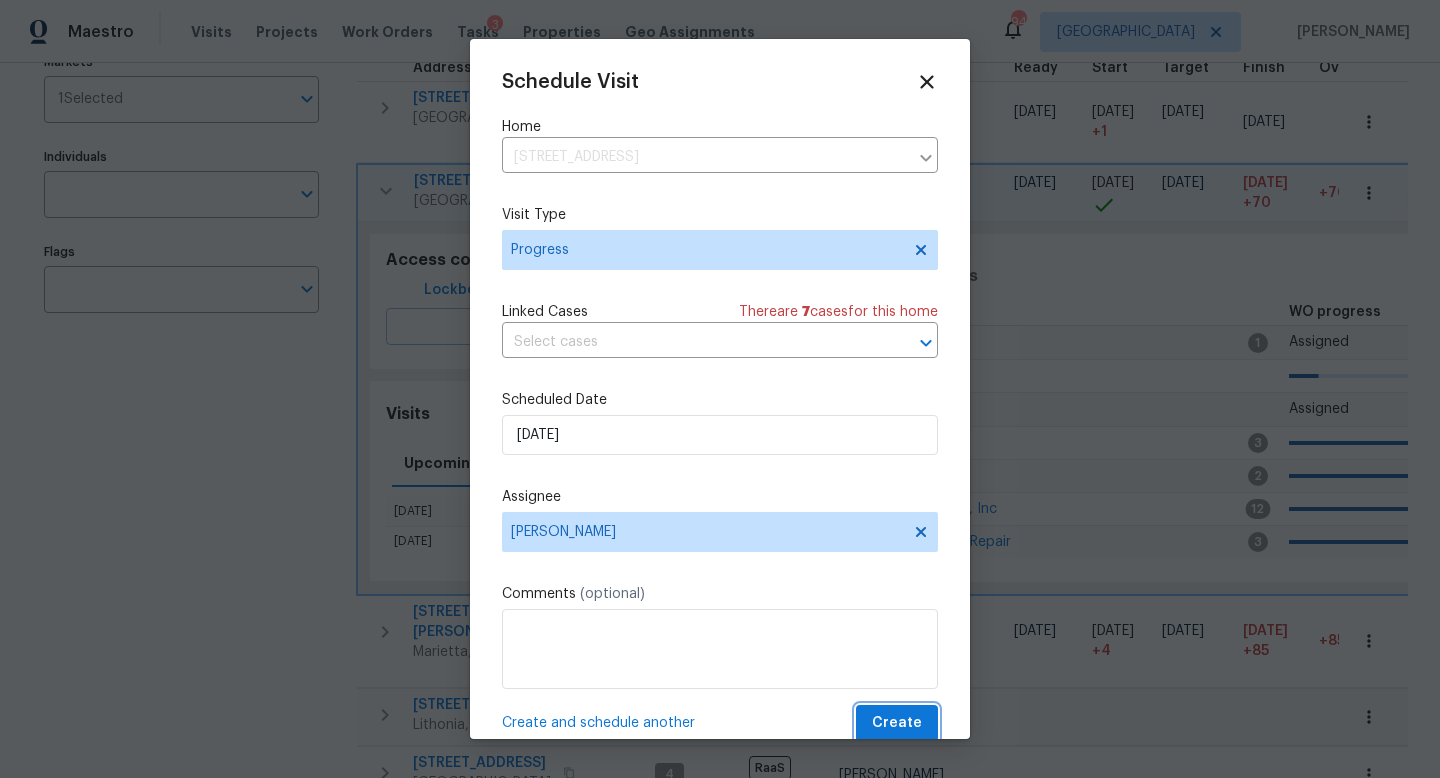 click on "Create" at bounding box center [897, 723] 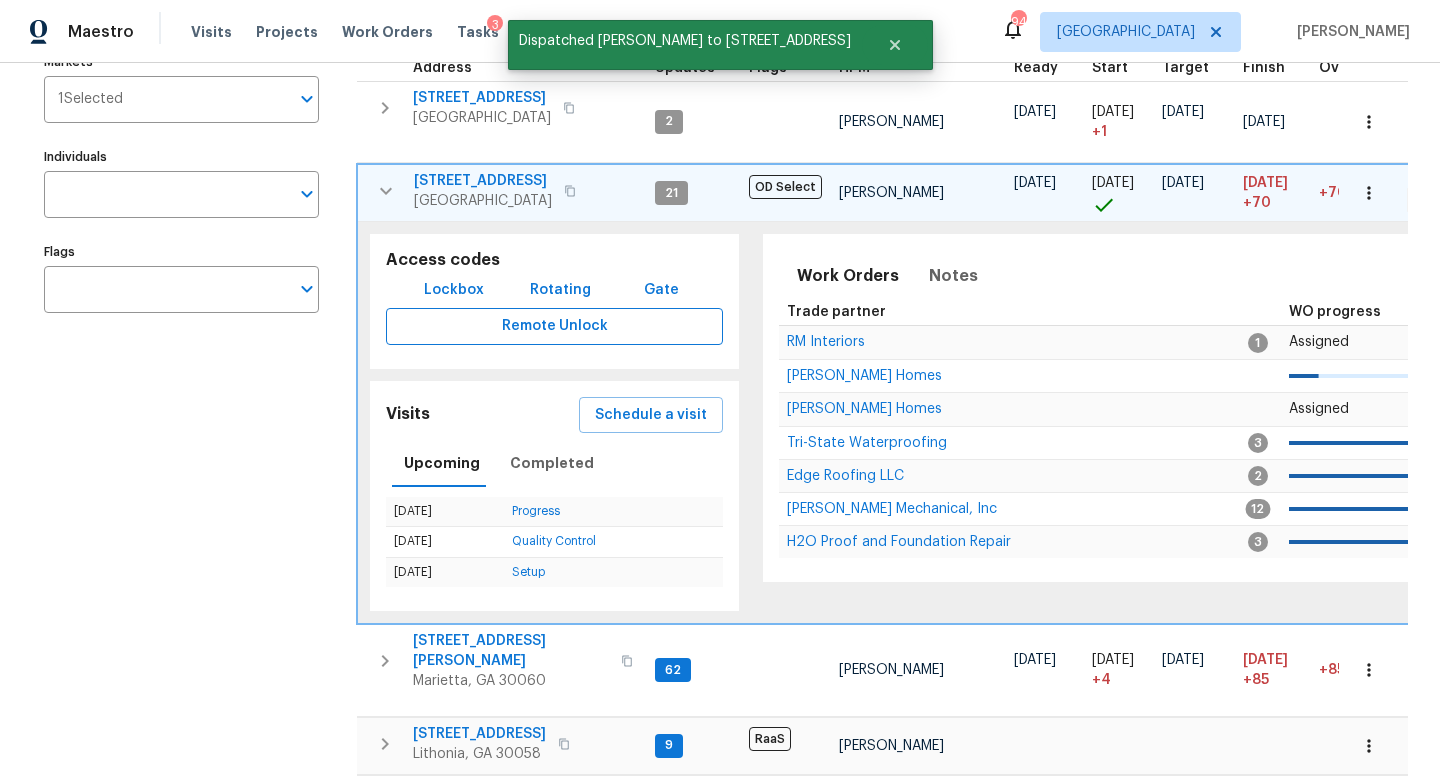scroll, scrollTop: 0, scrollLeft: 0, axis: both 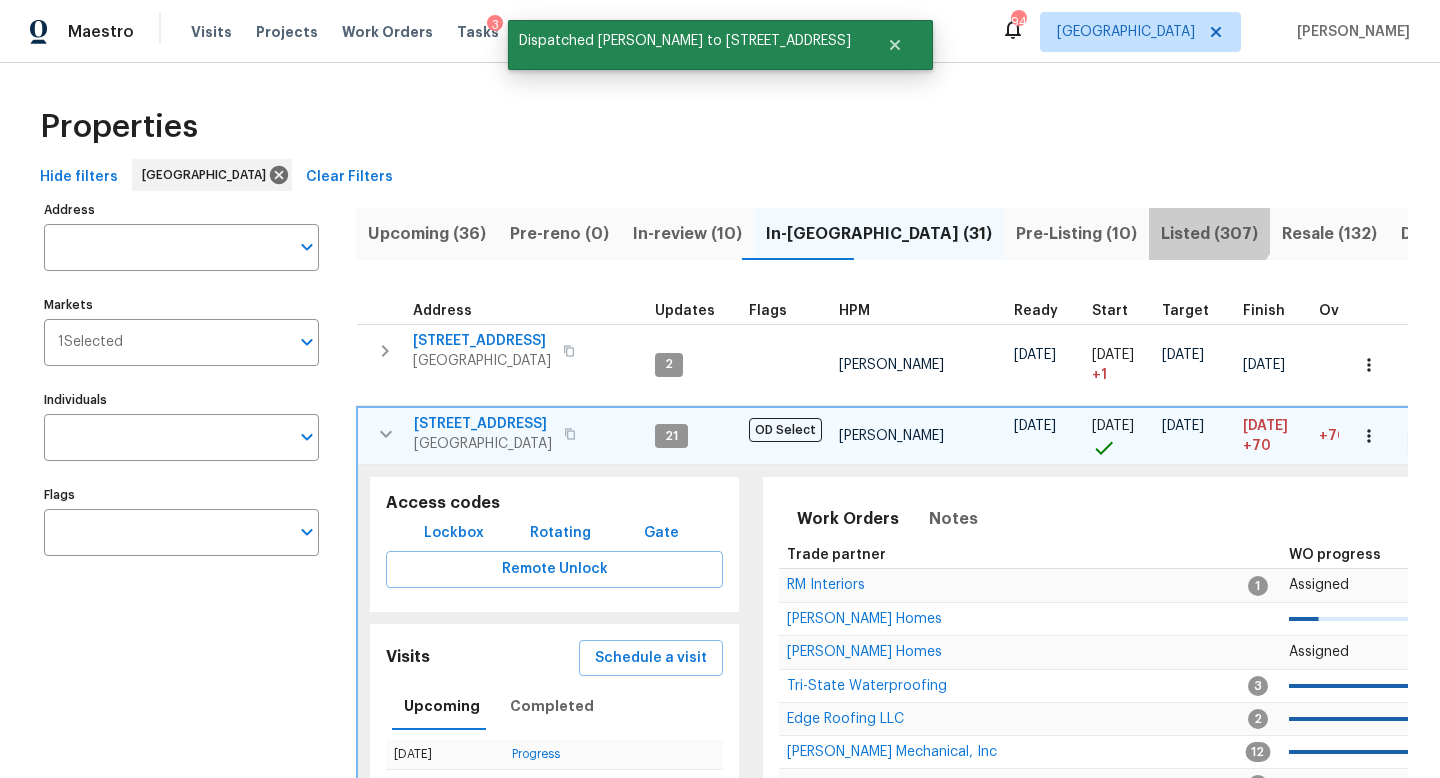 click on "Listed (307)" at bounding box center (1209, 234) 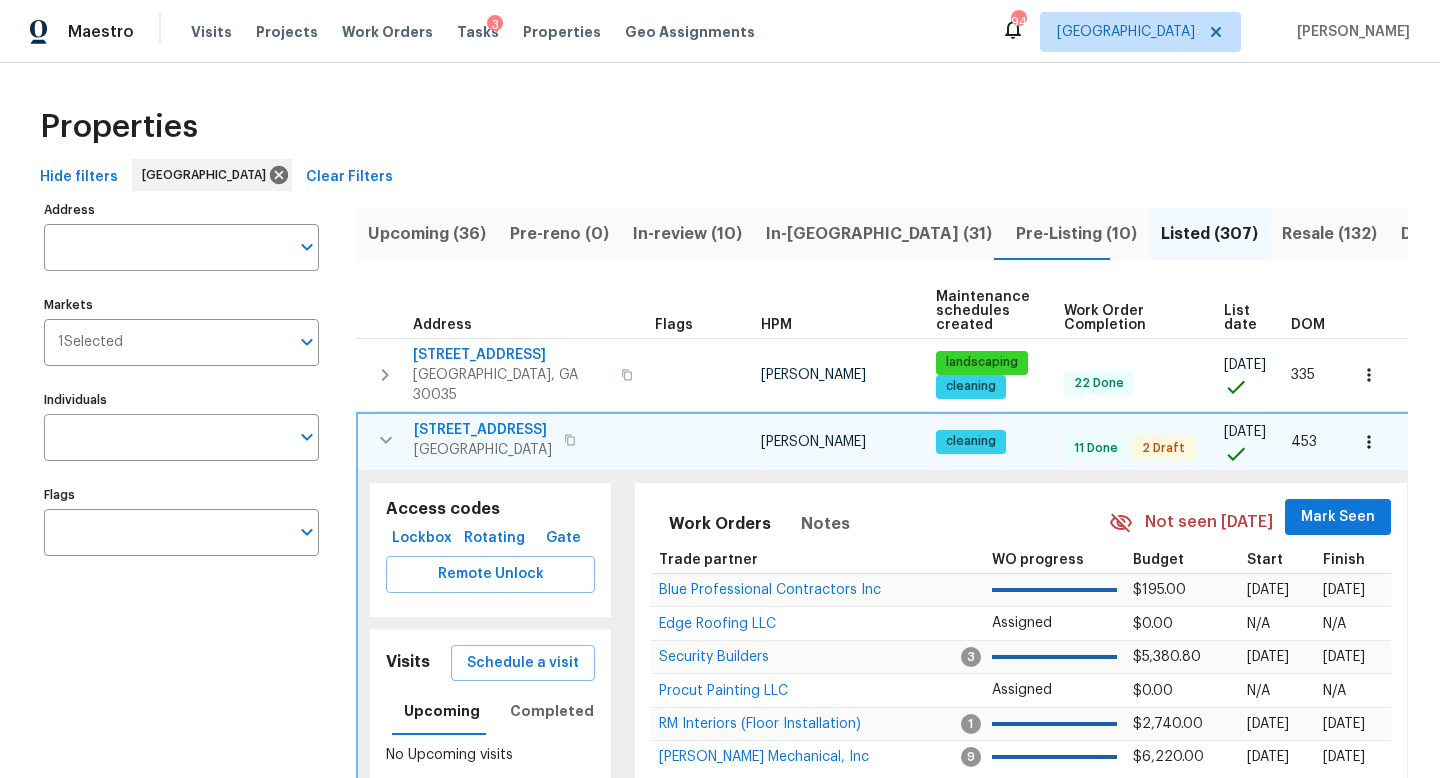click on "DOM" at bounding box center [1308, 325] 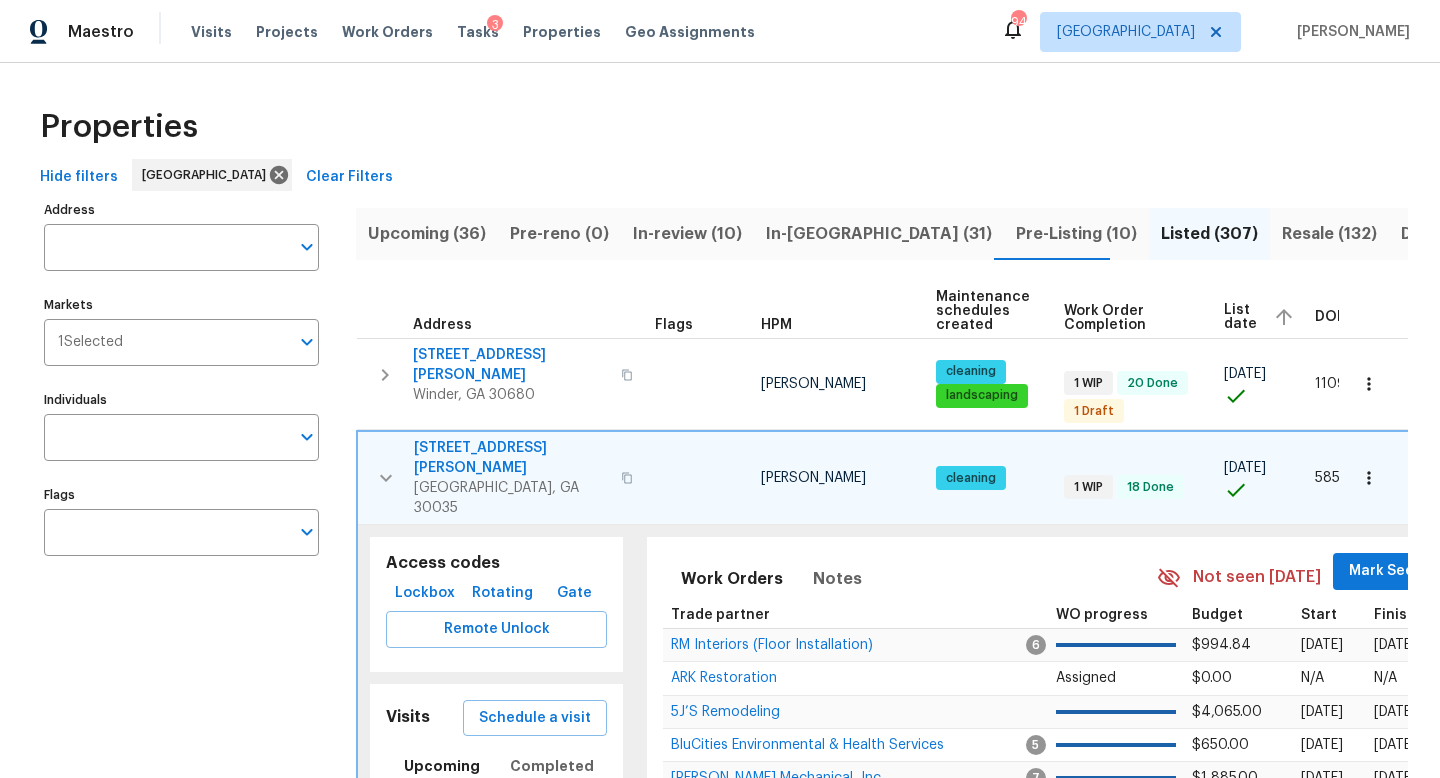 click on "DOM" at bounding box center (1332, 317) 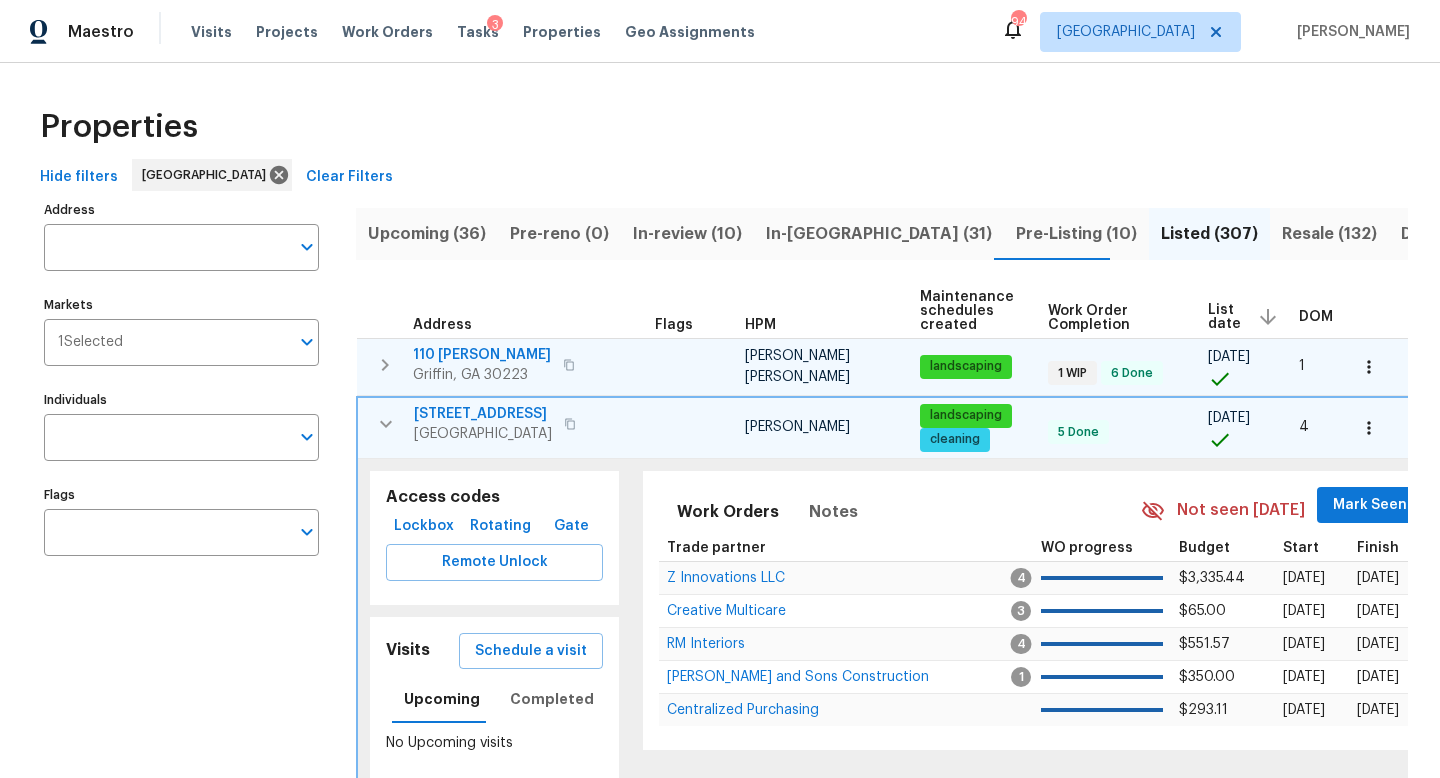 click 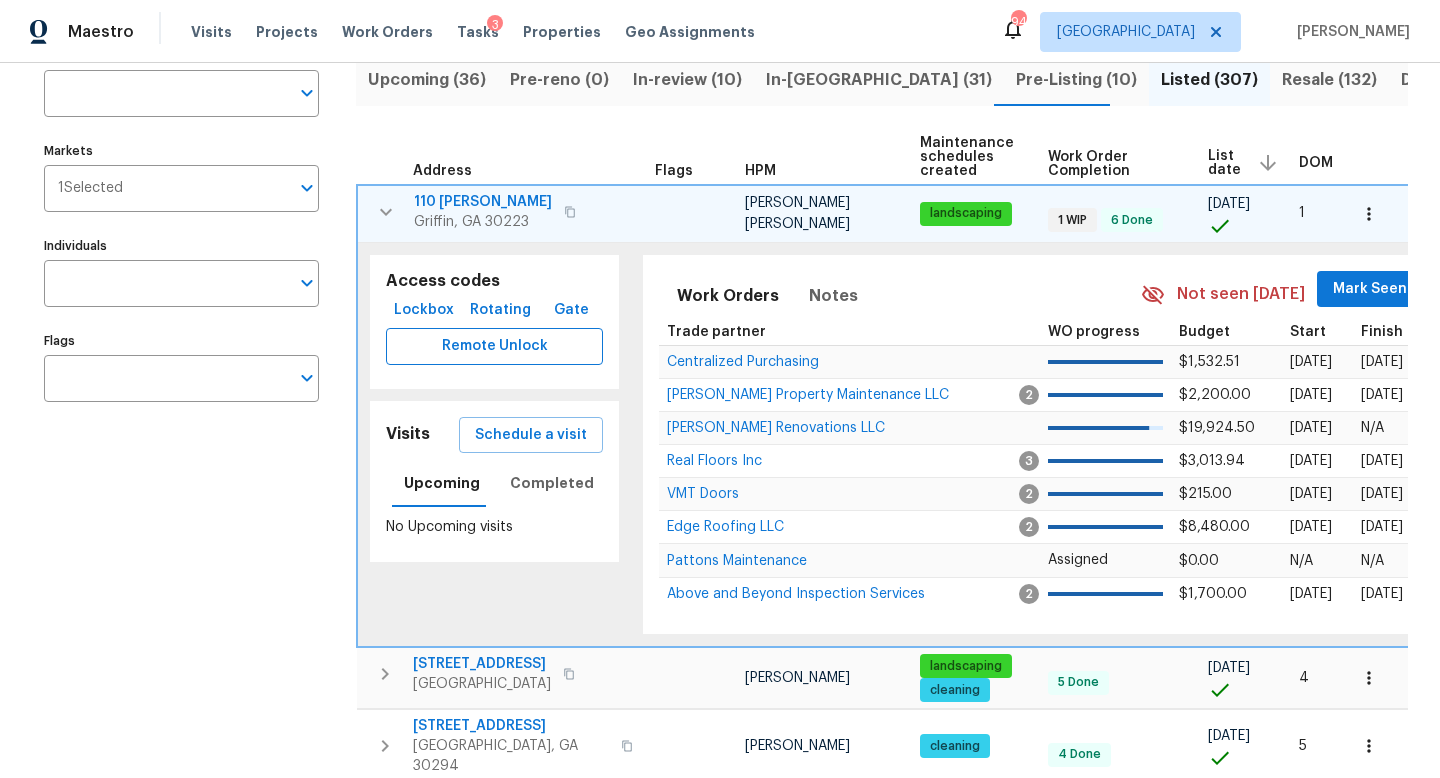 scroll, scrollTop: 157, scrollLeft: 0, axis: vertical 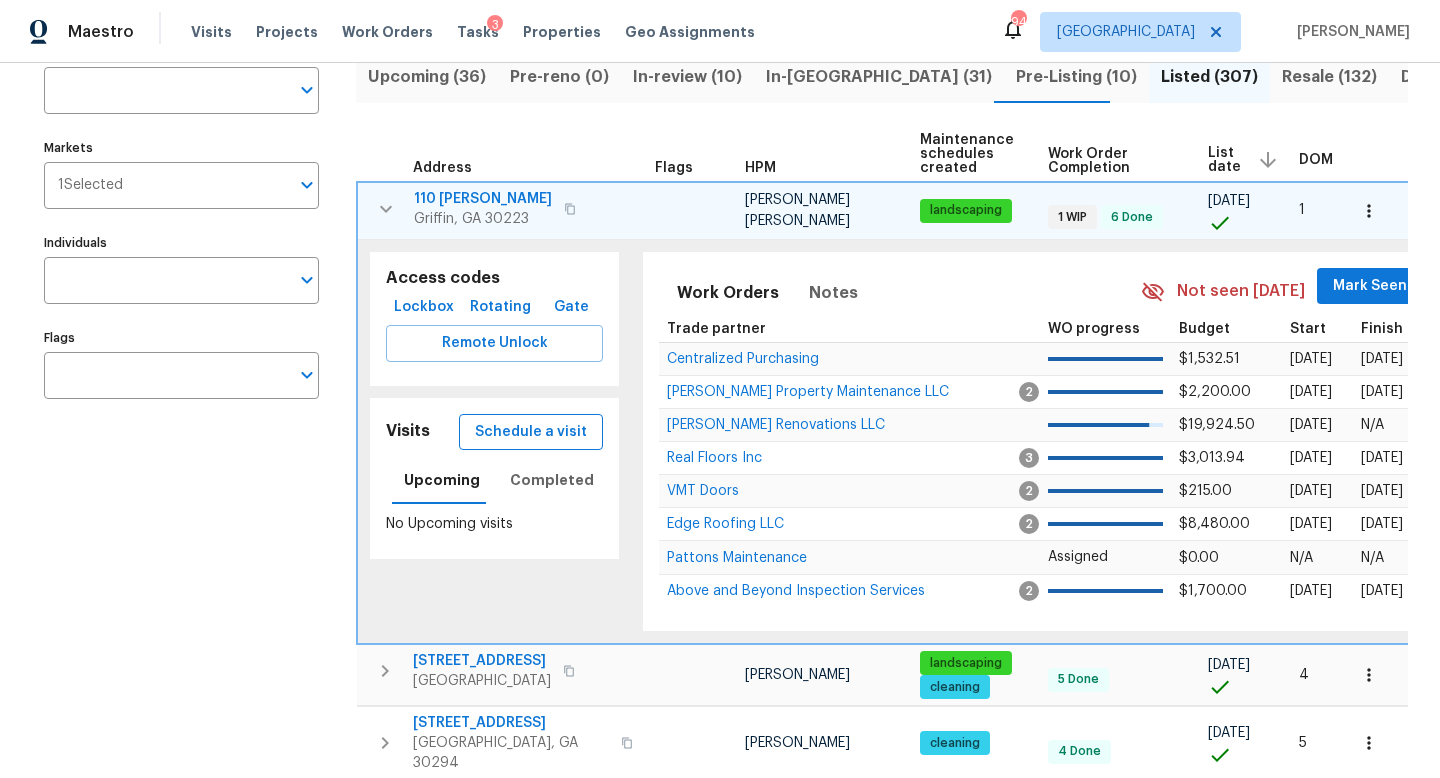 click on "Schedule a visit" at bounding box center [531, 432] 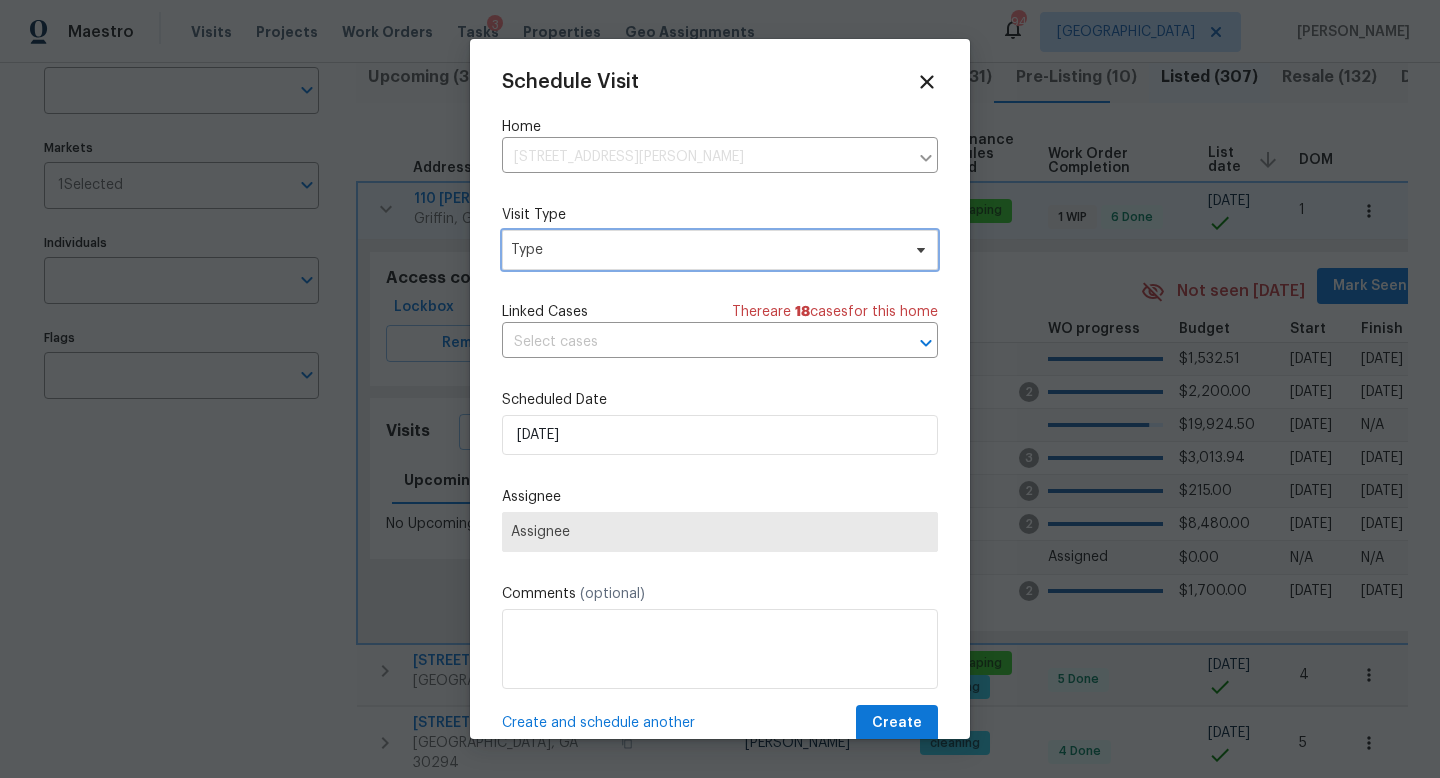 click on "Type" at bounding box center [705, 250] 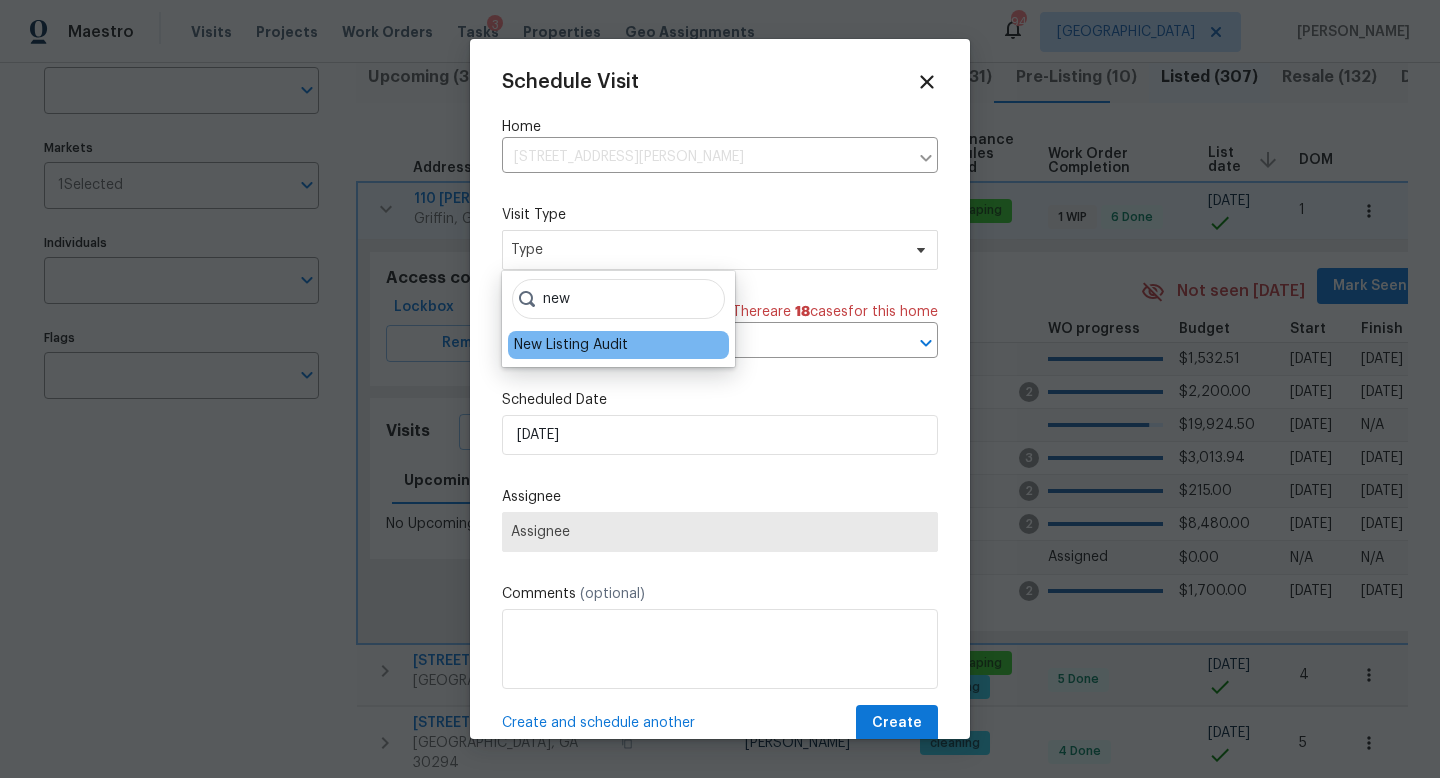 type on "new" 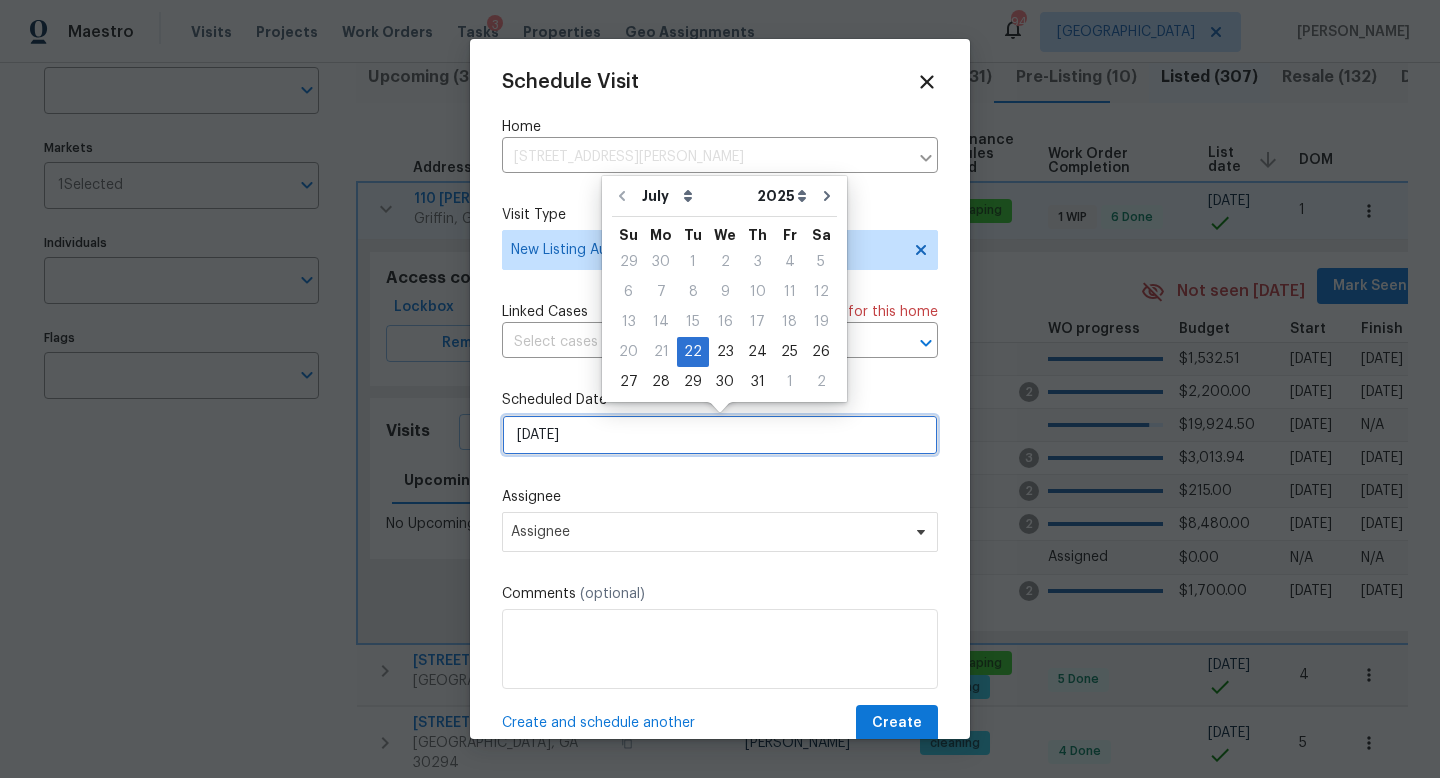 click on "[DATE]" at bounding box center [720, 435] 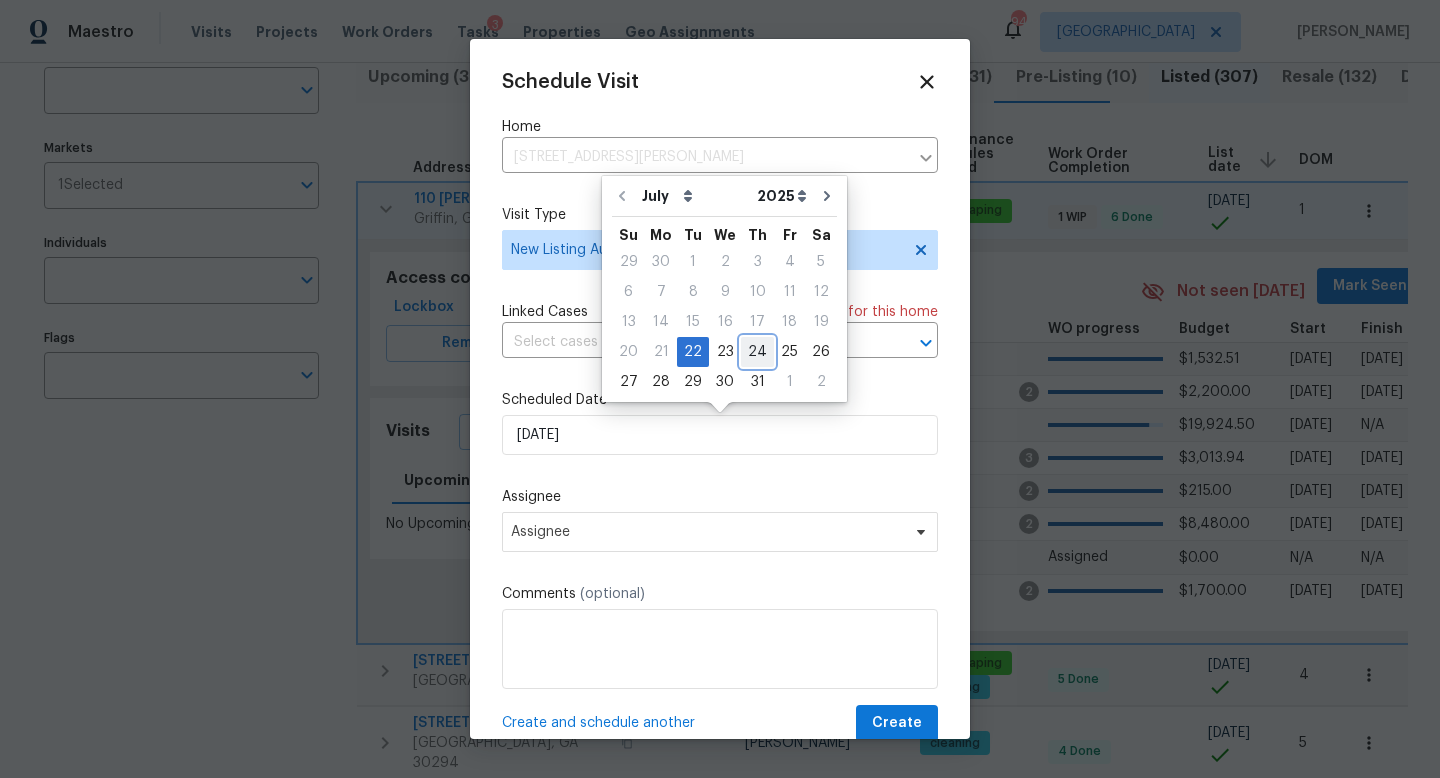 click on "24" at bounding box center (757, 352) 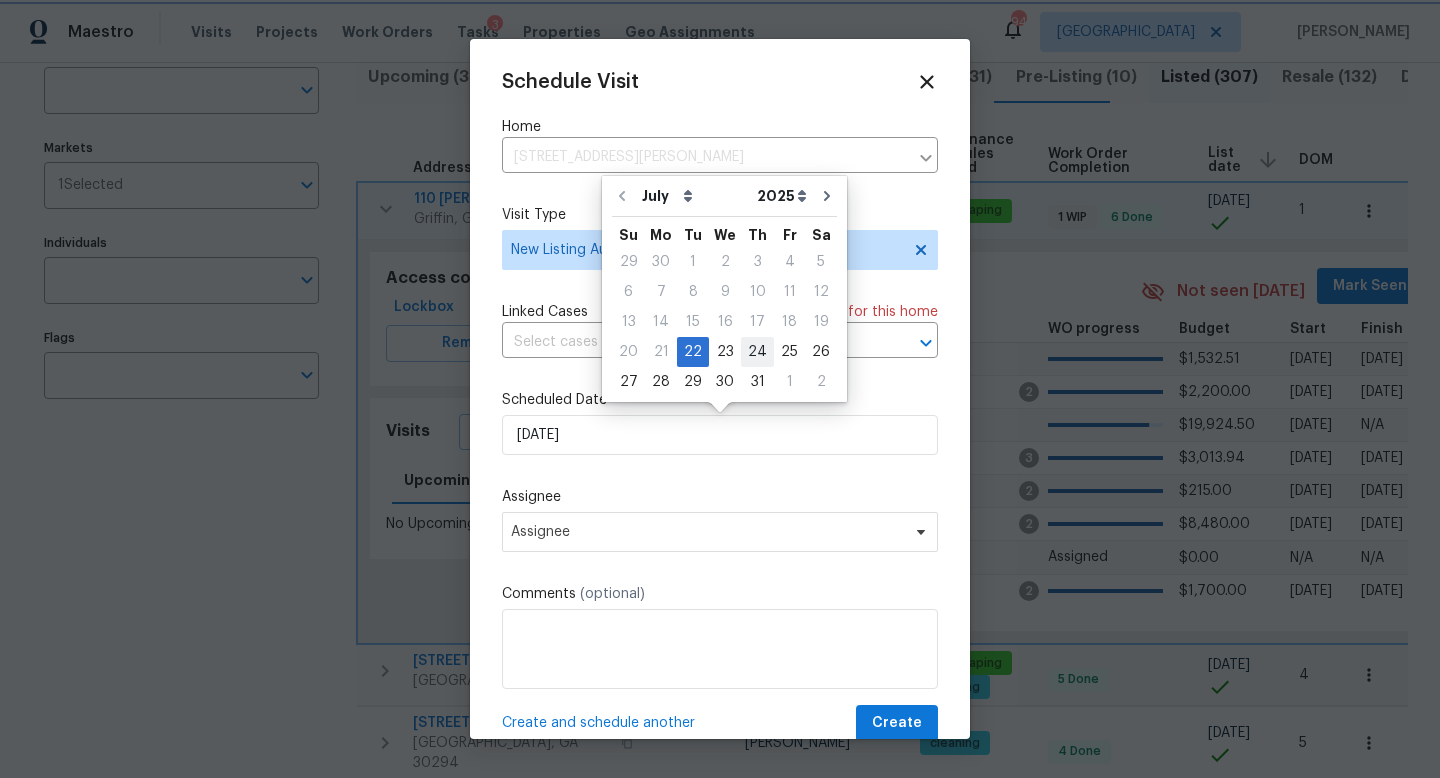 type on "[DATE]" 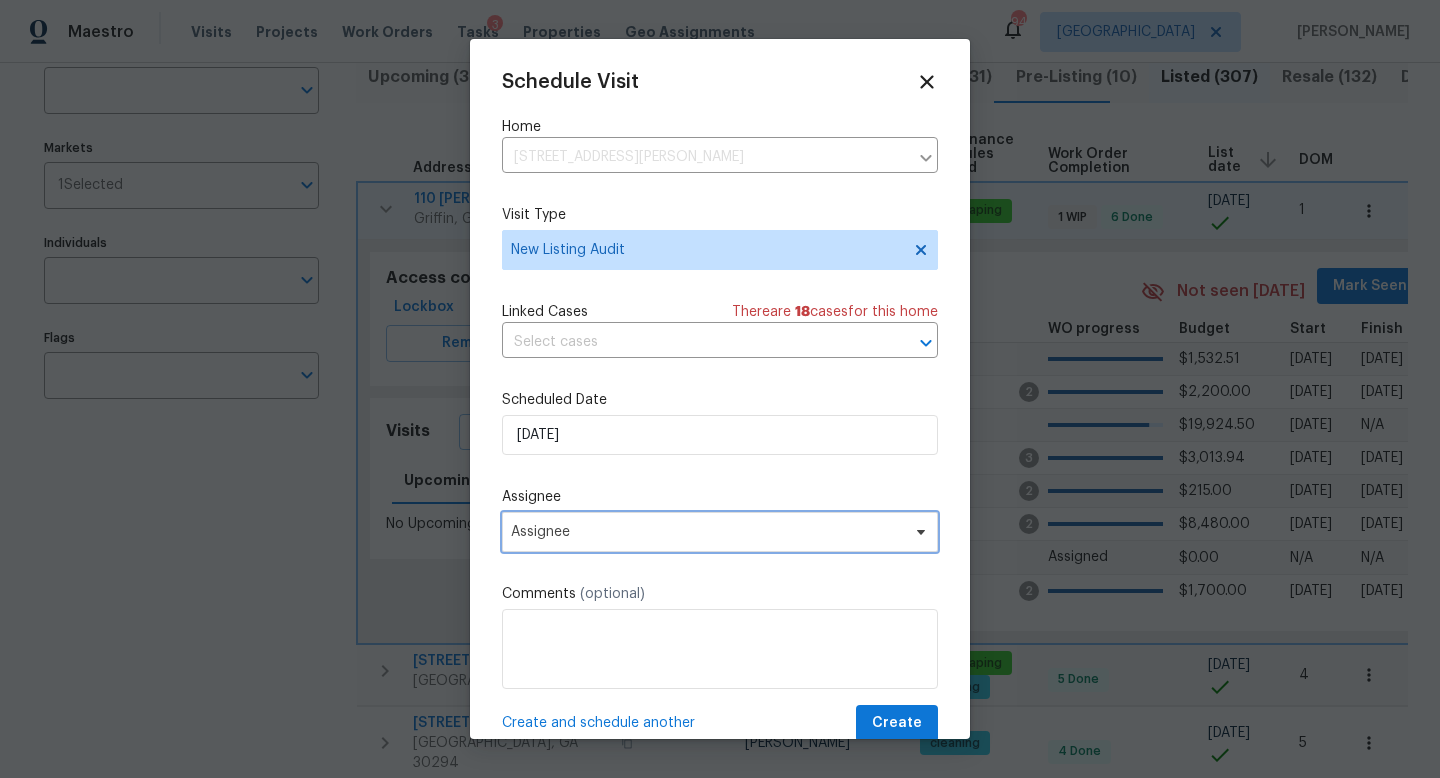 click on "Assignee" at bounding box center [707, 532] 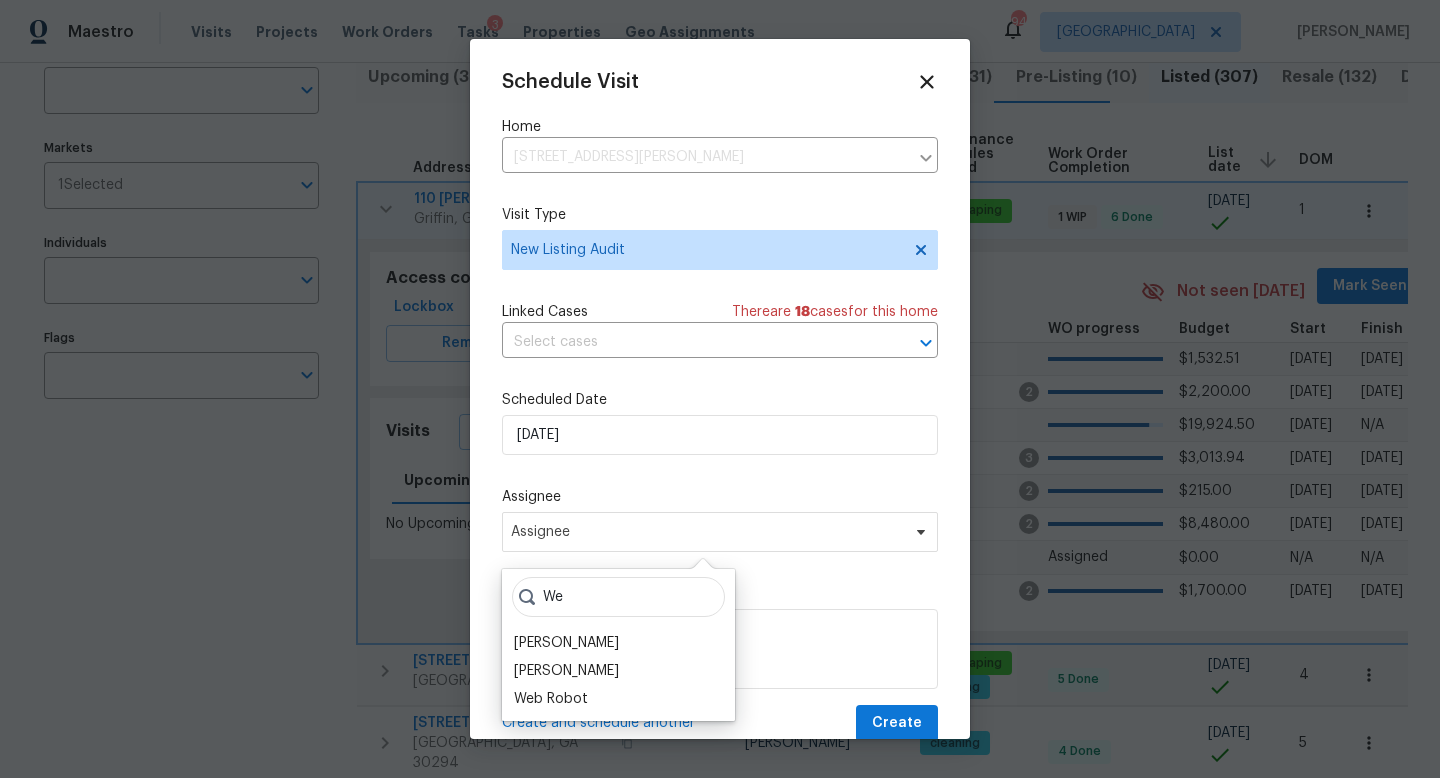 type on "W" 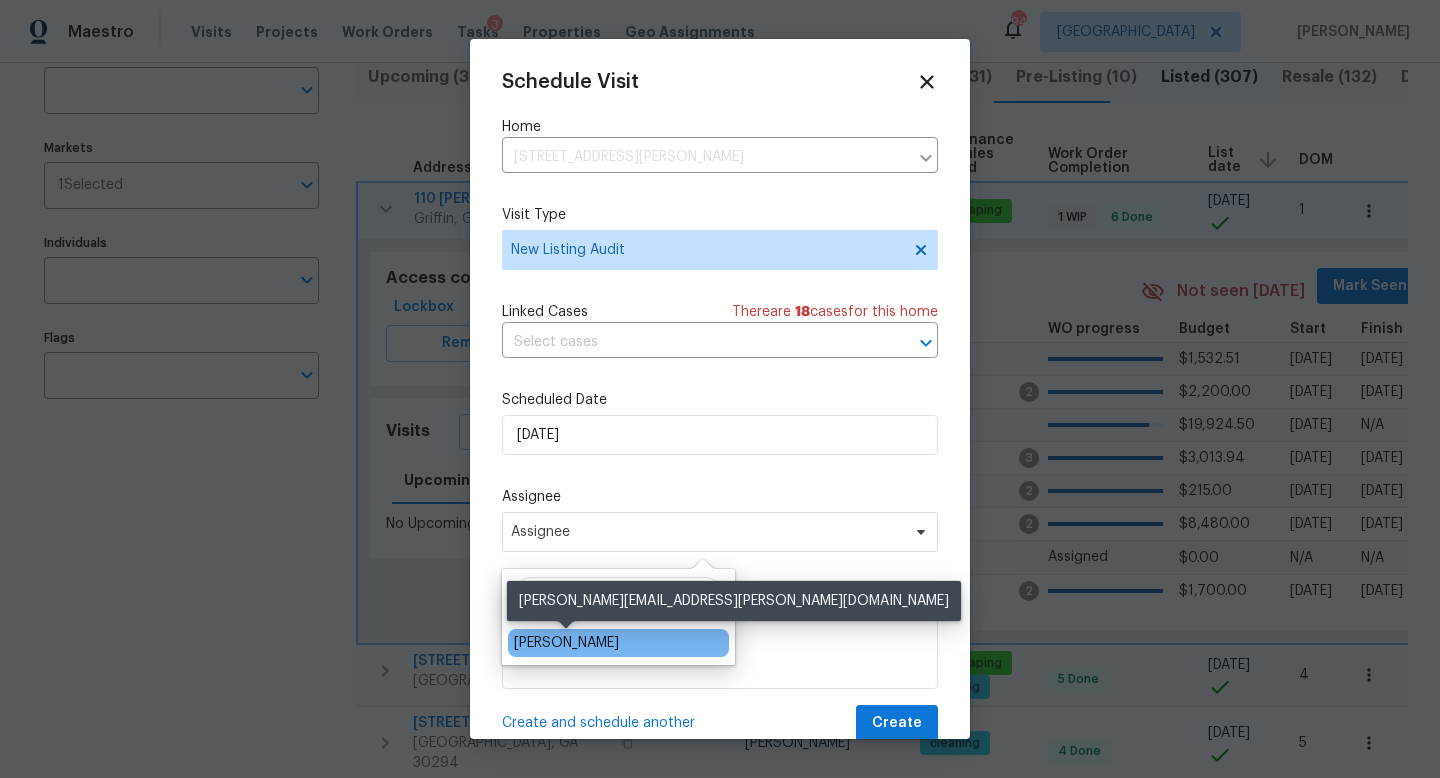 type on "[PERSON_NAME]" 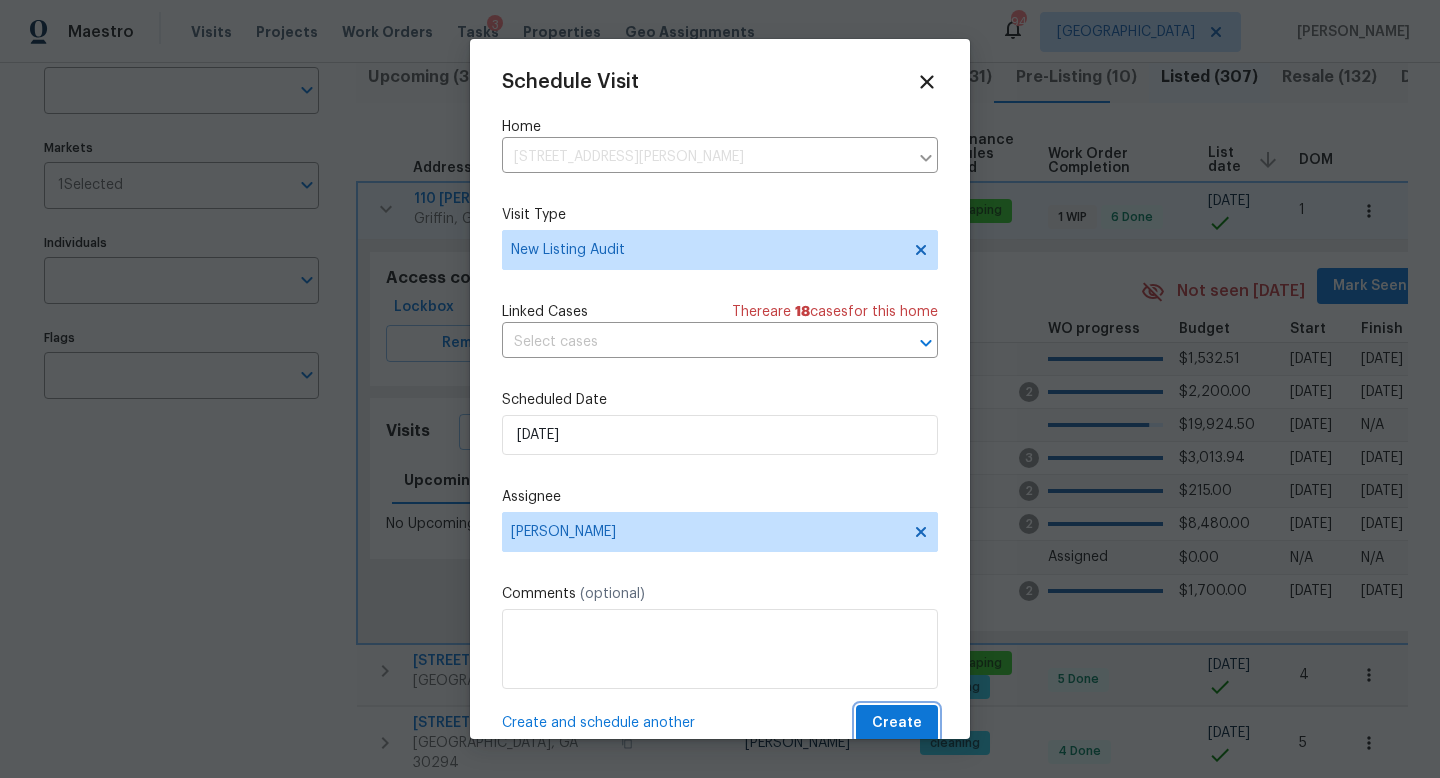 click on "Create" at bounding box center [897, 723] 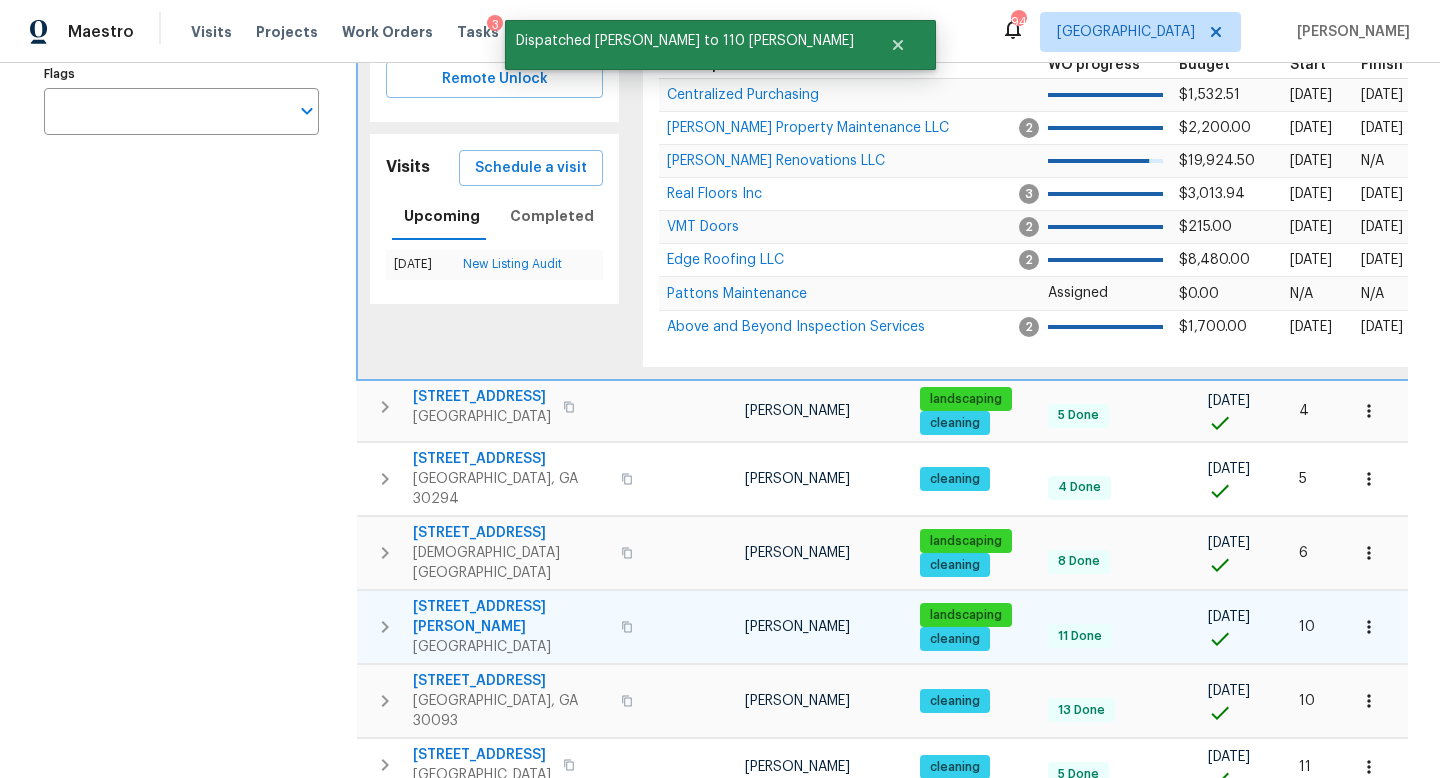 scroll, scrollTop: 423, scrollLeft: 0, axis: vertical 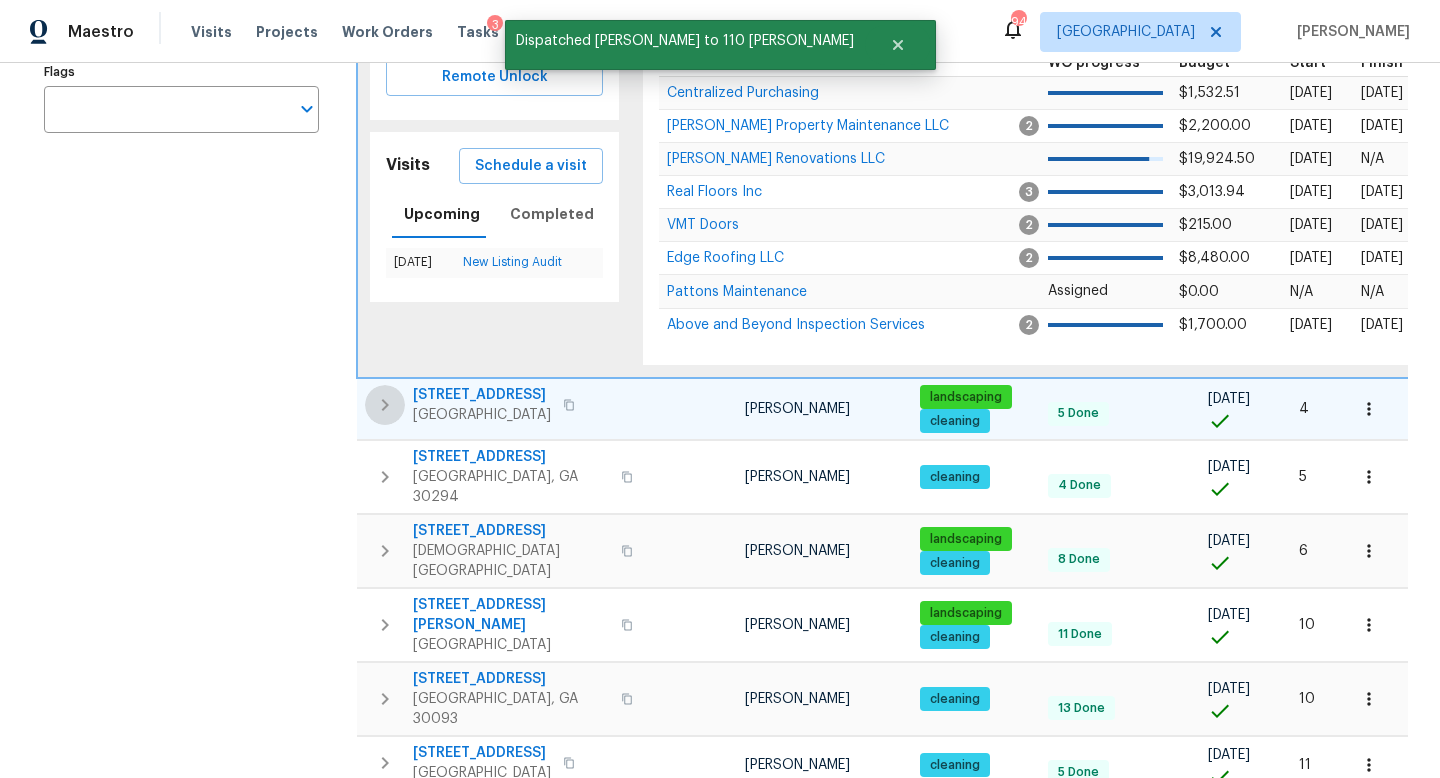 click 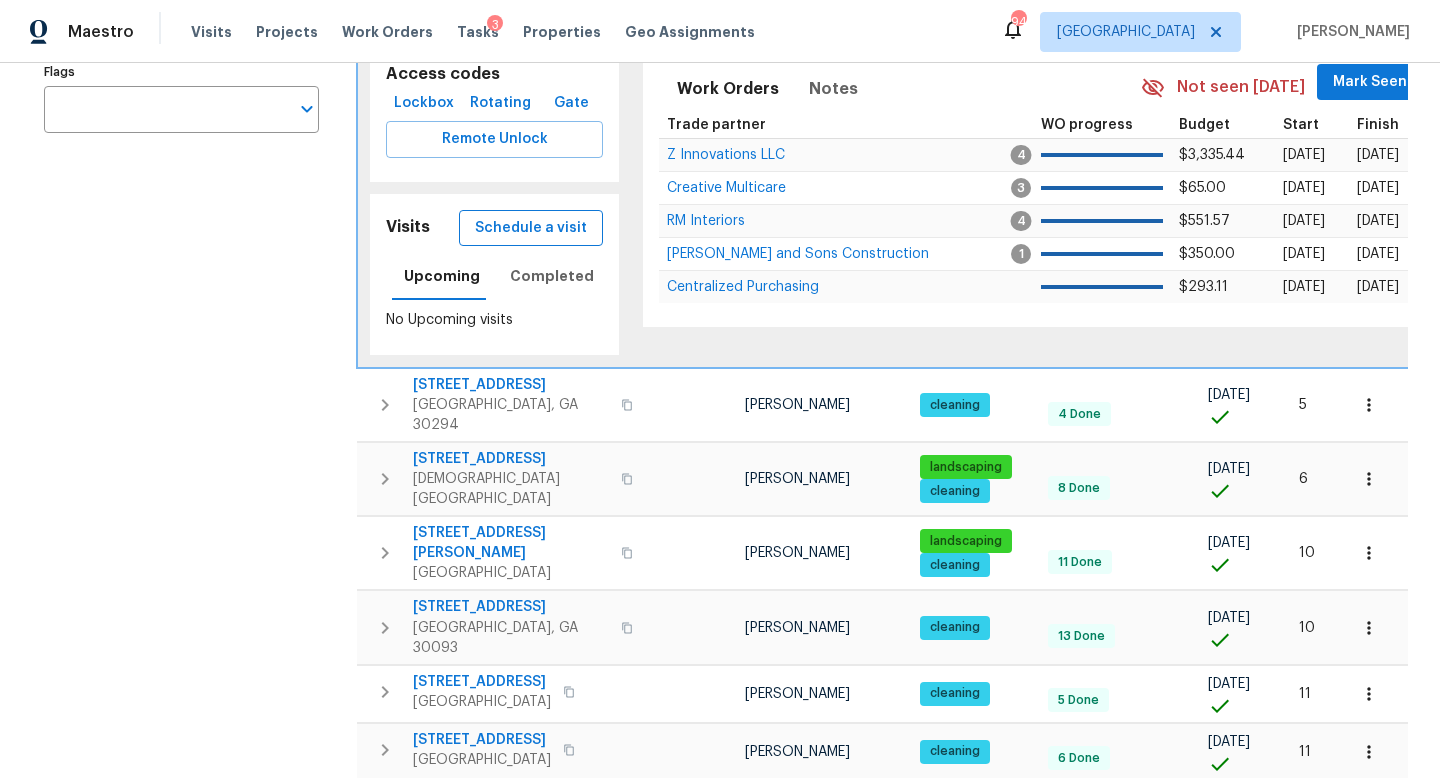 click on "Schedule a visit" at bounding box center [531, 228] 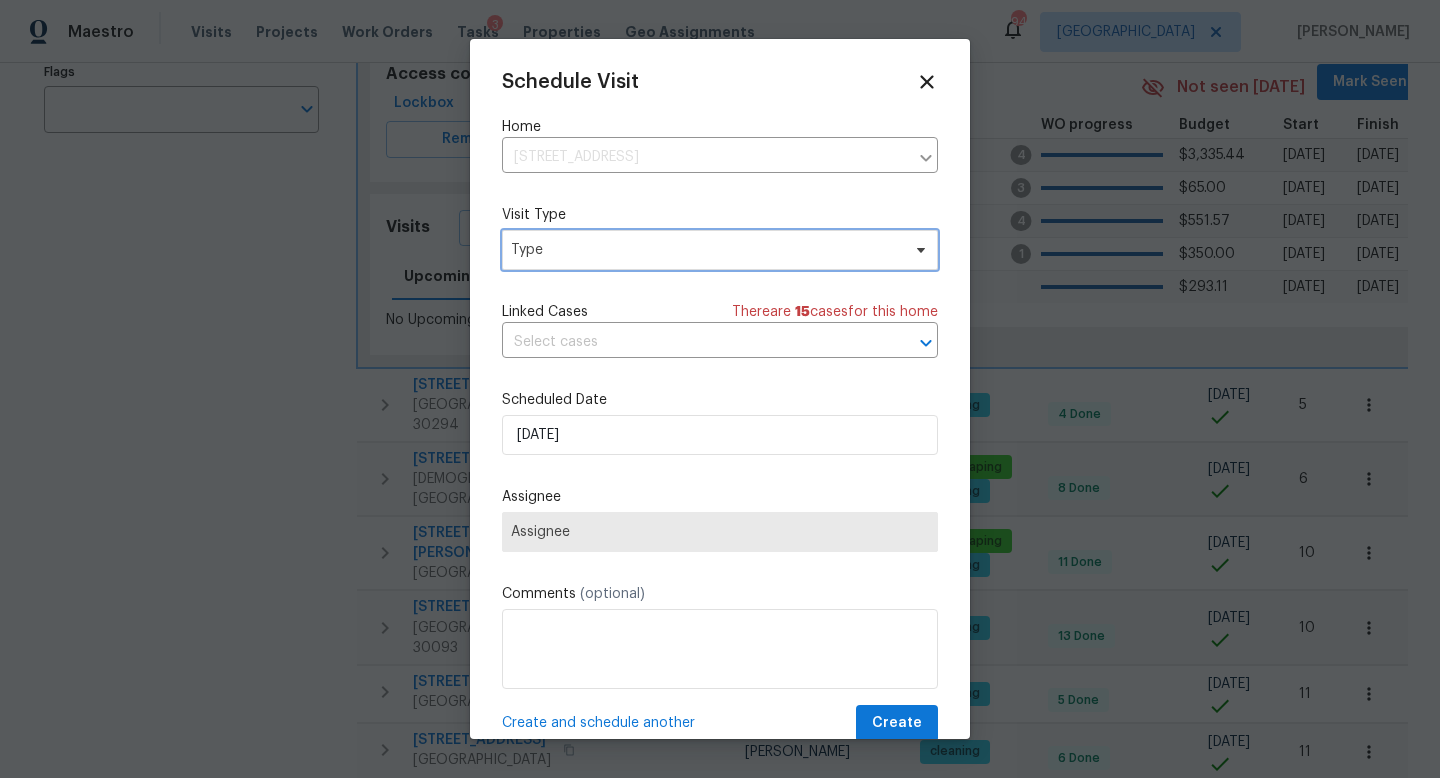 click on "Type" at bounding box center (705, 250) 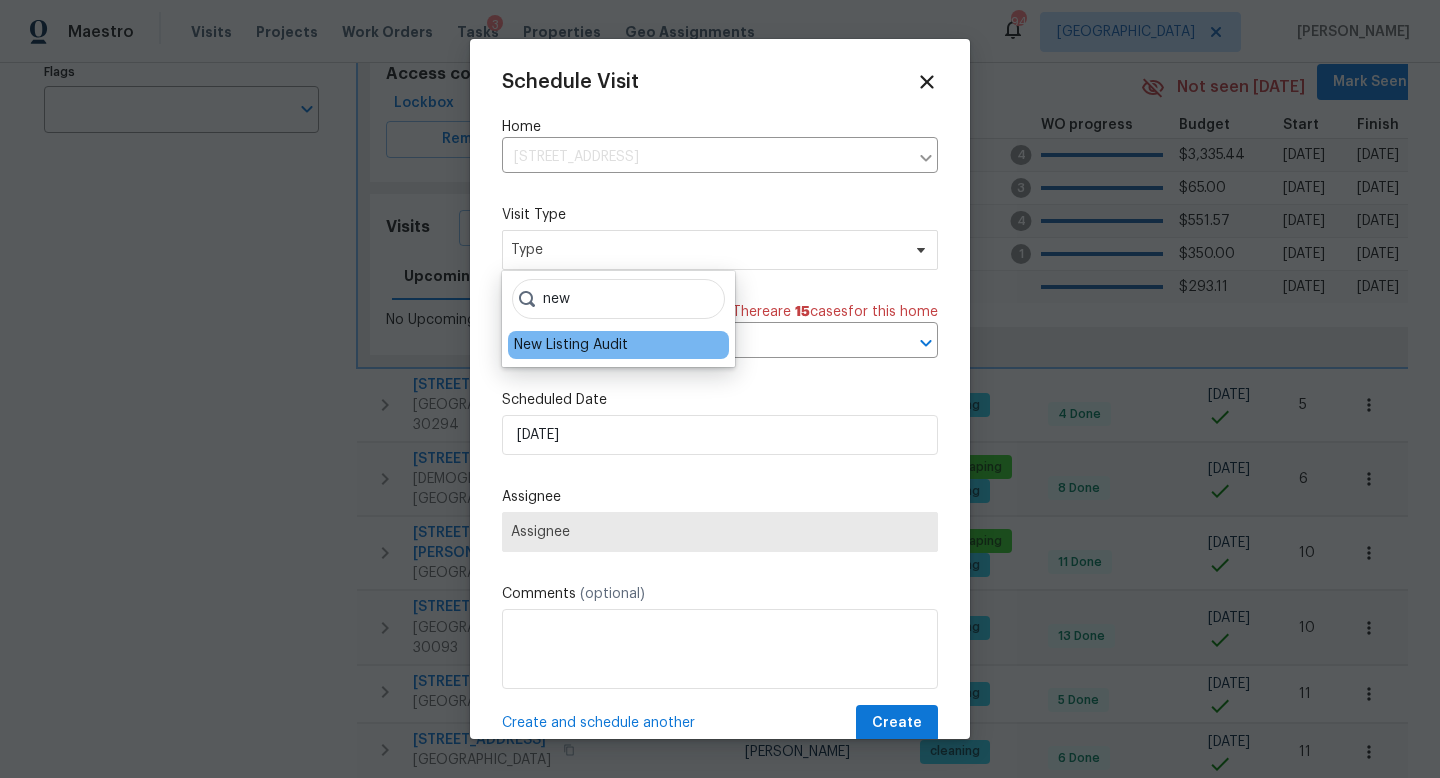 type on "new" 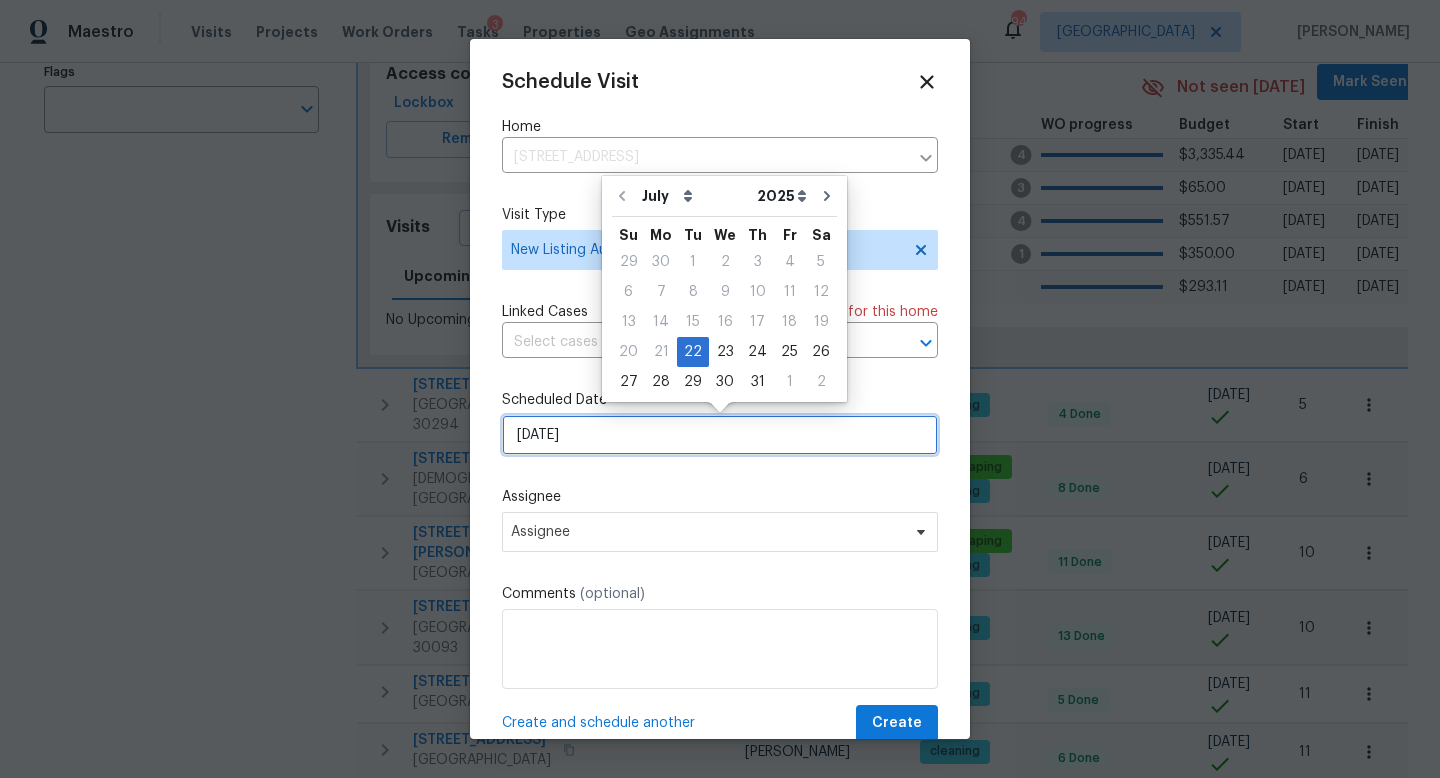 click on "[DATE]" at bounding box center (720, 435) 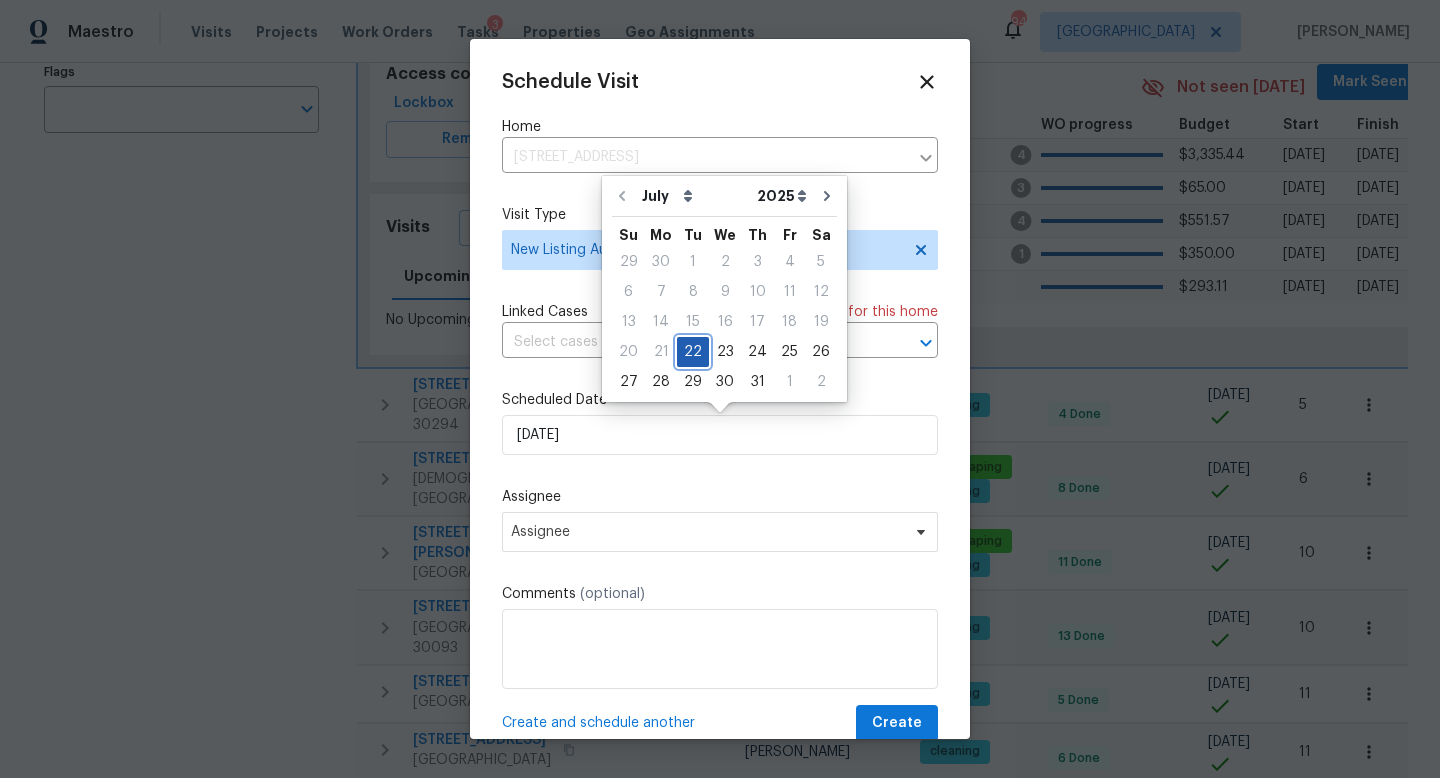 click on "22" at bounding box center (693, 352) 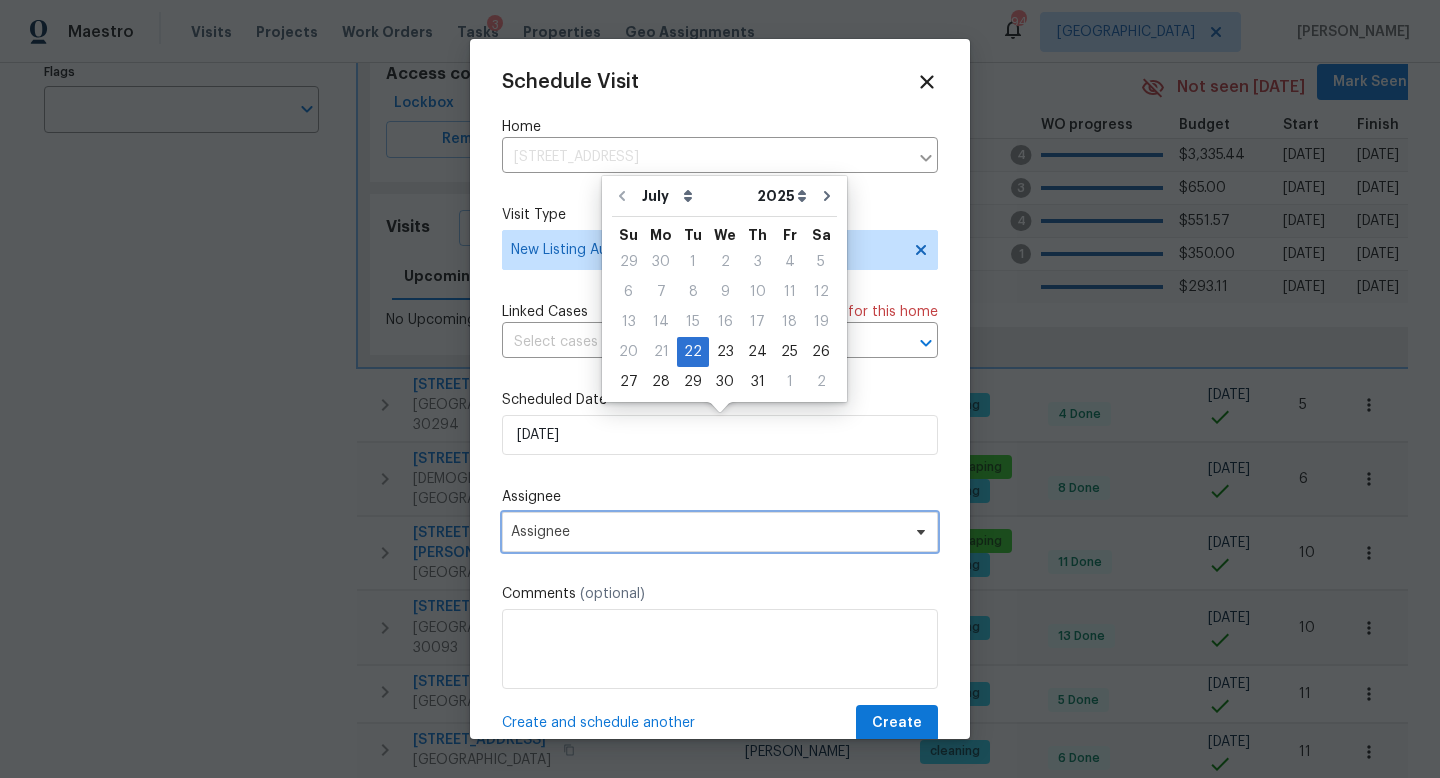 click on "Assignee" at bounding box center (707, 532) 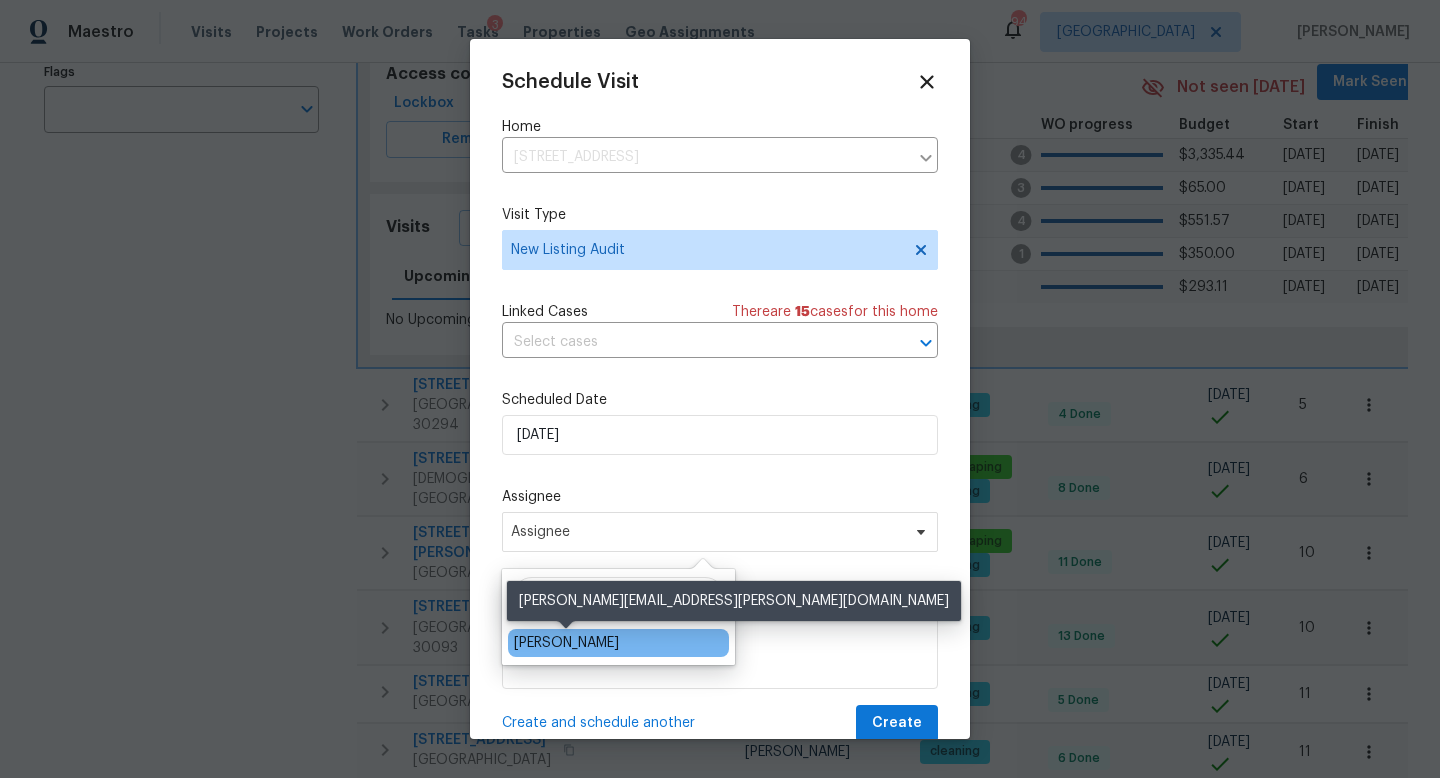 type on "[PERSON_NAME]" 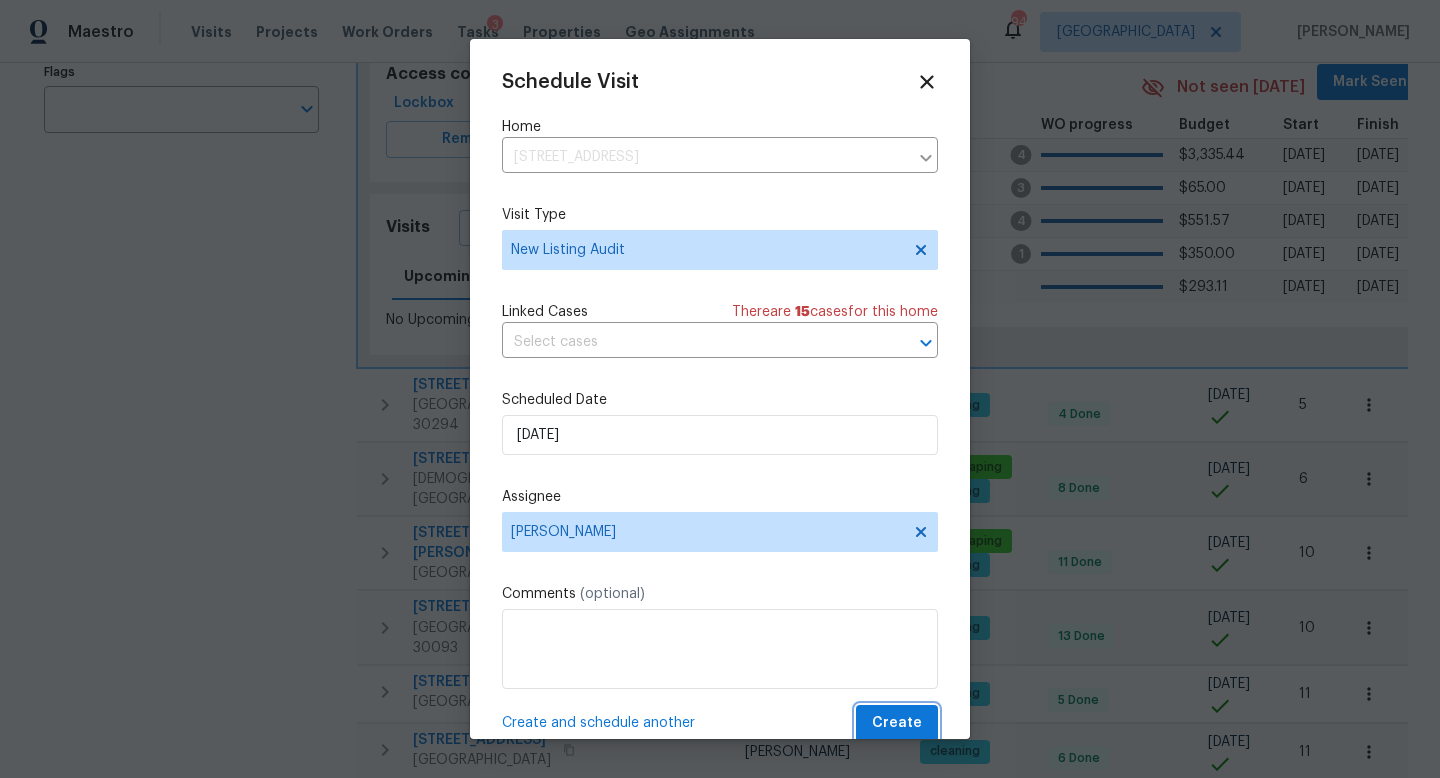 click on "Create" at bounding box center [897, 723] 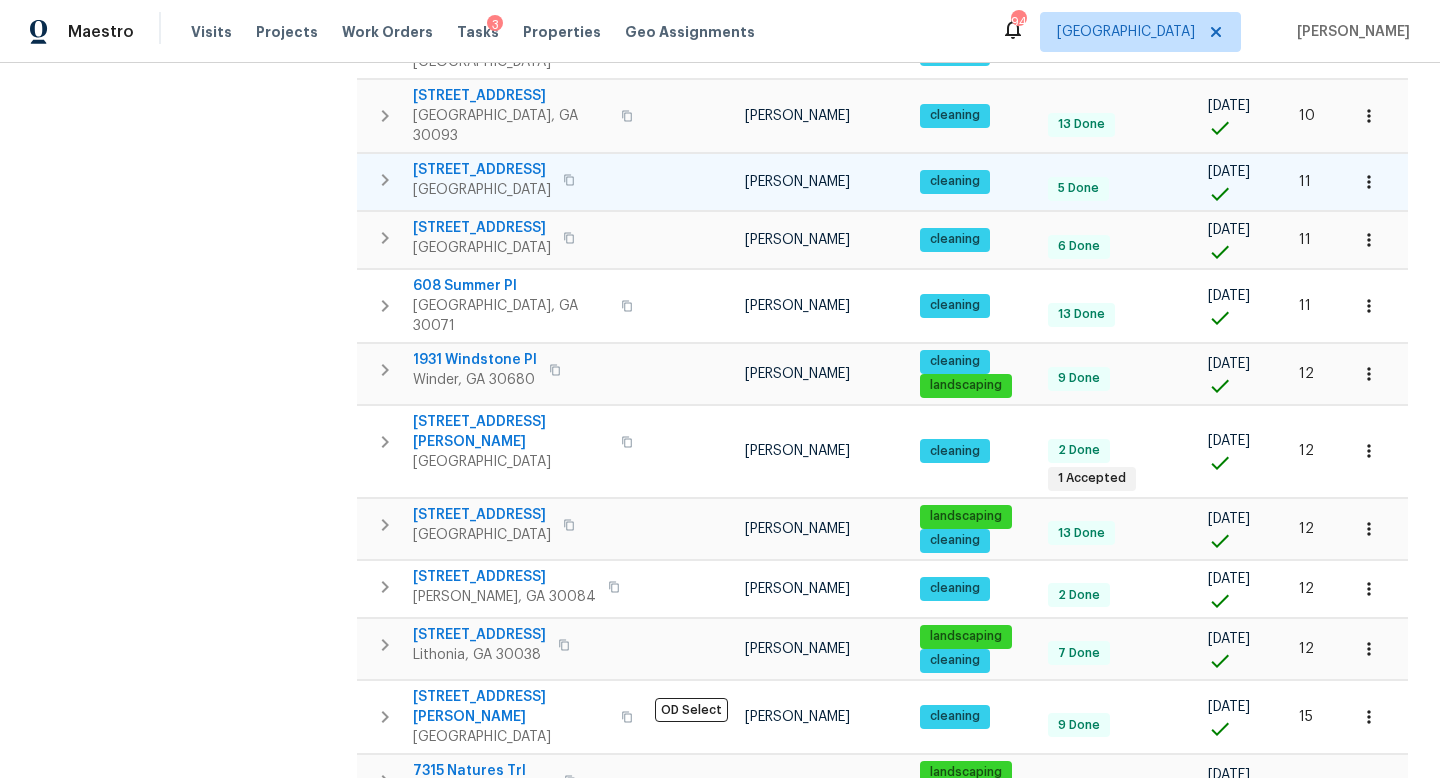 scroll, scrollTop: 958, scrollLeft: 0, axis: vertical 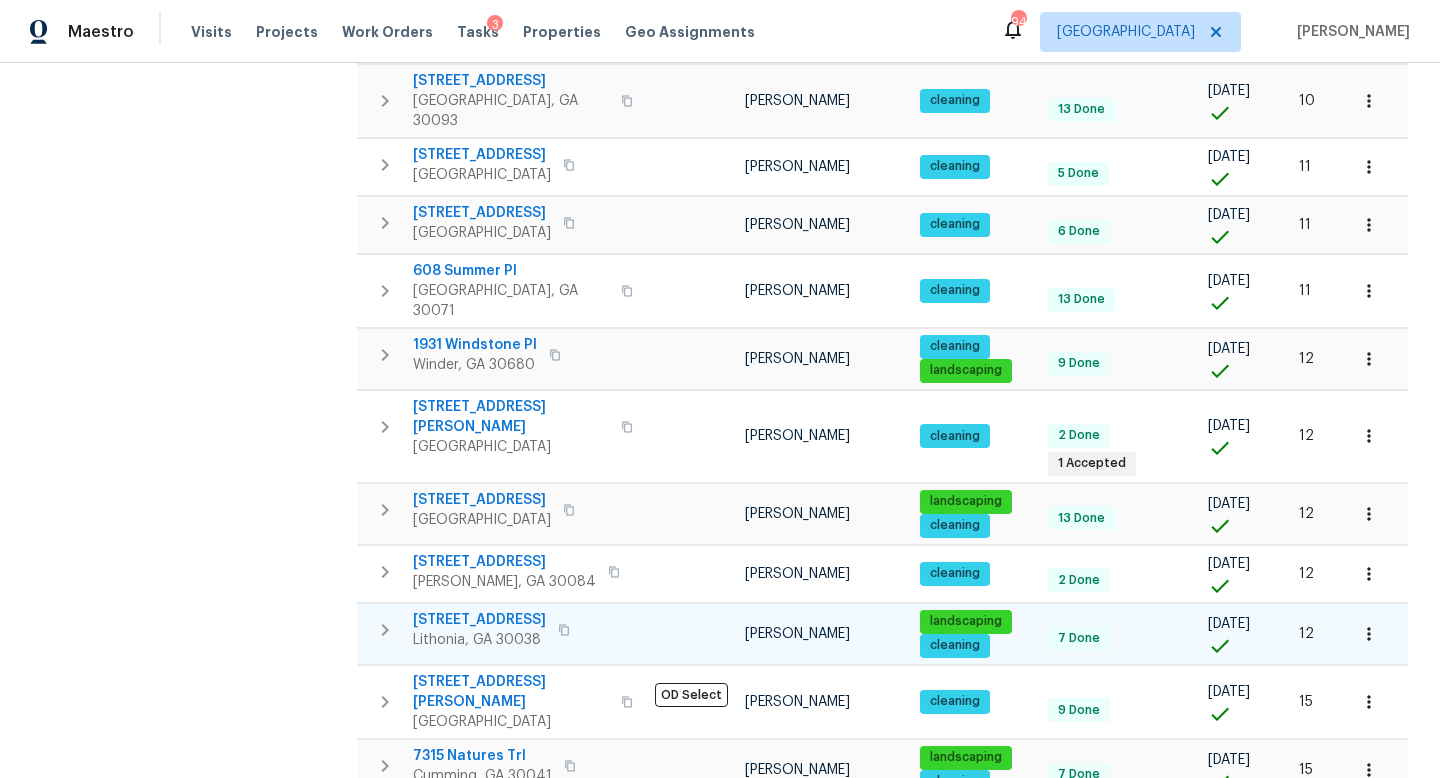 click 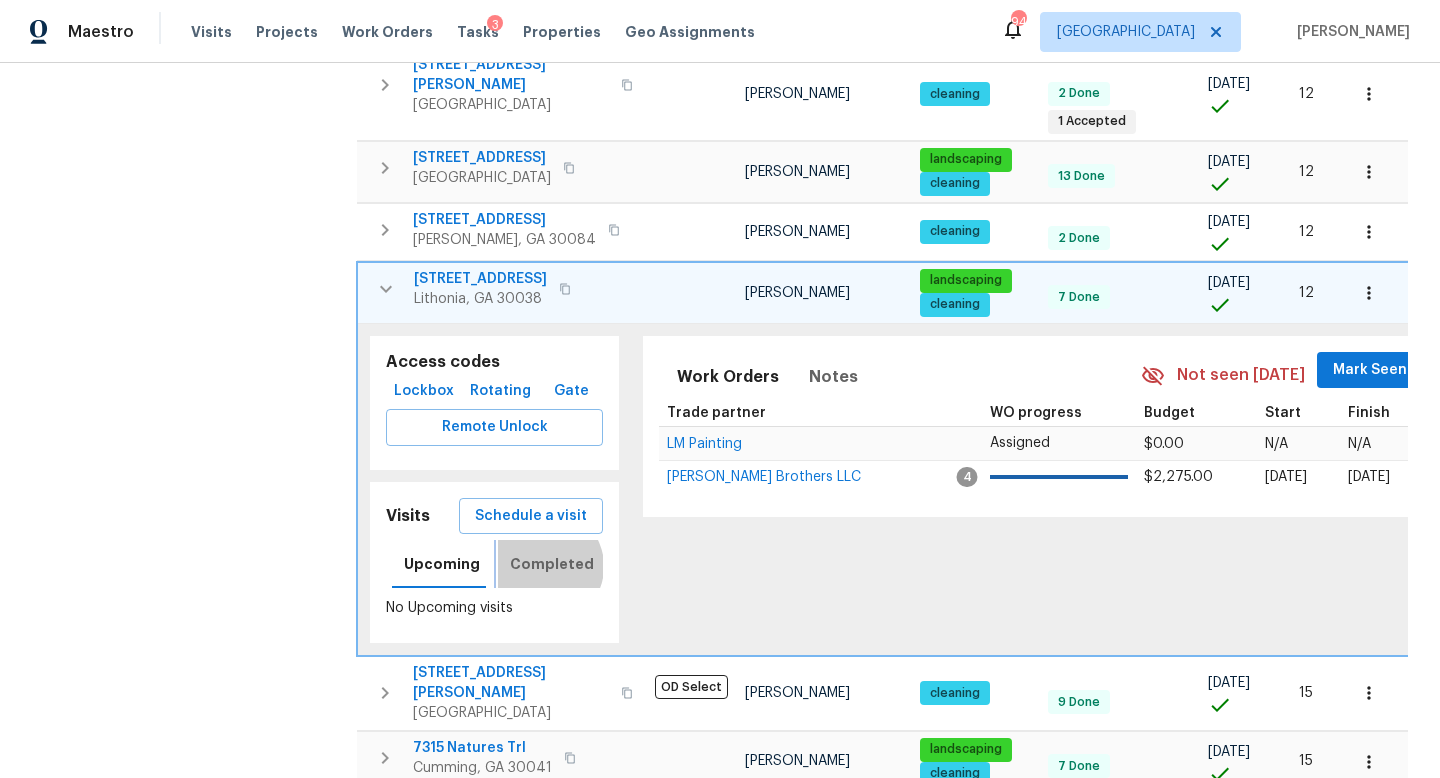 click on "Completed" at bounding box center (552, 564) 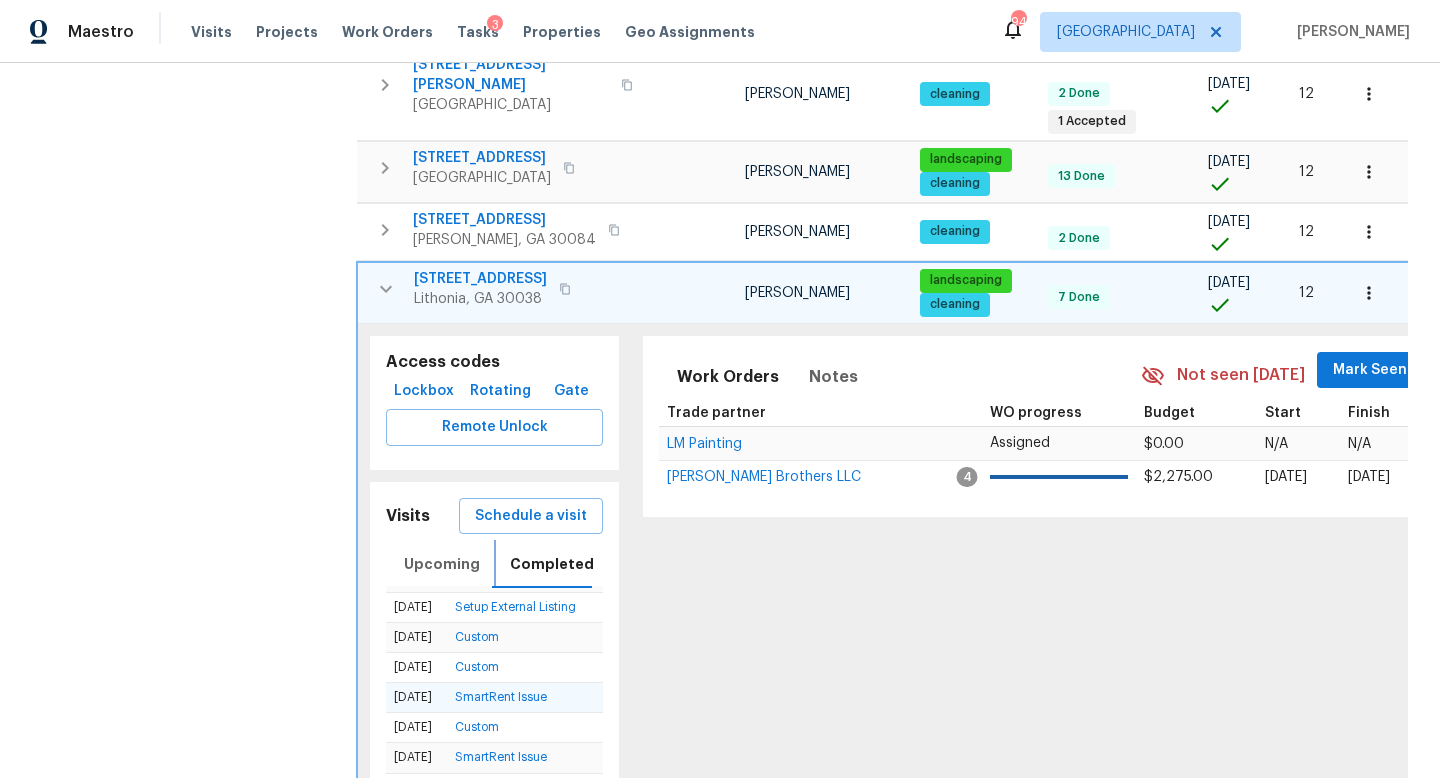 scroll, scrollTop: 100, scrollLeft: 0, axis: vertical 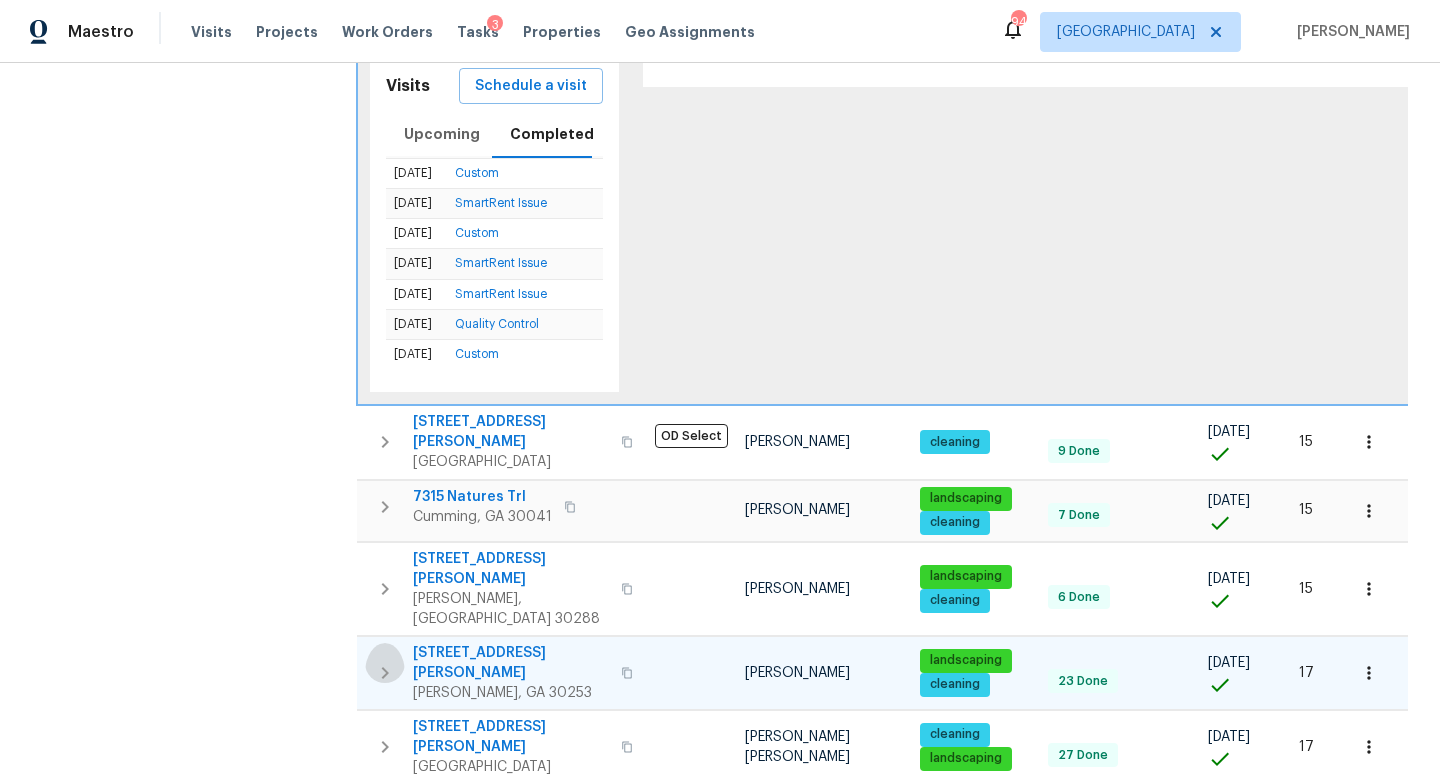 click 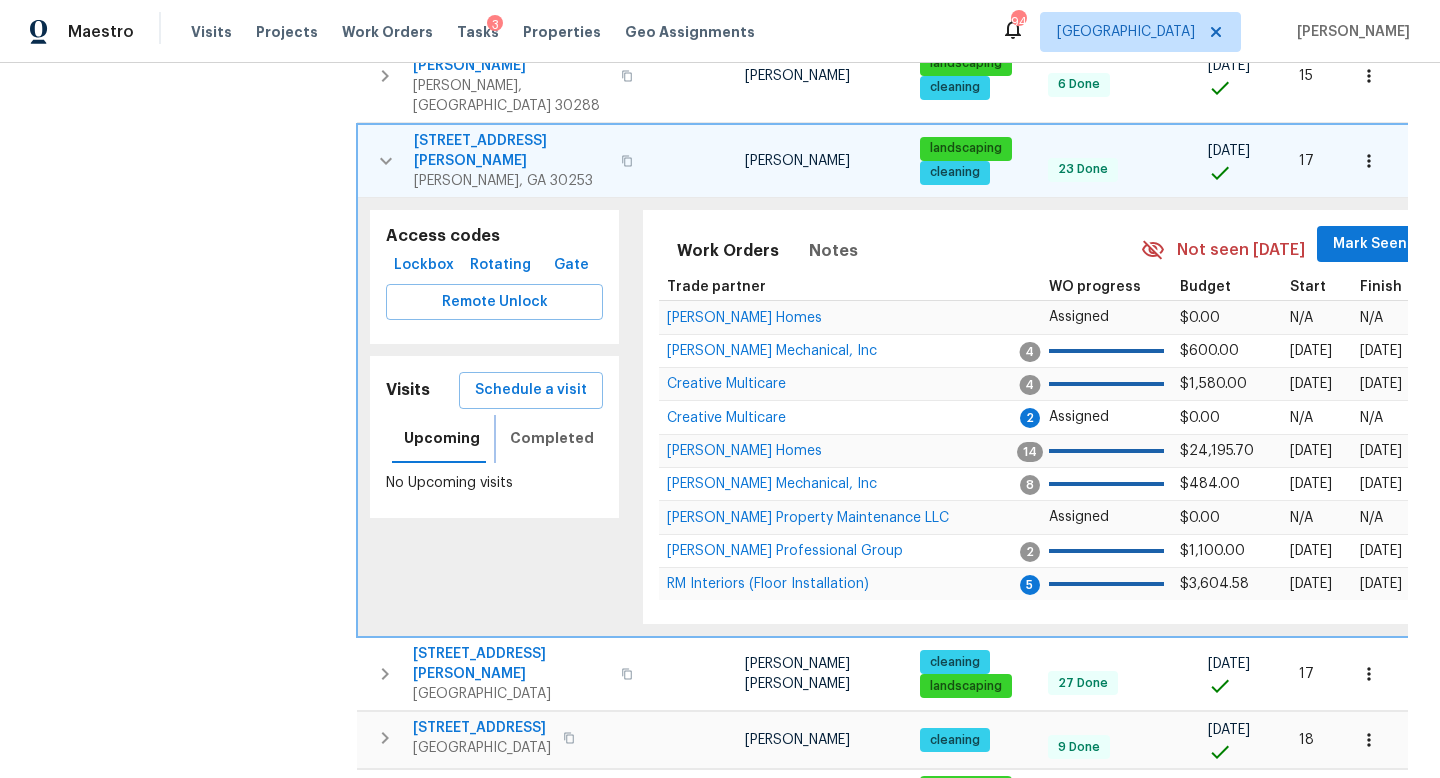 click on "Completed" at bounding box center (552, 438) 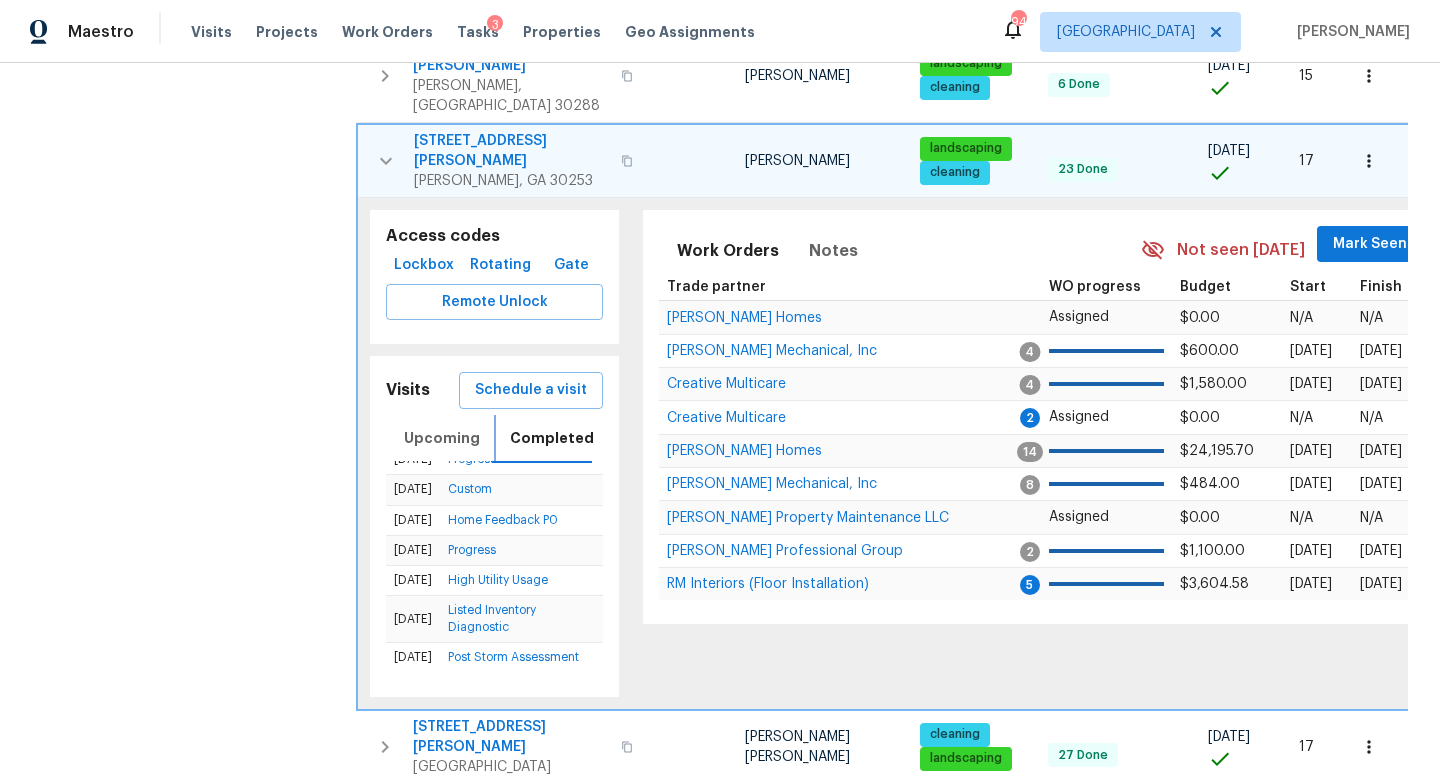 scroll, scrollTop: 152, scrollLeft: 0, axis: vertical 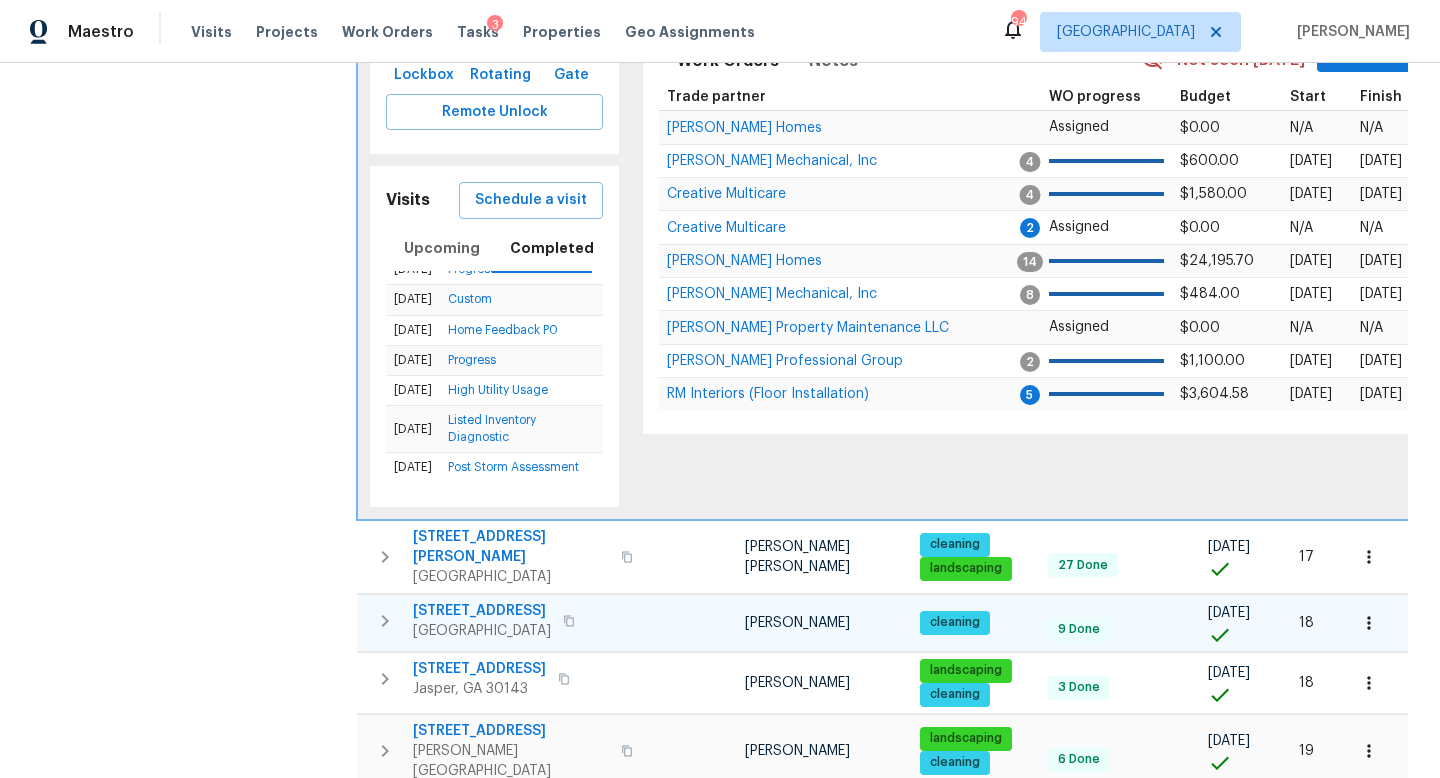 click 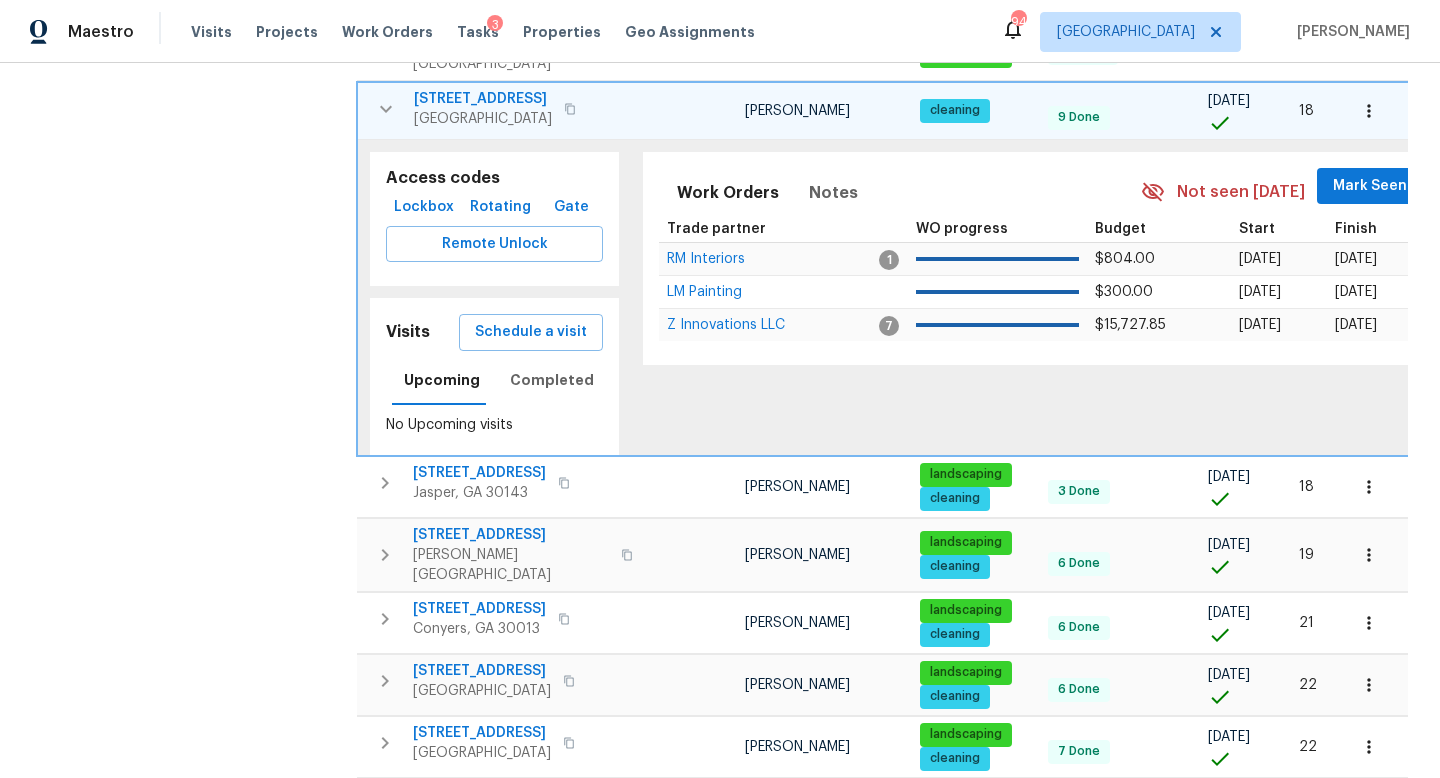 scroll, scrollTop: 1537, scrollLeft: 0, axis: vertical 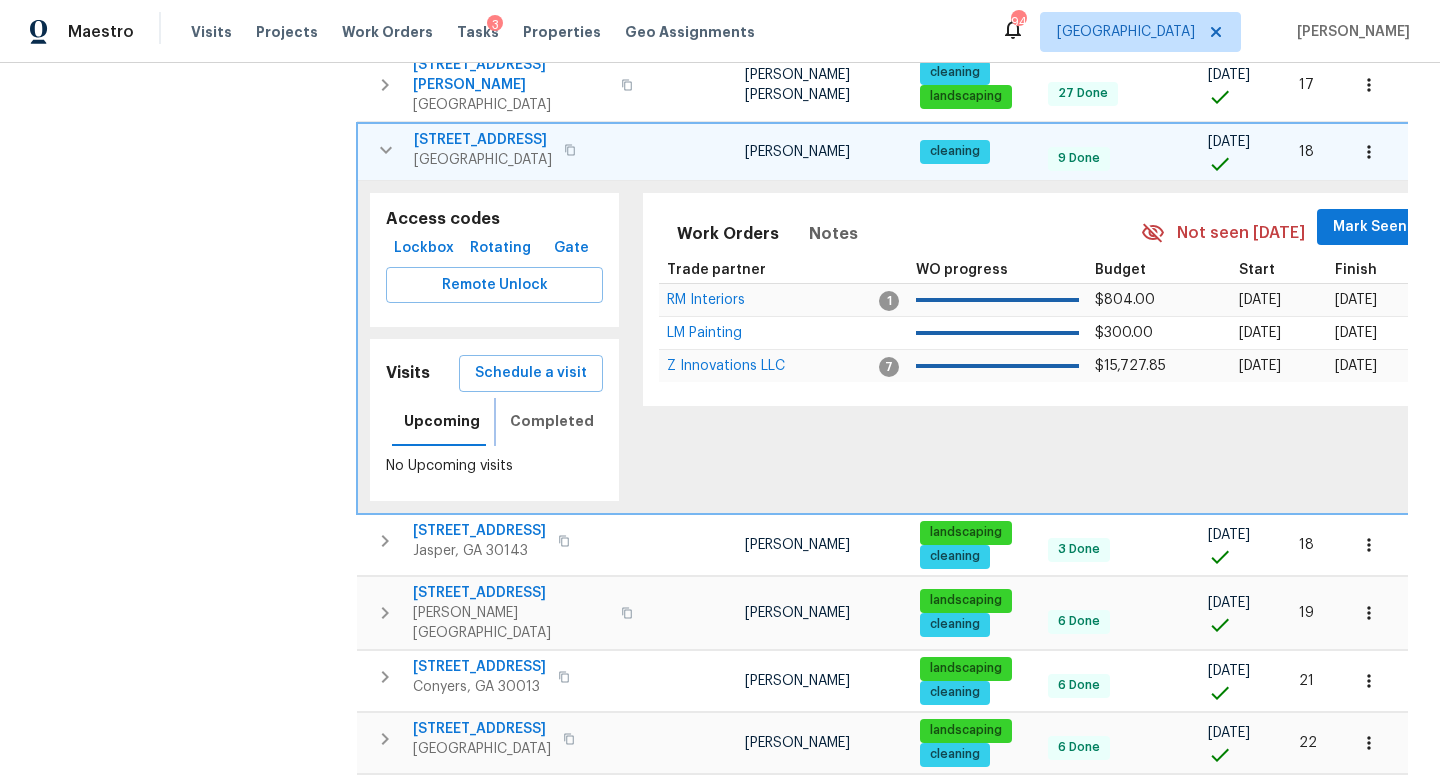 click on "Completed" at bounding box center (552, 421) 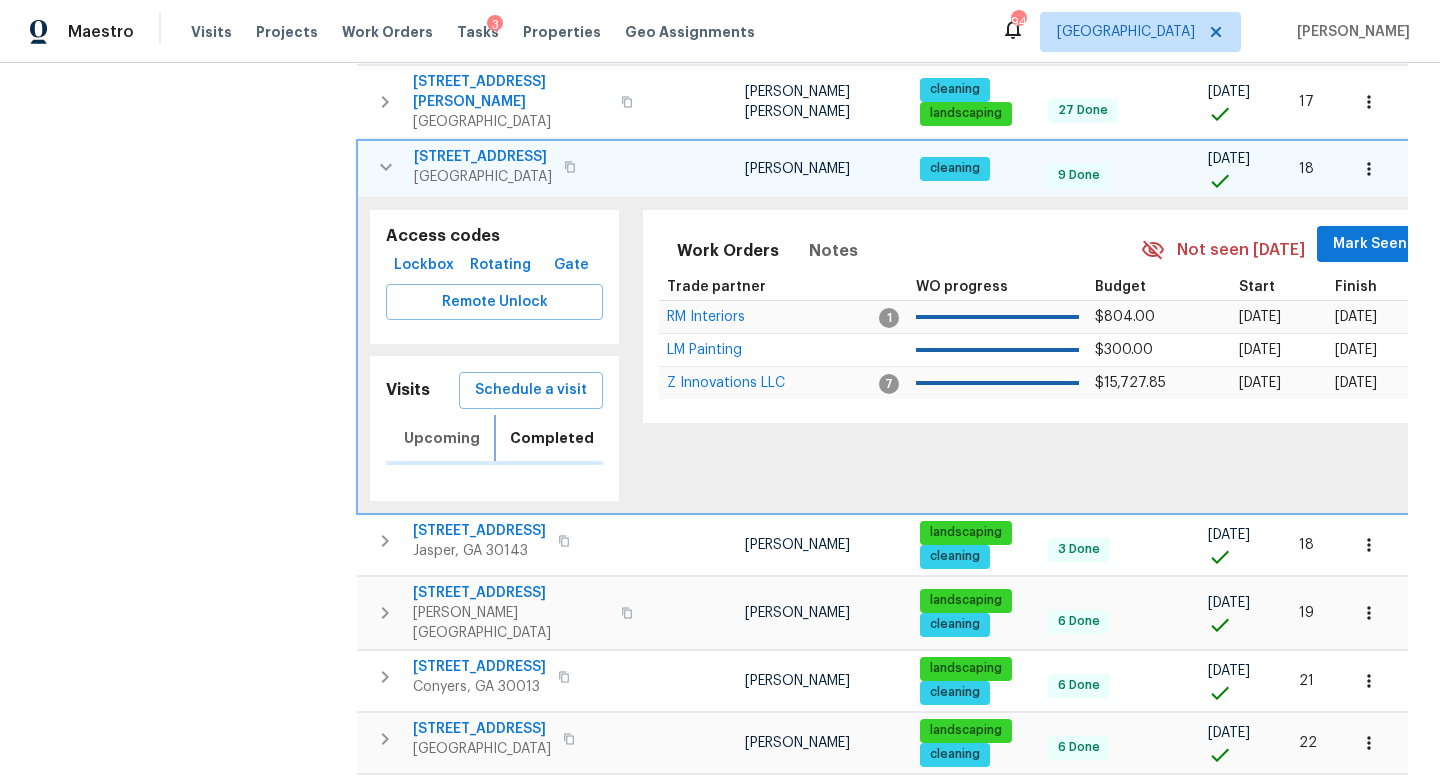 scroll, scrollTop: 1537, scrollLeft: 0, axis: vertical 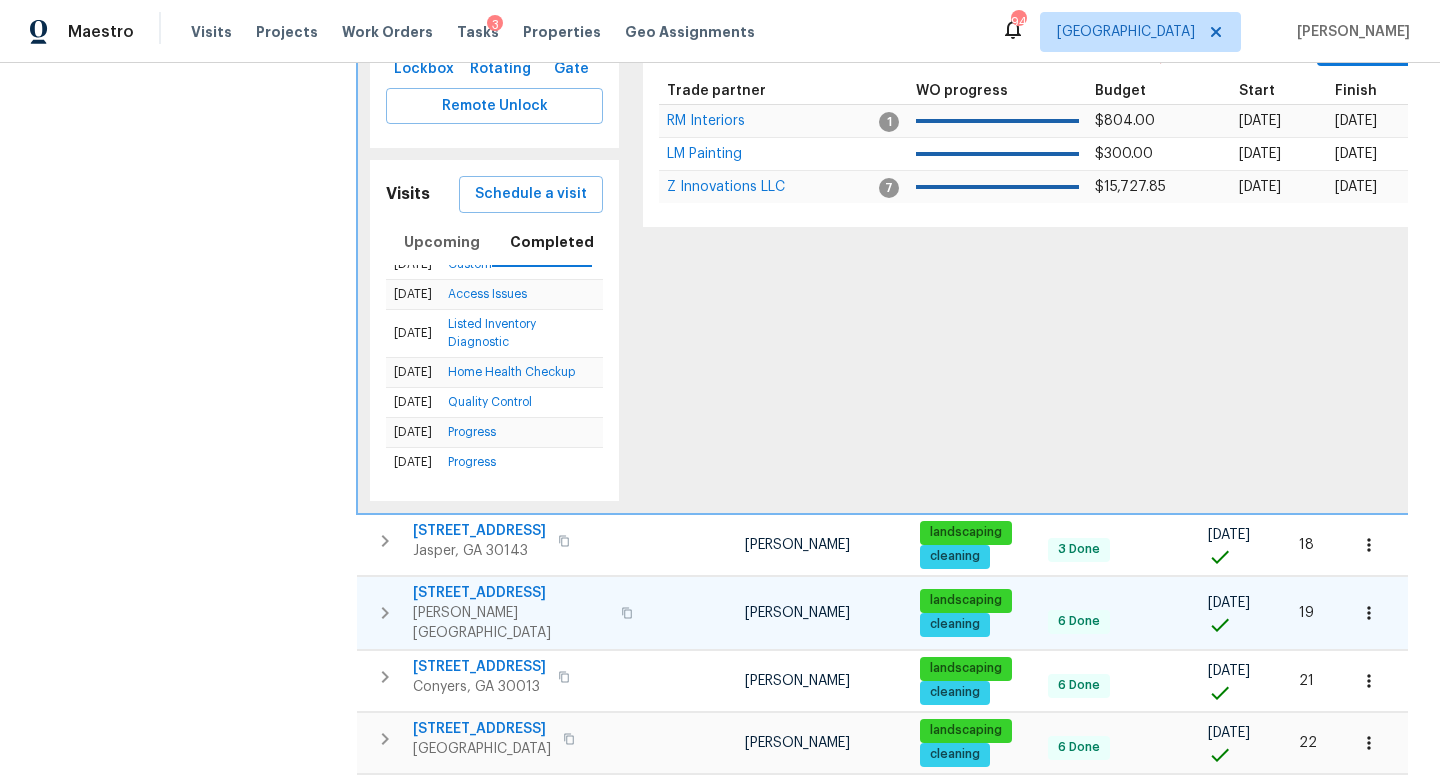 click 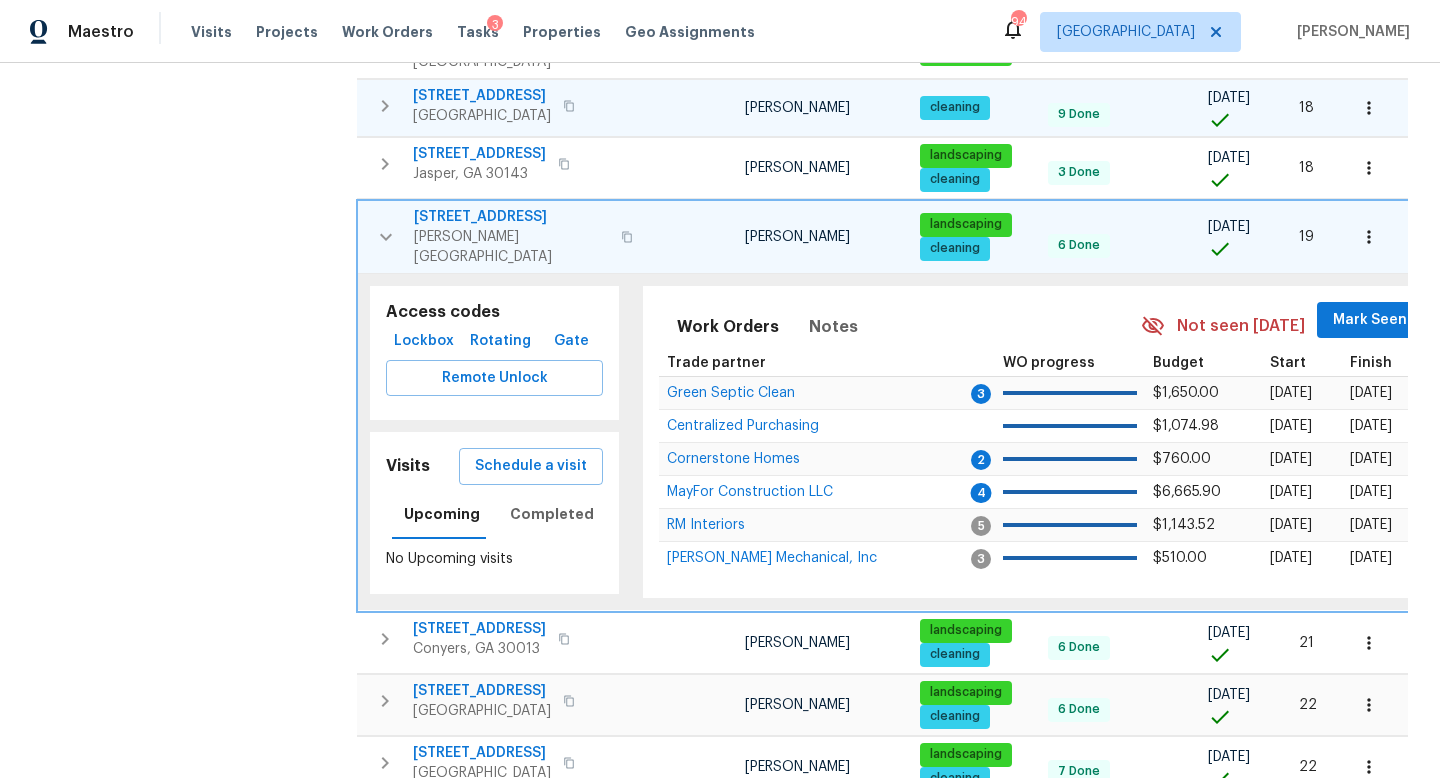 scroll, scrollTop: 1542, scrollLeft: 0, axis: vertical 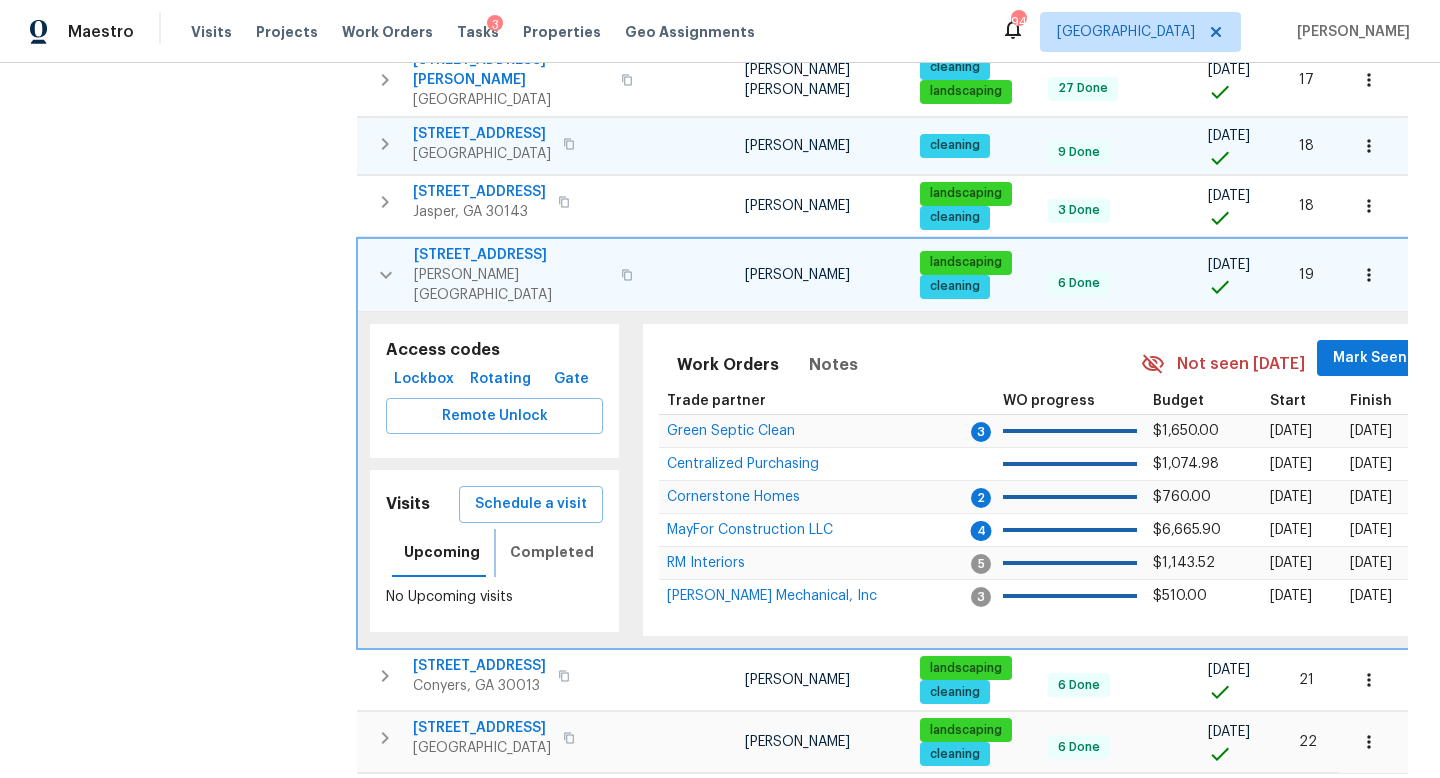 click on "Completed" at bounding box center [552, 552] 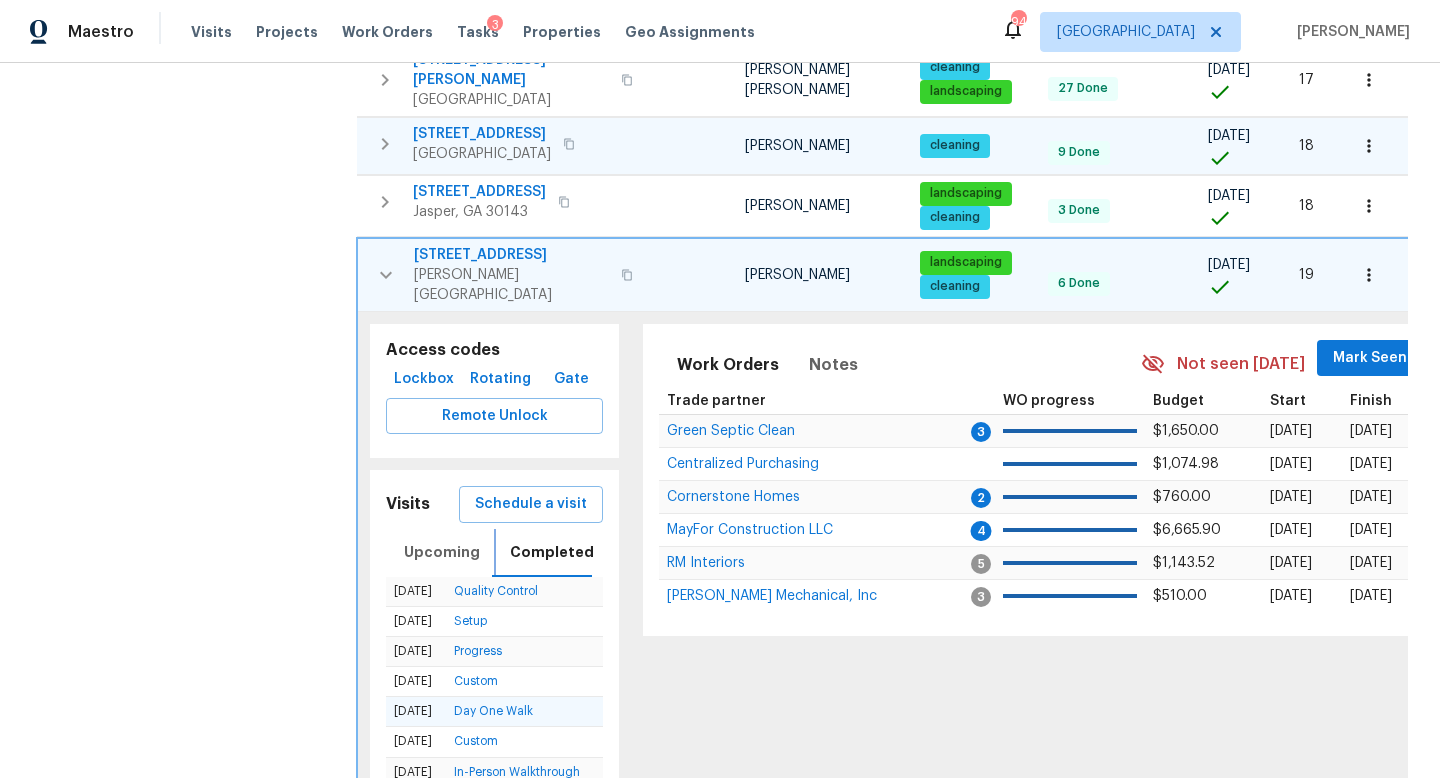 scroll, scrollTop: 0, scrollLeft: 0, axis: both 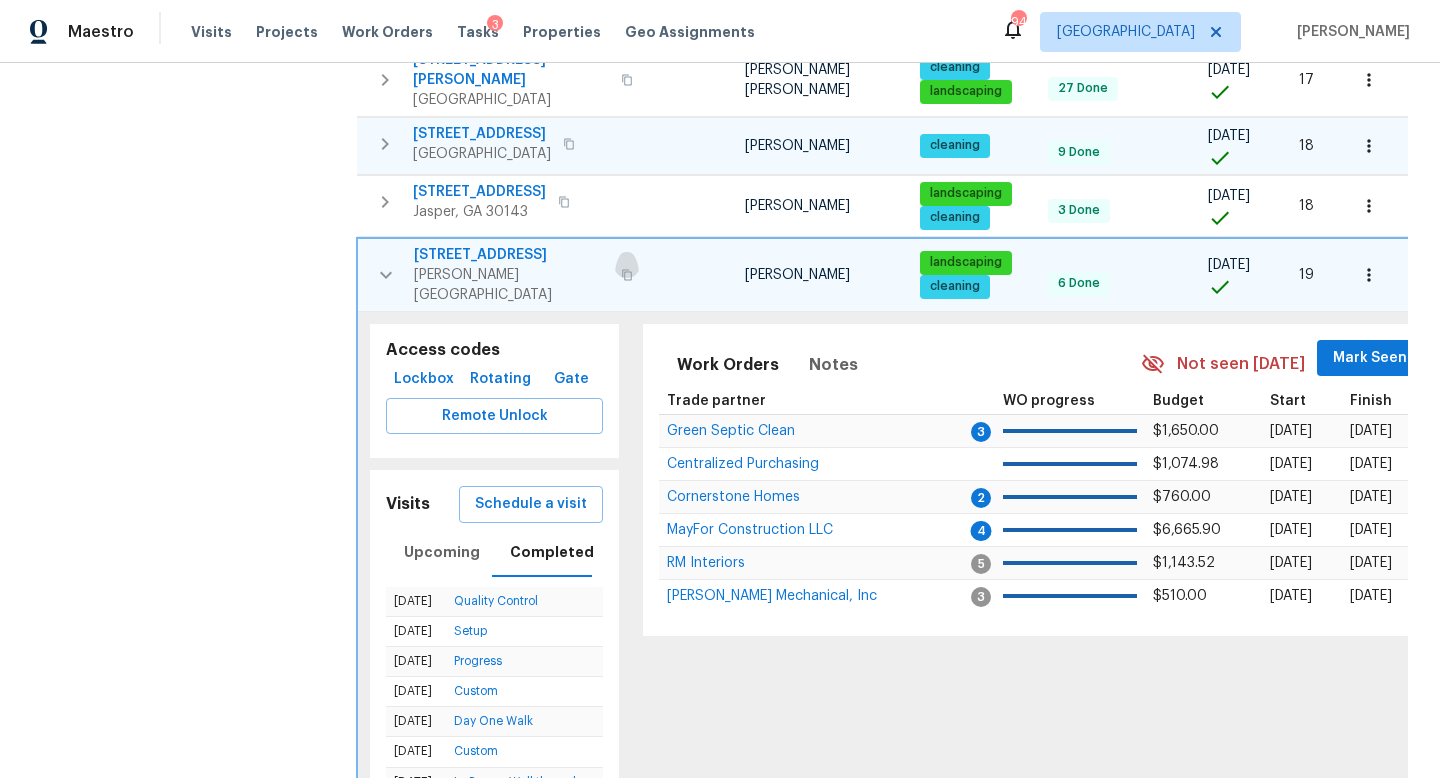 click at bounding box center [627, 275] 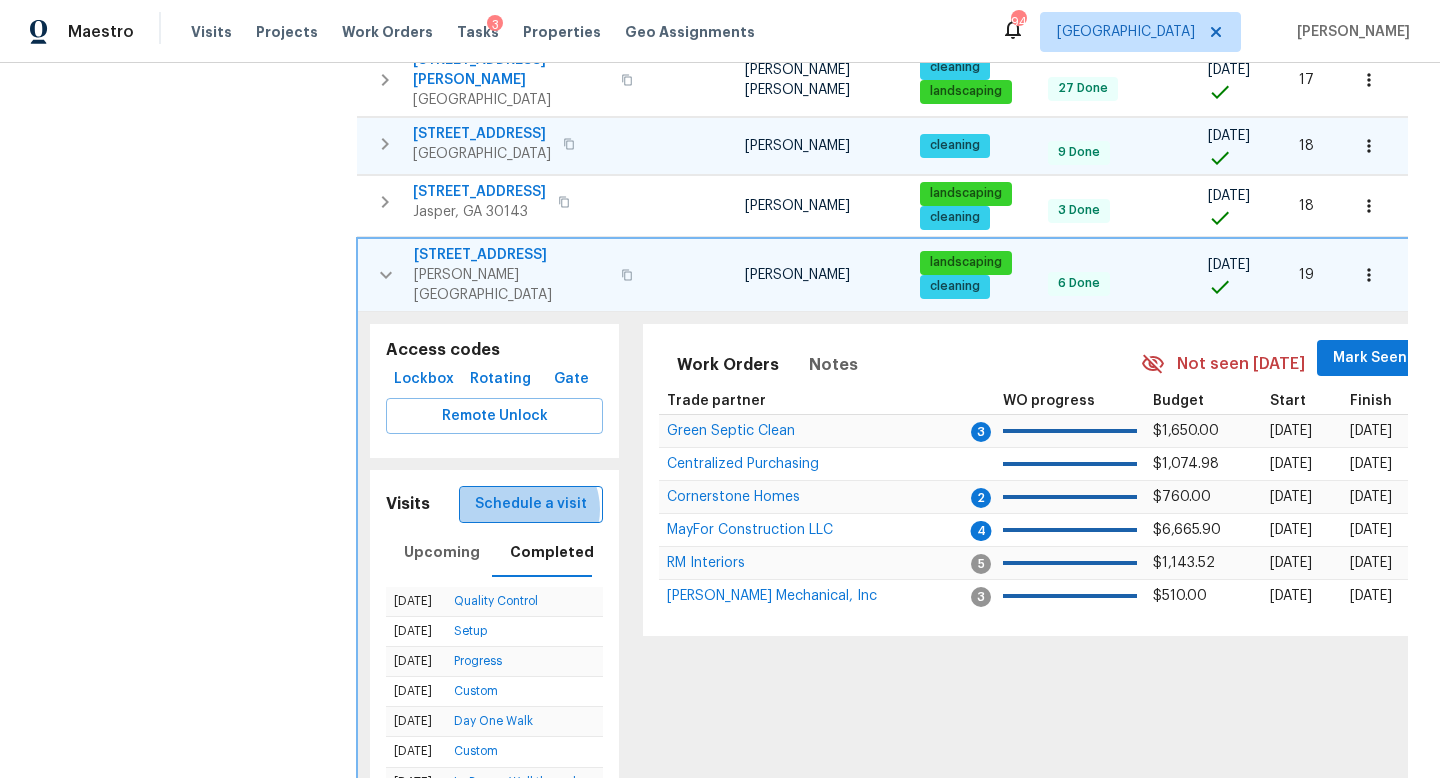 click on "Schedule a visit" at bounding box center (531, 504) 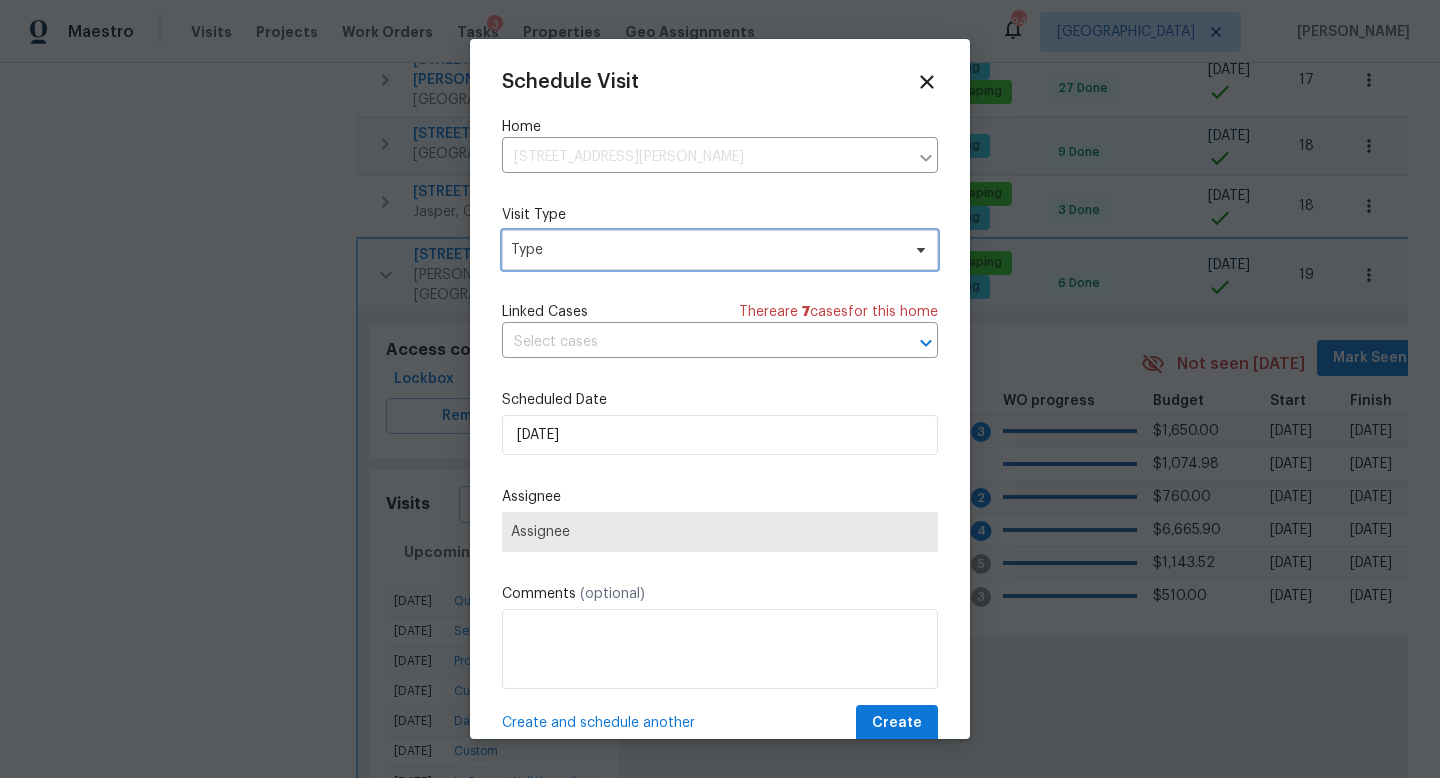 click on "Type" at bounding box center [720, 250] 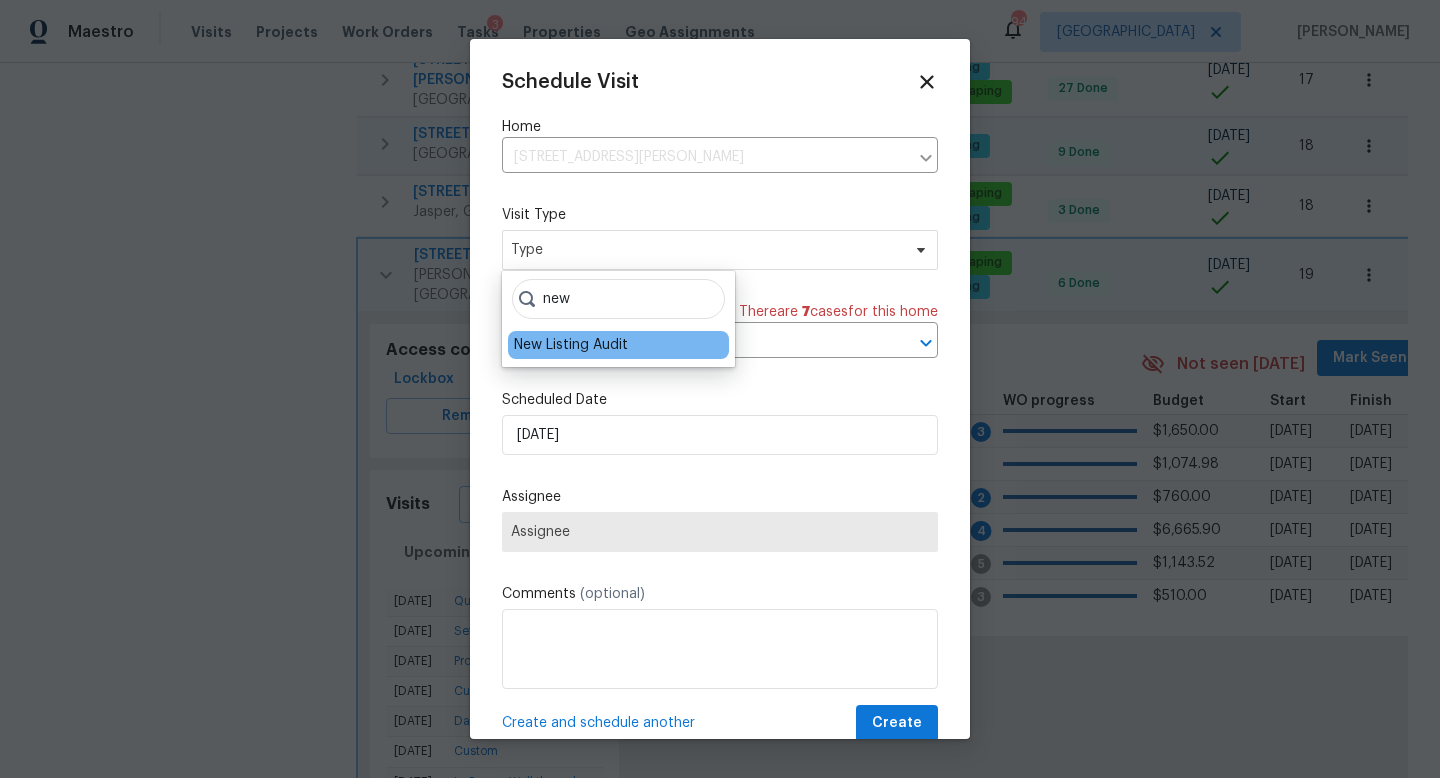 type on "new" 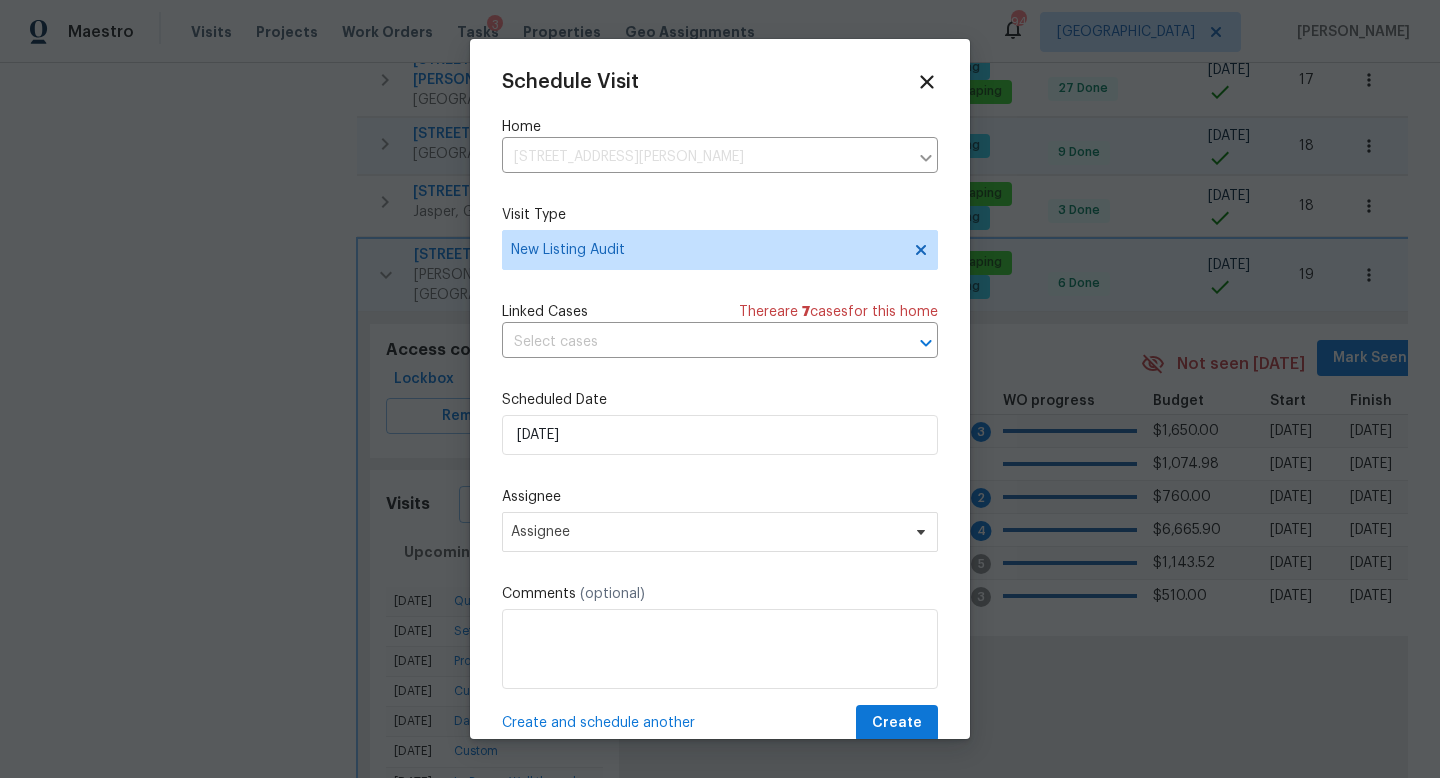 click on "Schedule Visit Home   [STREET_ADDRESS][PERSON_NAME] ​ Visit Type   New Listing Audit Linked Cases There  are   7  case s  for this home   ​ Scheduled Date   [DATE] Assignee   Assignee Comments   (optional) Create and schedule another Create" at bounding box center (720, 406) 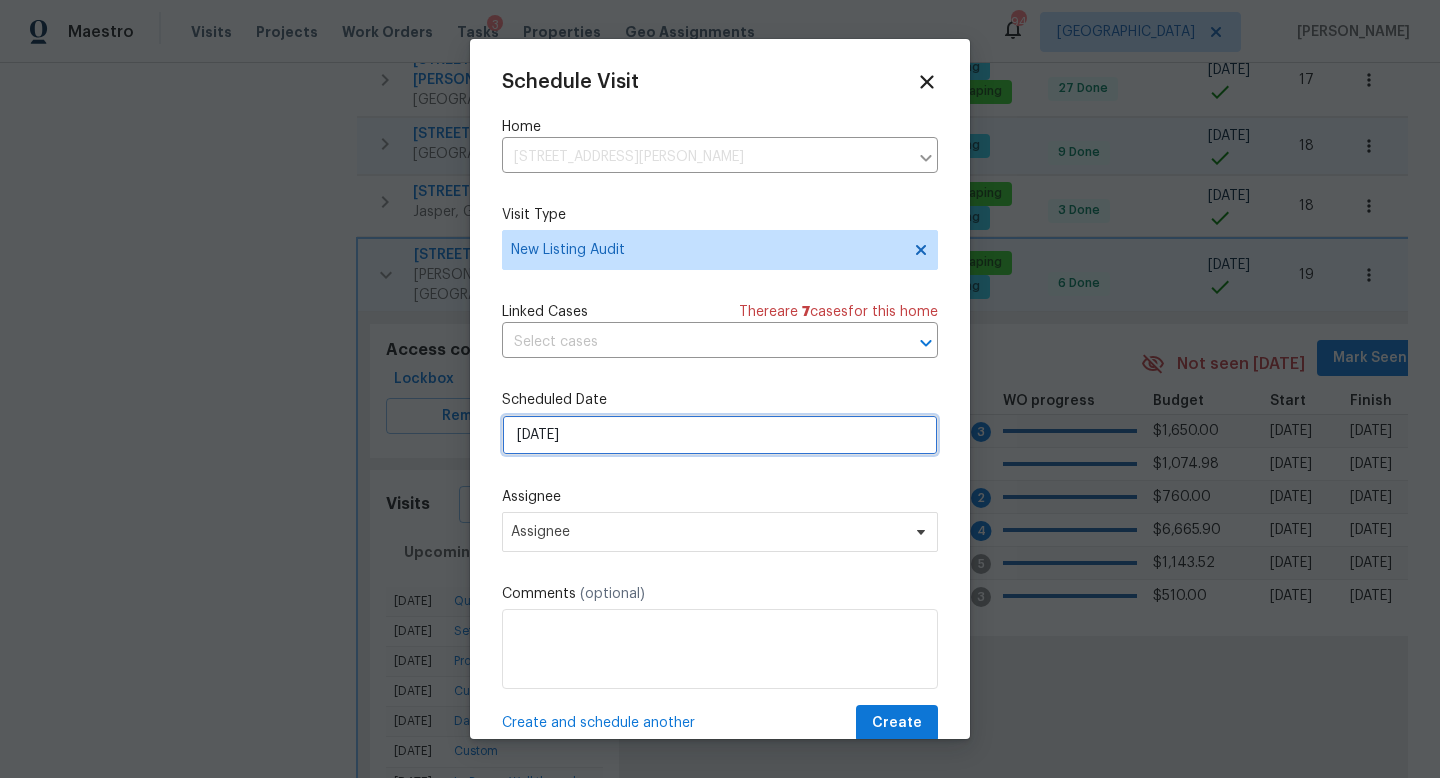 click on "[DATE]" at bounding box center (720, 435) 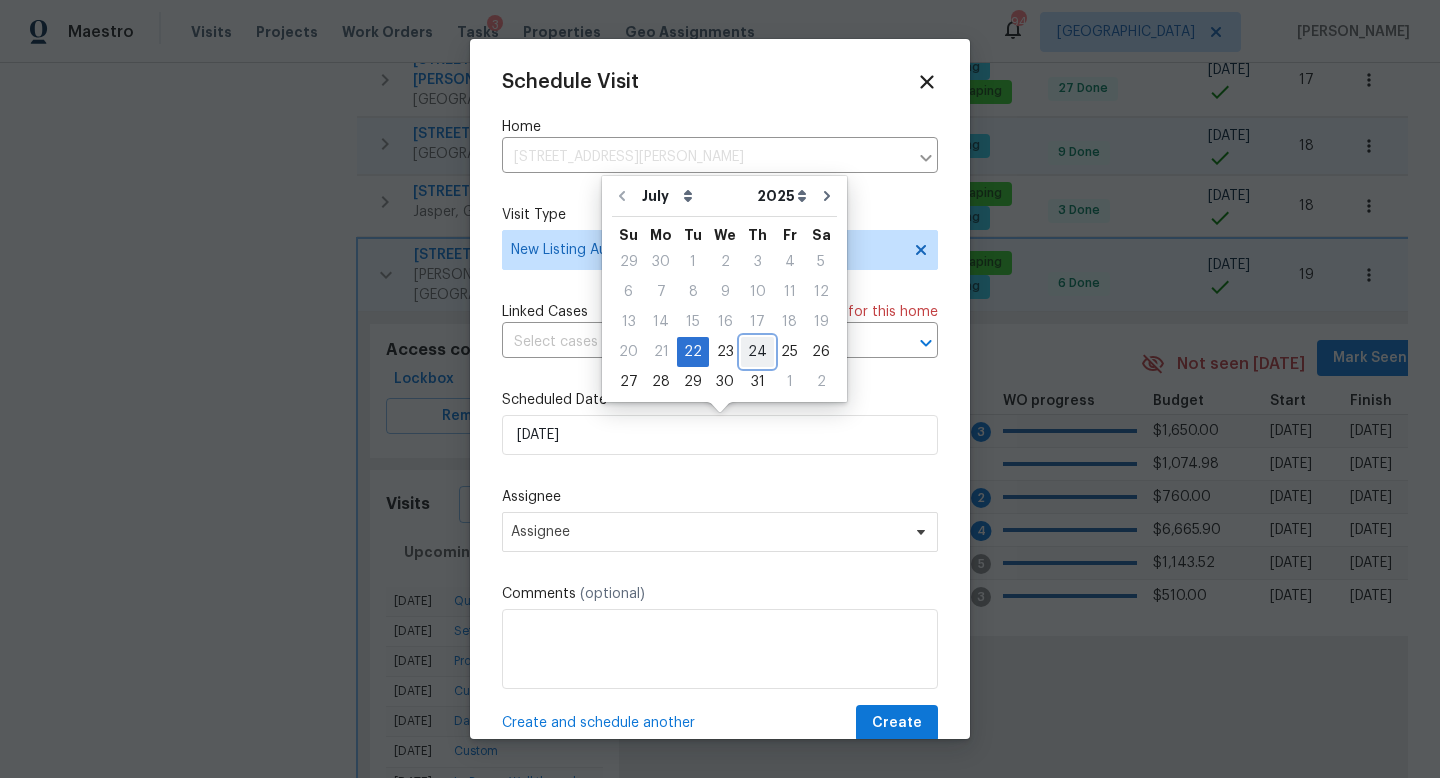 click on "24" at bounding box center (757, 352) 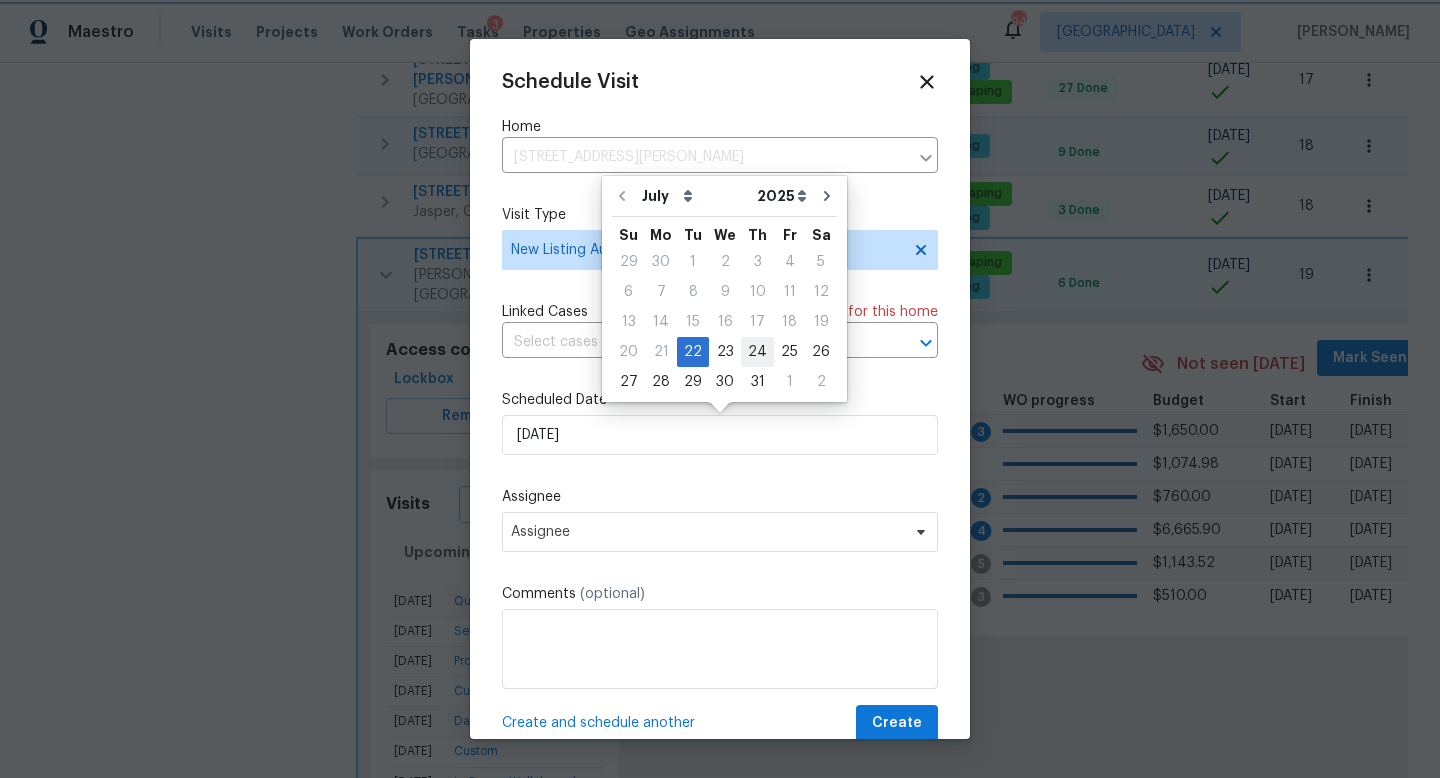 type on "[DATE]" 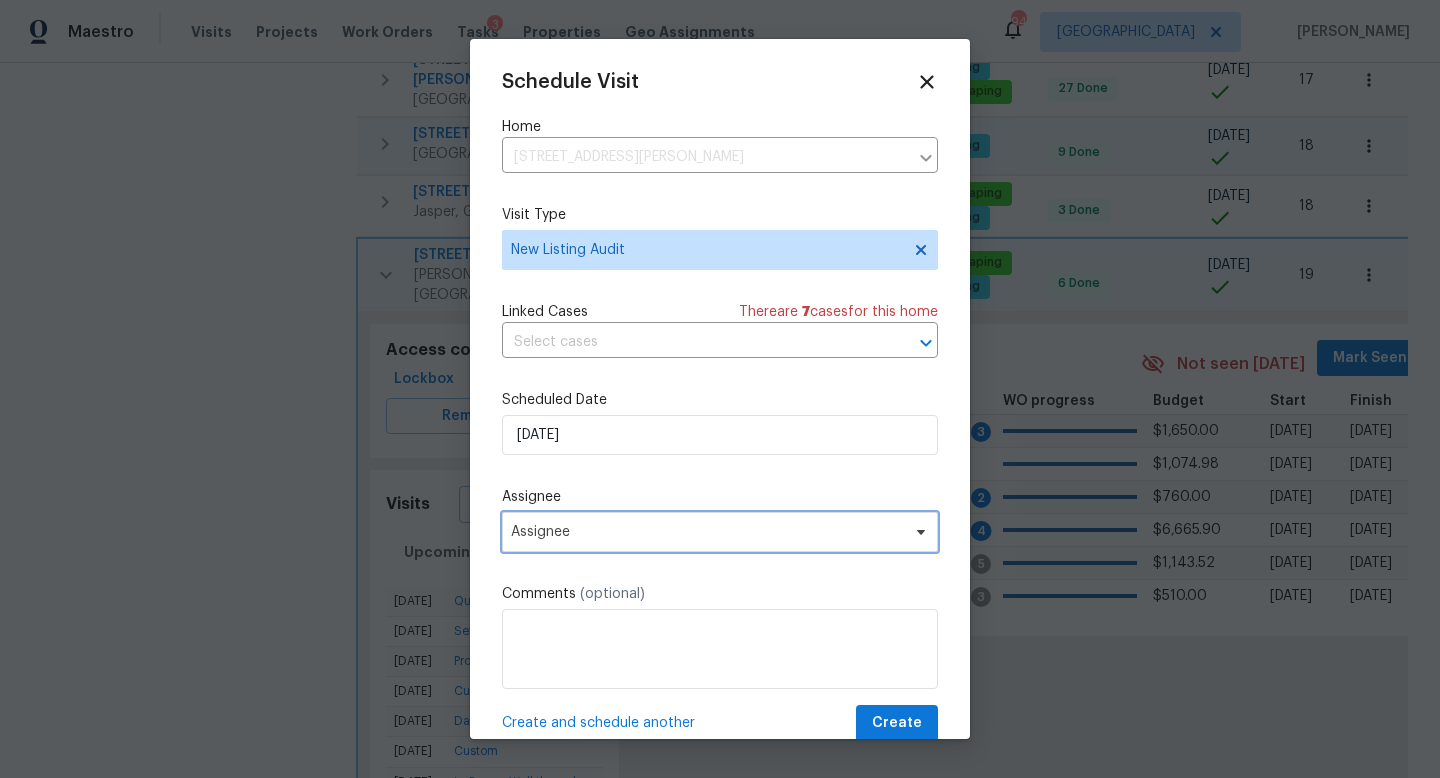 click on "Assignee" at bounding box center [707, 532] 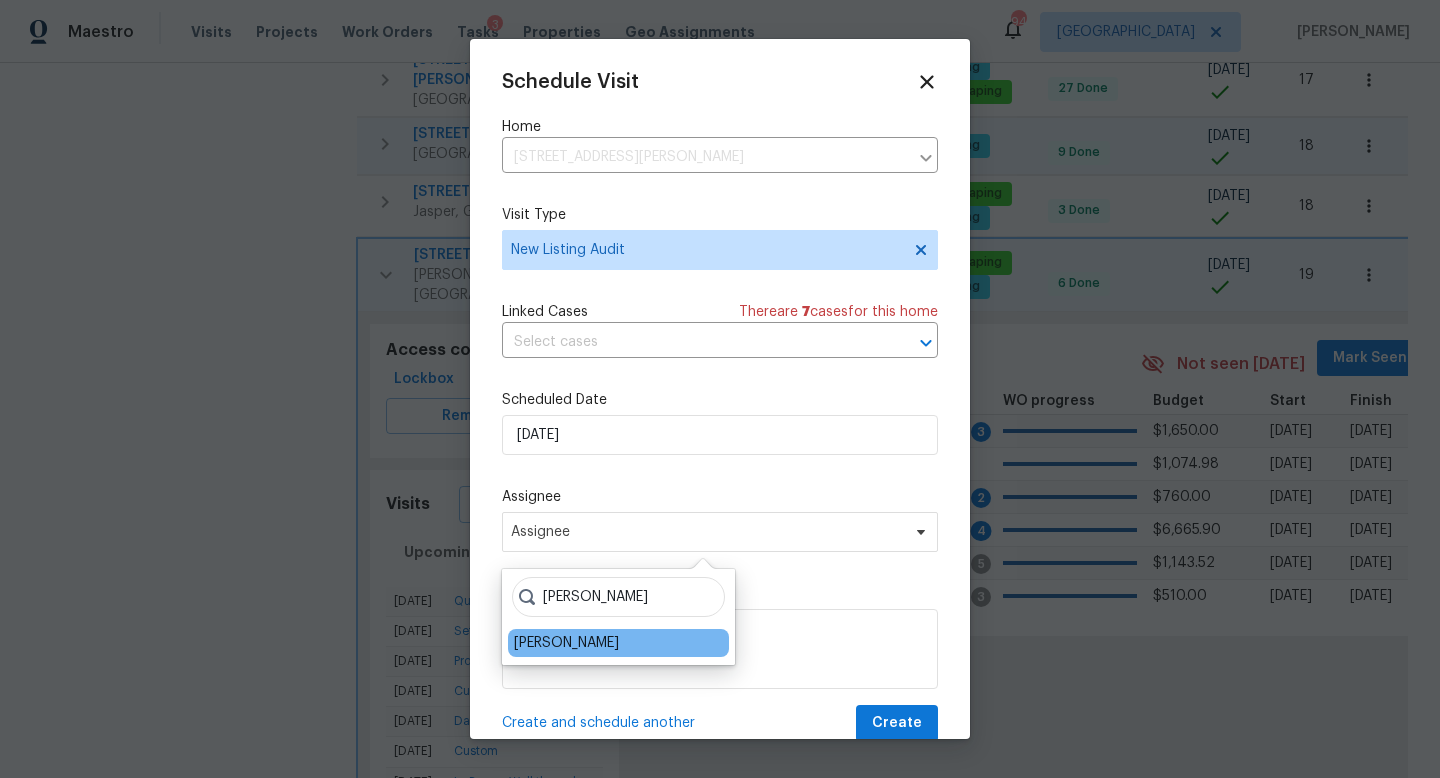 type on "[PERSON_NAME]" 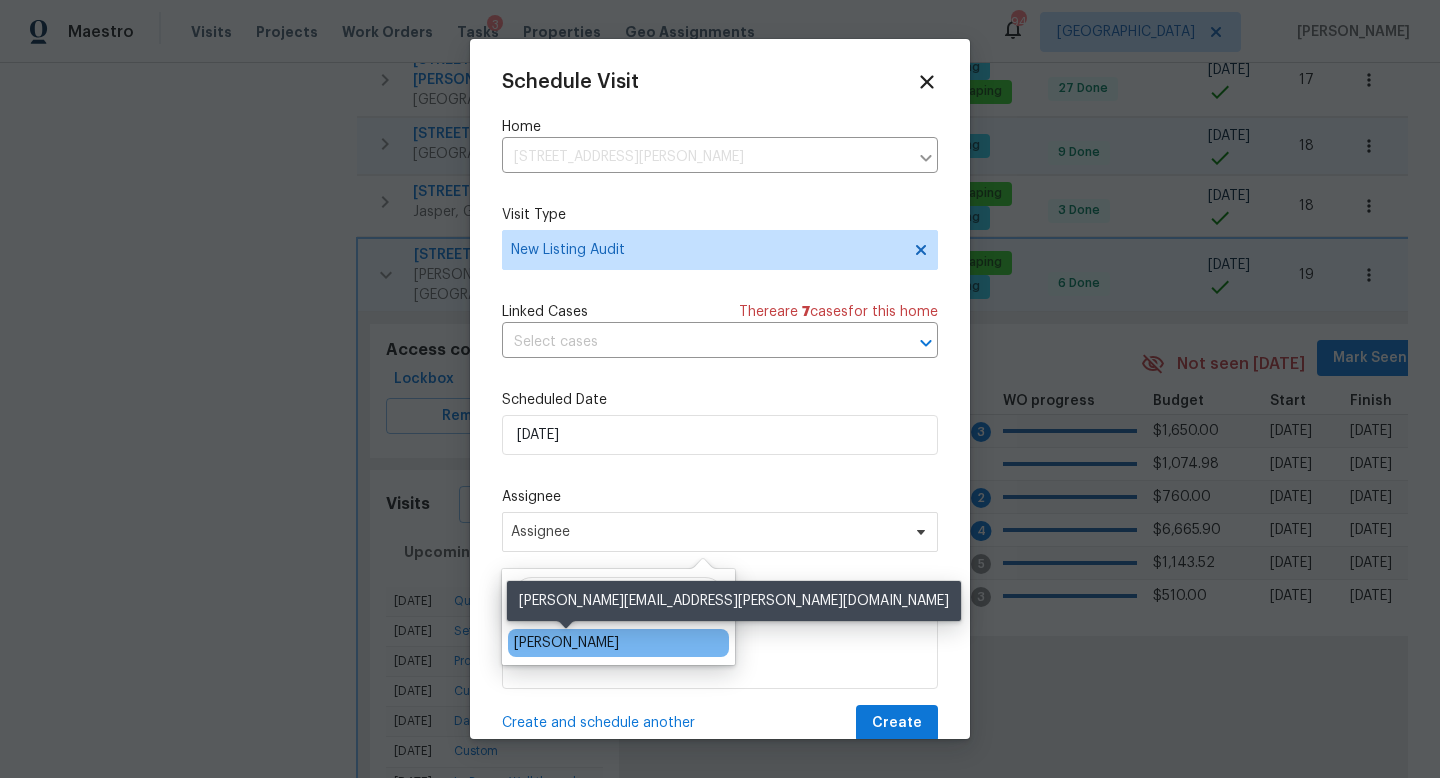 click on "[PERSON_NAME]" at bounding box center (566, 643) 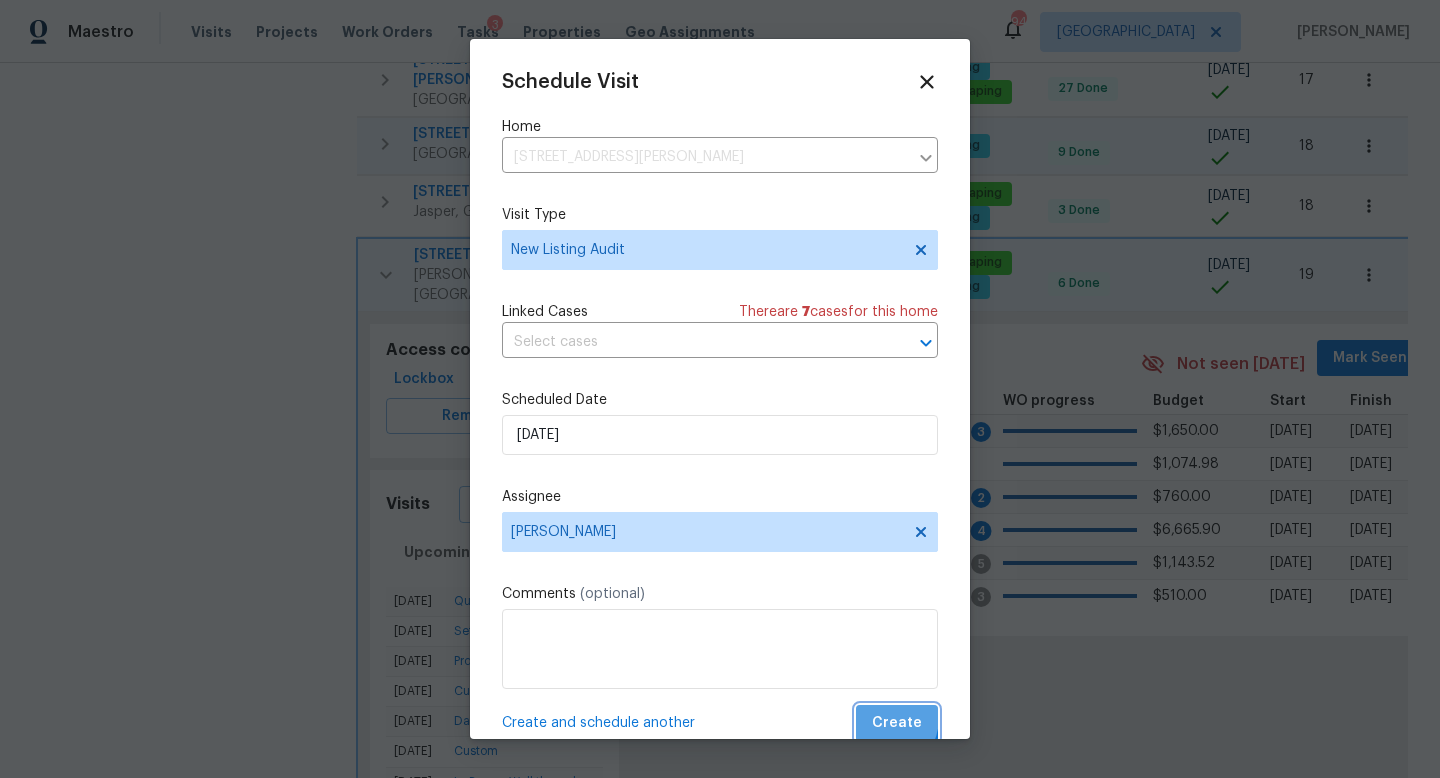 click on "Create" at bounding box center (897, 723) 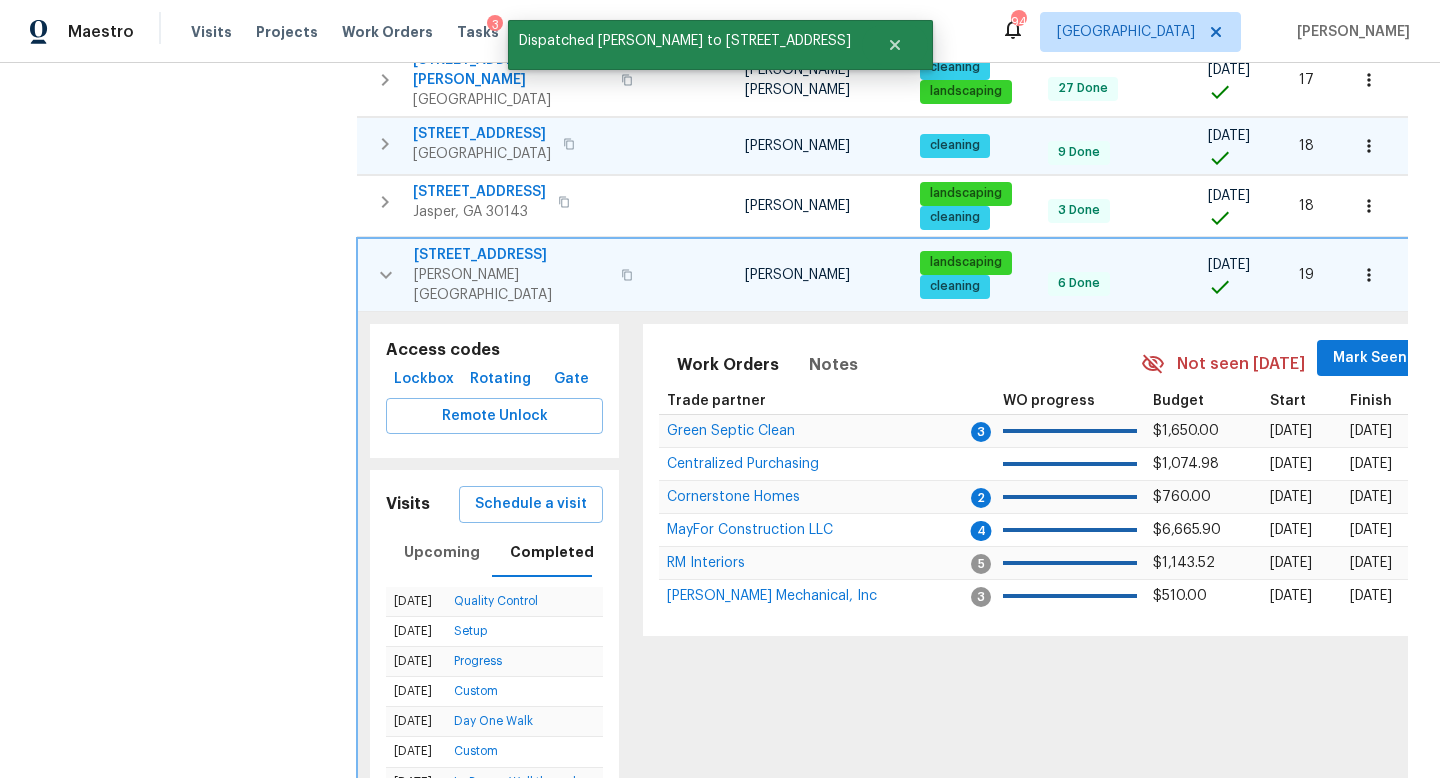 scroll, scrollTop: 1716, scrollLeft: 0, axis: vertical 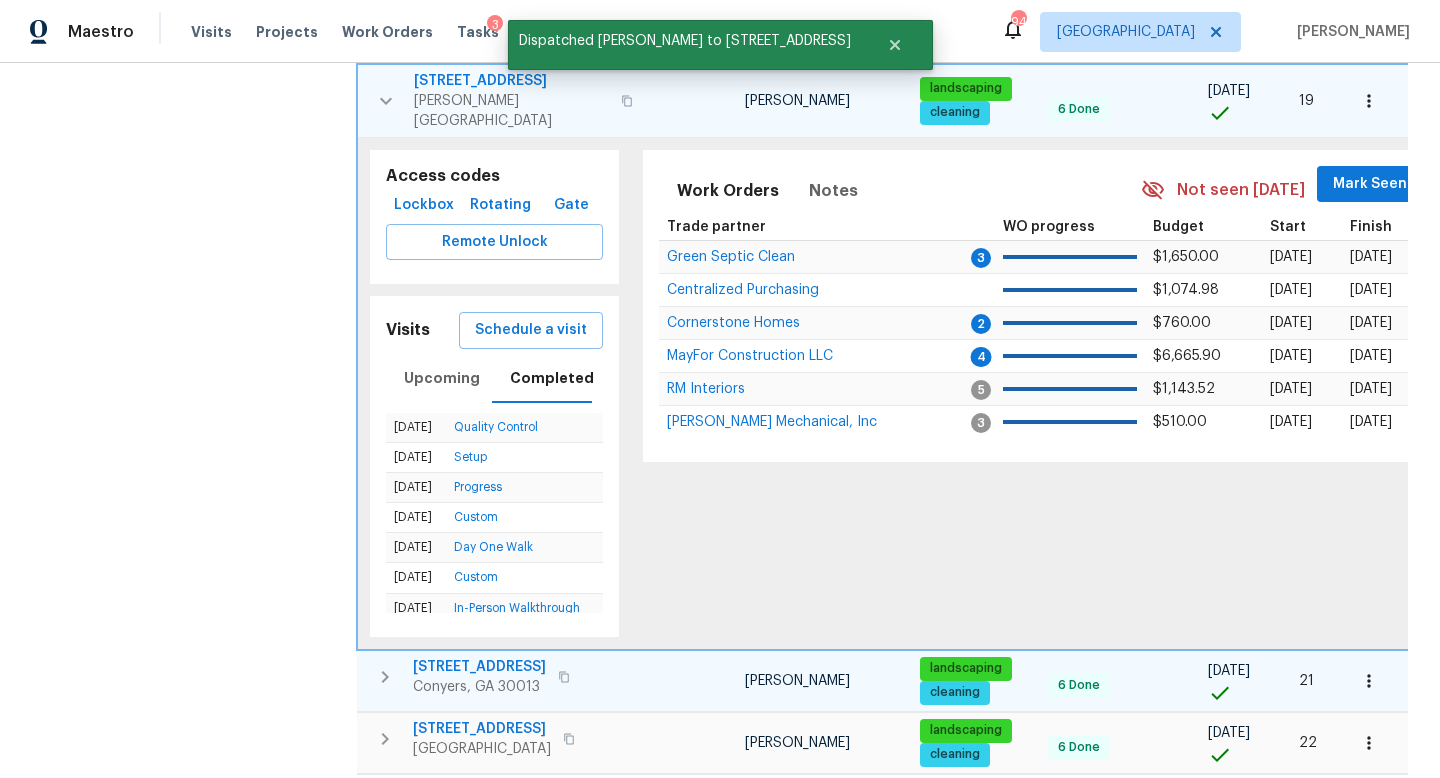 click 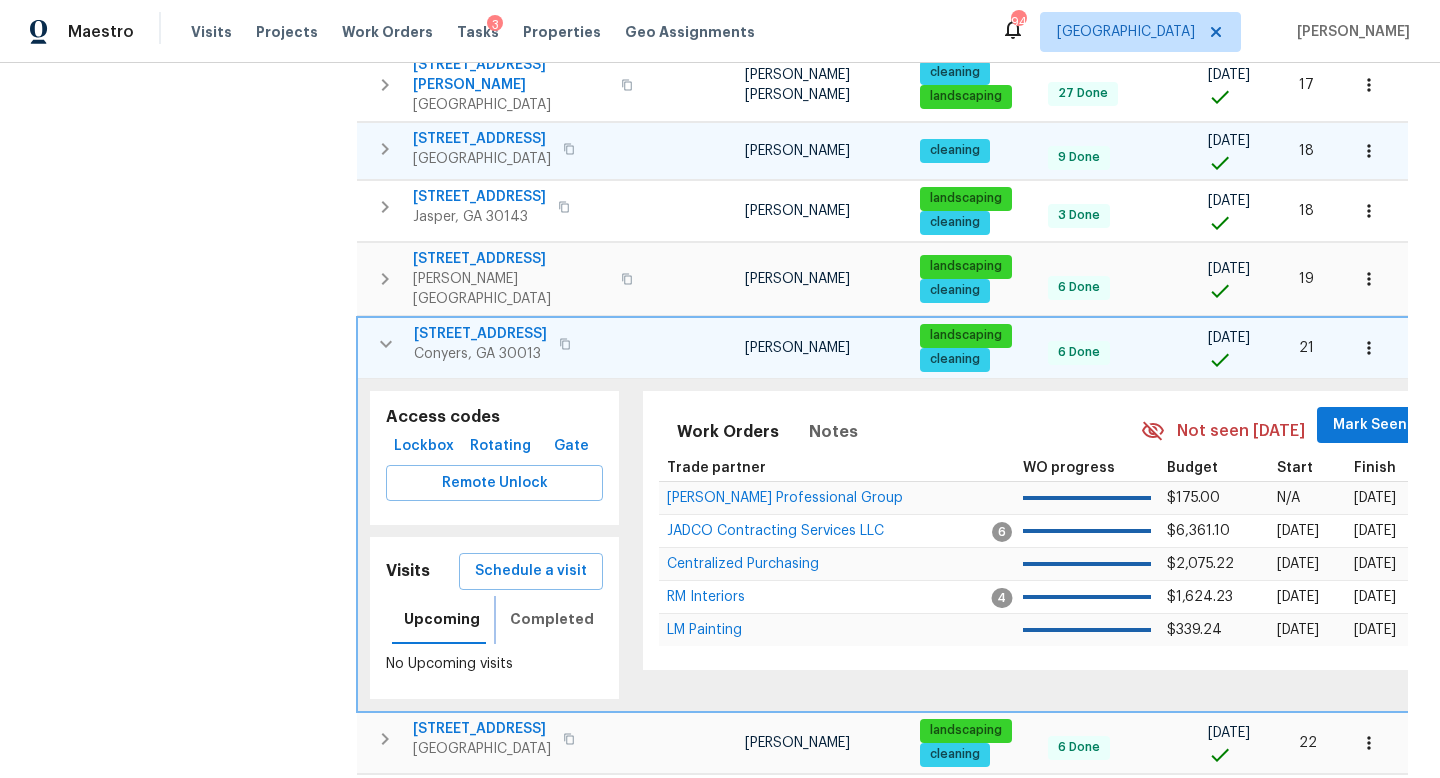 click on "Completed" at bounding box center [552, 619] 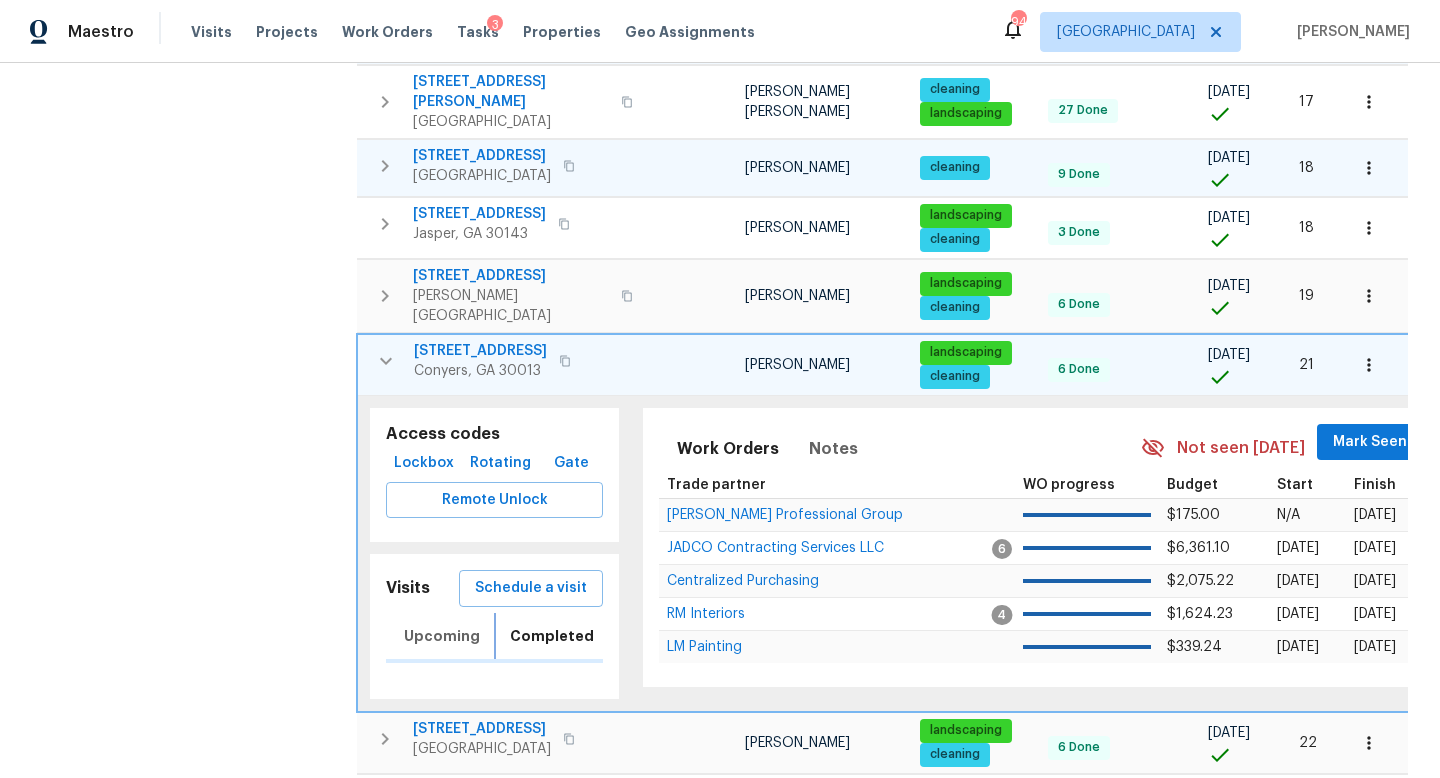 scroll, scrollTop: 1537, scrollLeft: 0, axis: vertical 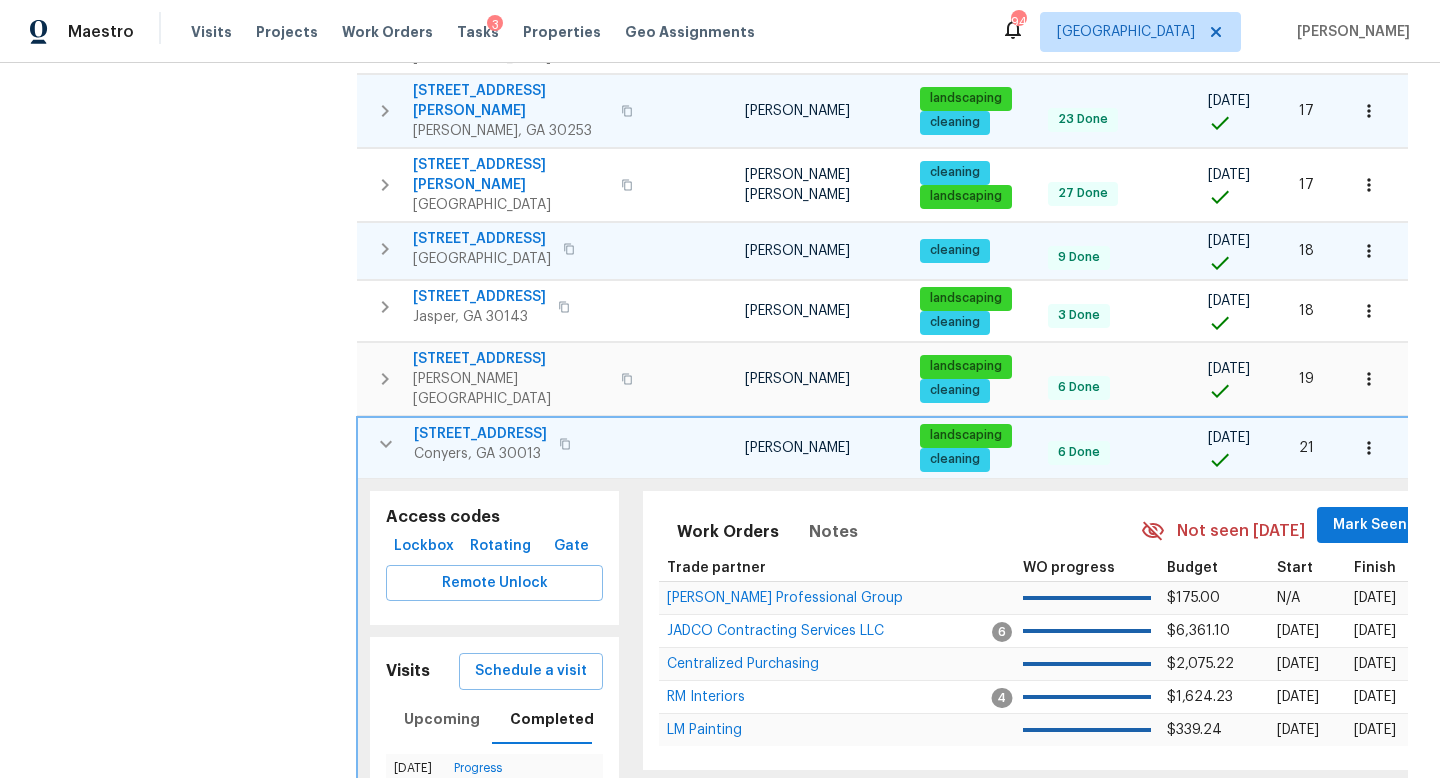 click 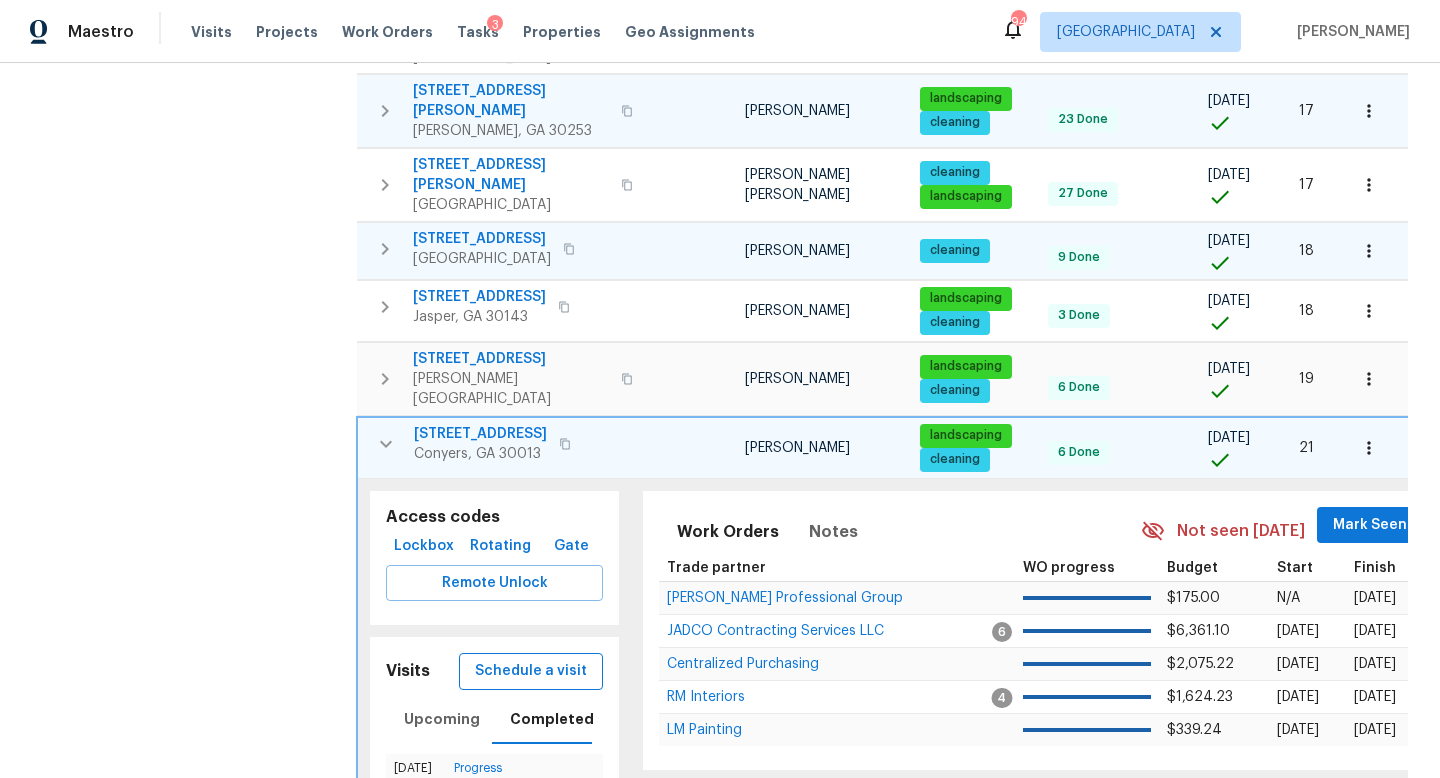click on "Schedule a visit" at bounding box center [531, 671] 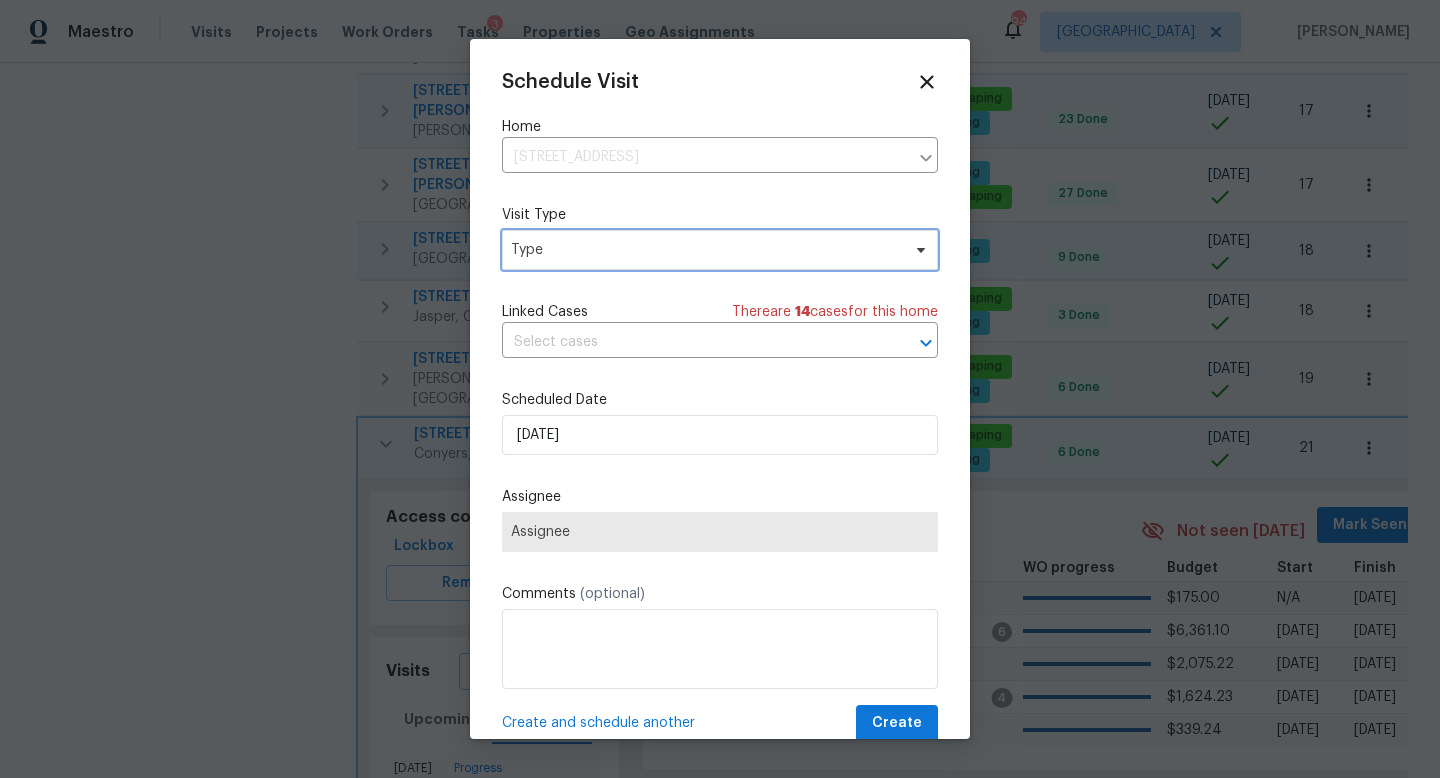 click on "Type" at bounding box center (705, 250) 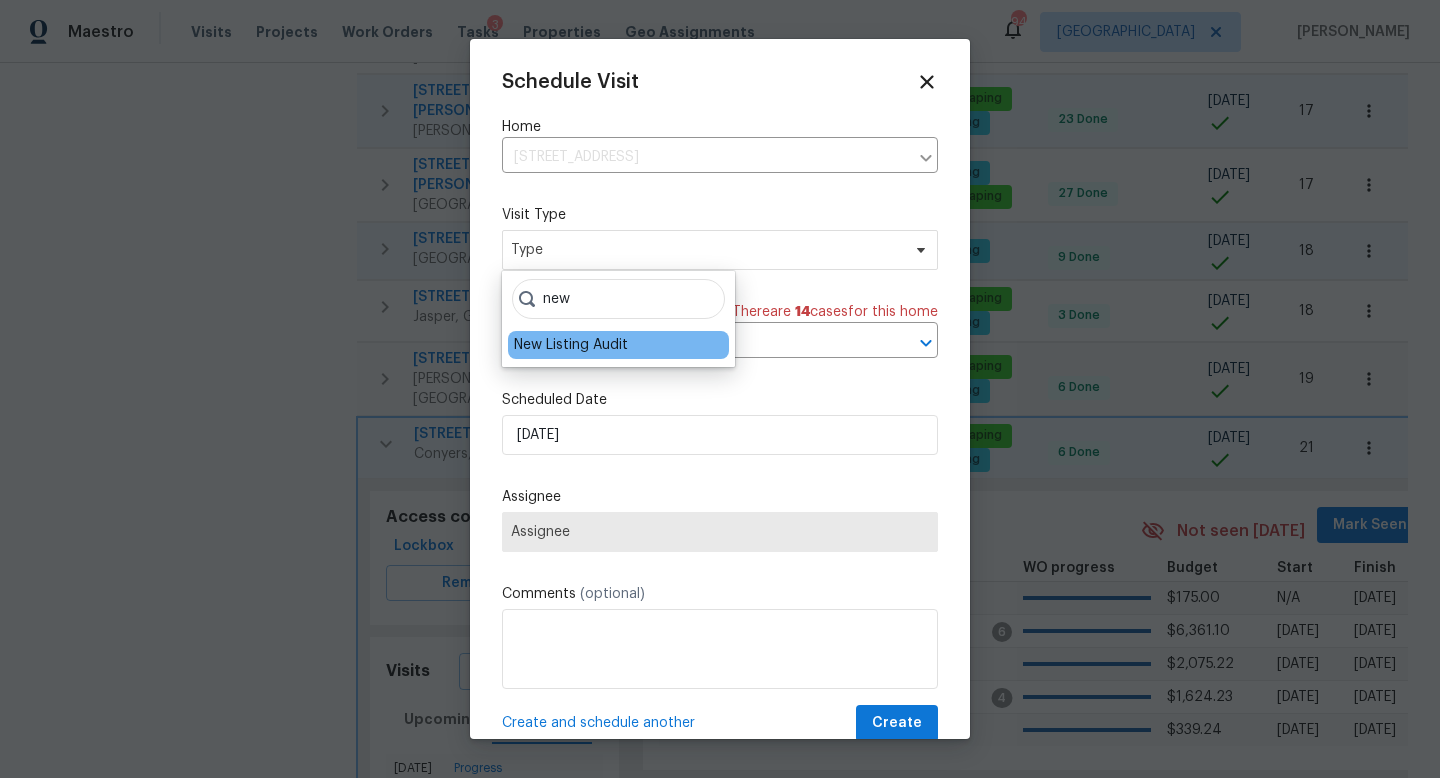 type on "new" 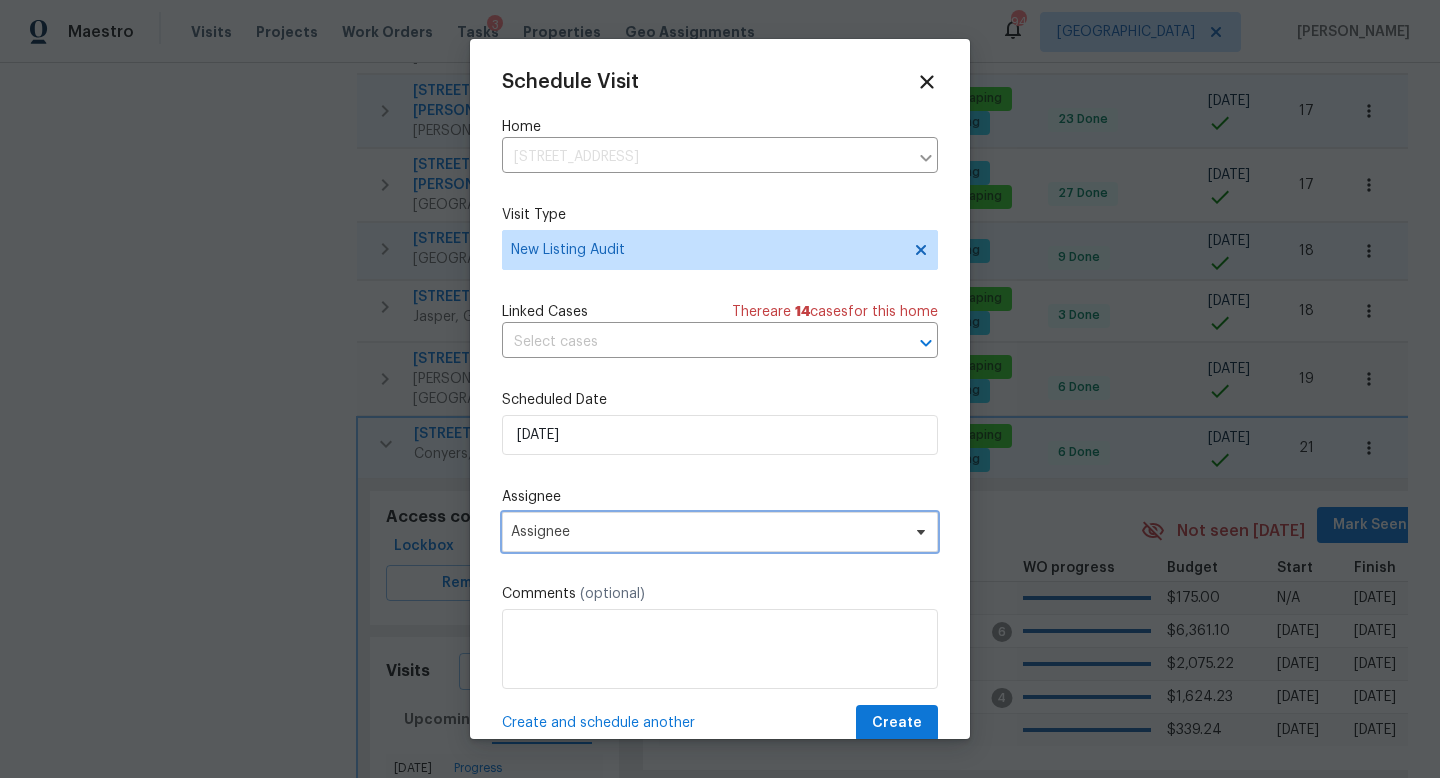 click on "Assignee" at bounding box center (720, 532) 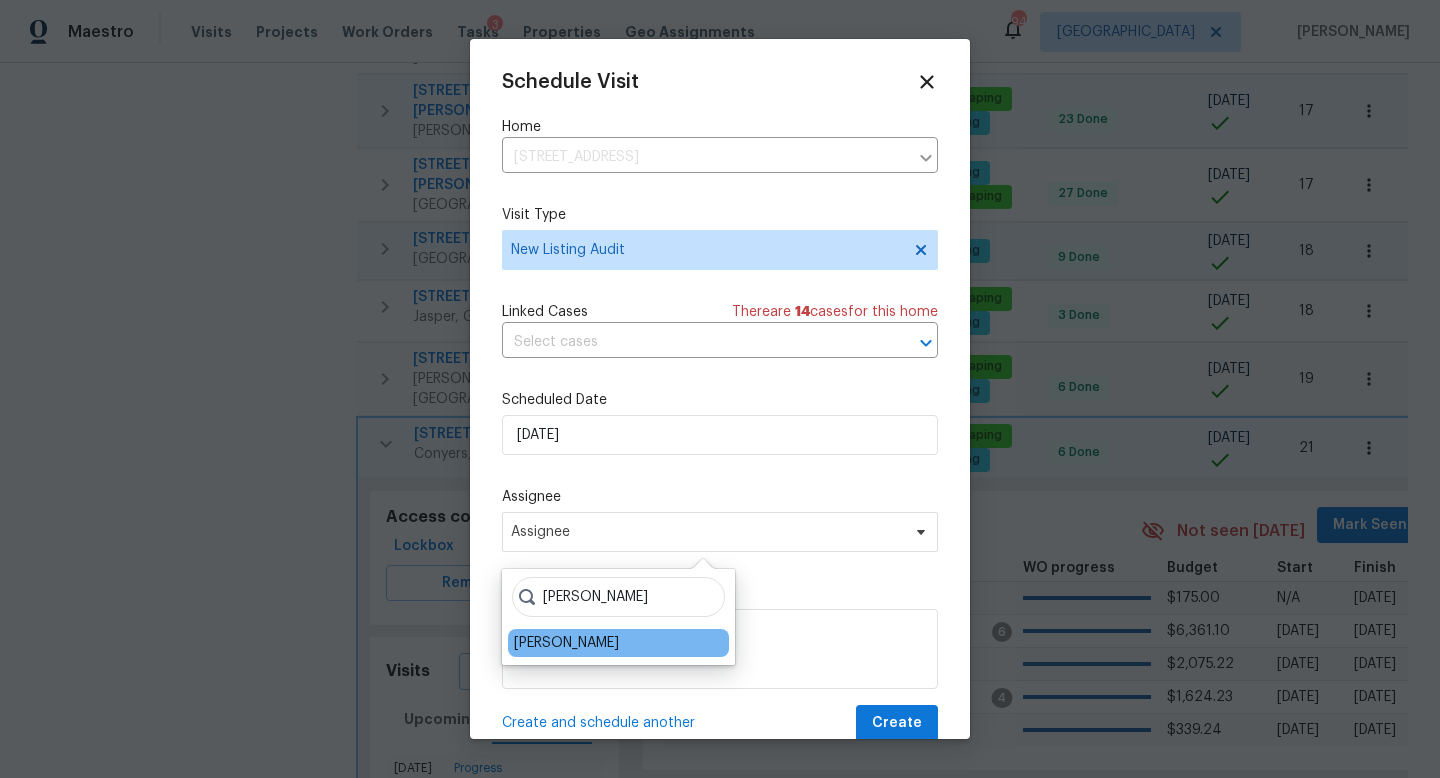type on "[PERSON_NAME]" 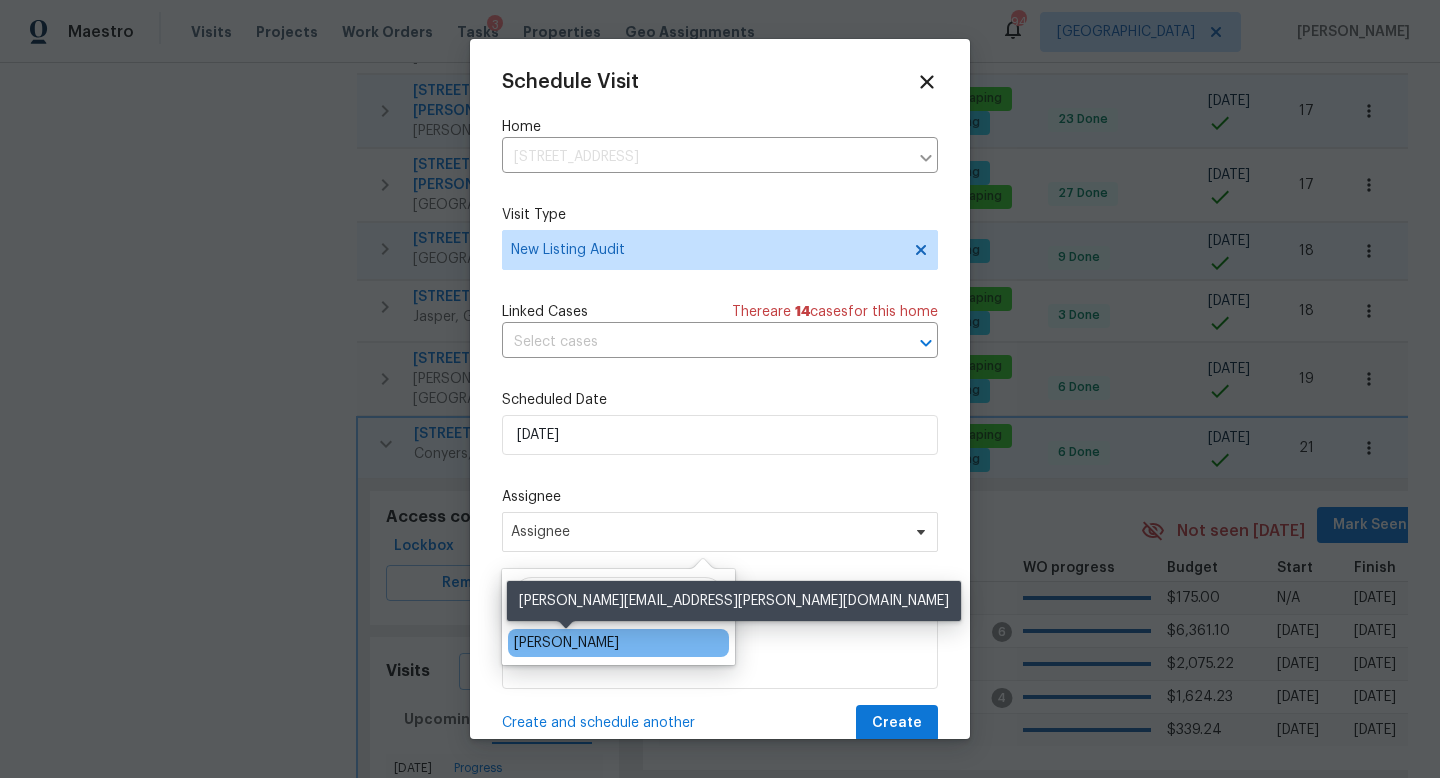 click on "[PERSON_NAME]" at bounding box center (566, 643) 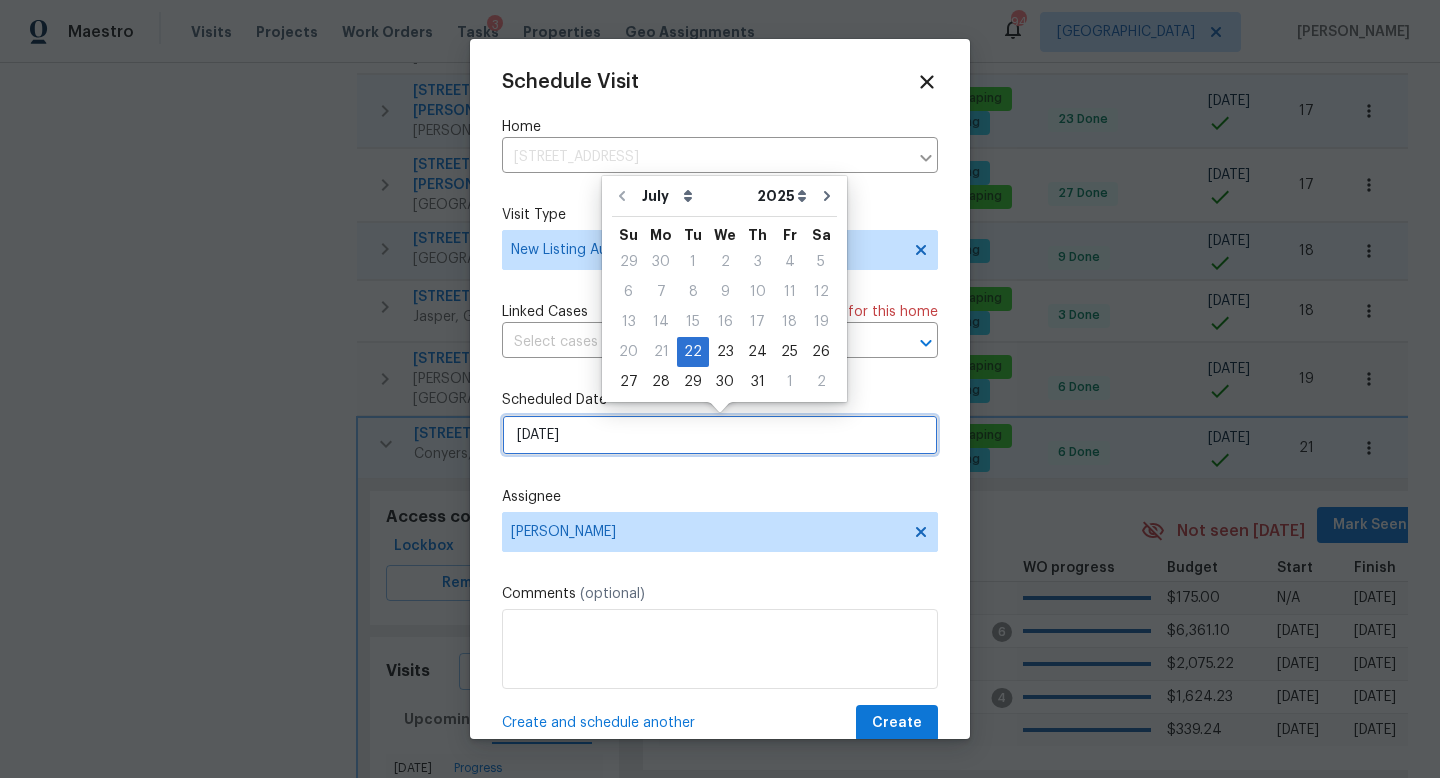click on "[DATE]" at bounding box center (720, 435) 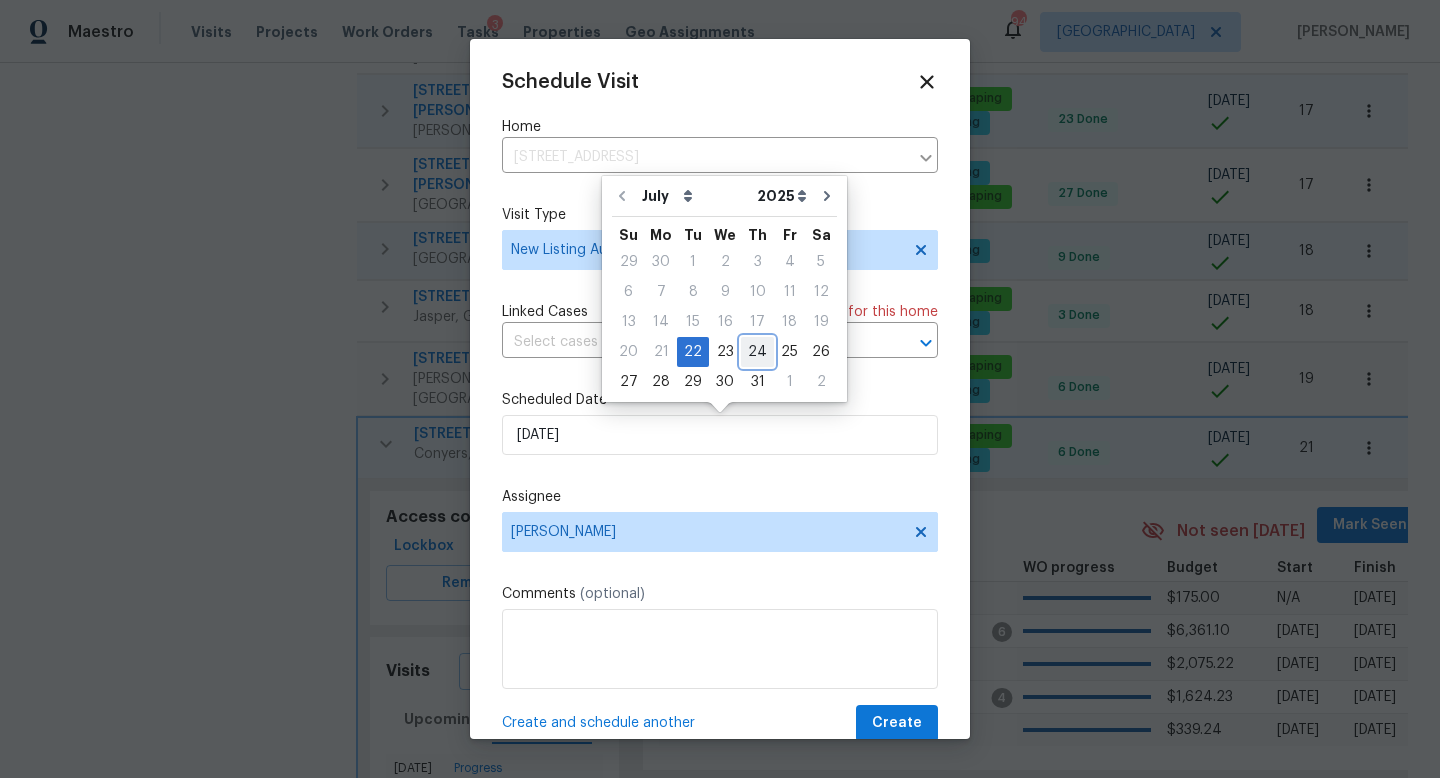 click on "24" at bounding box center (757, 352) 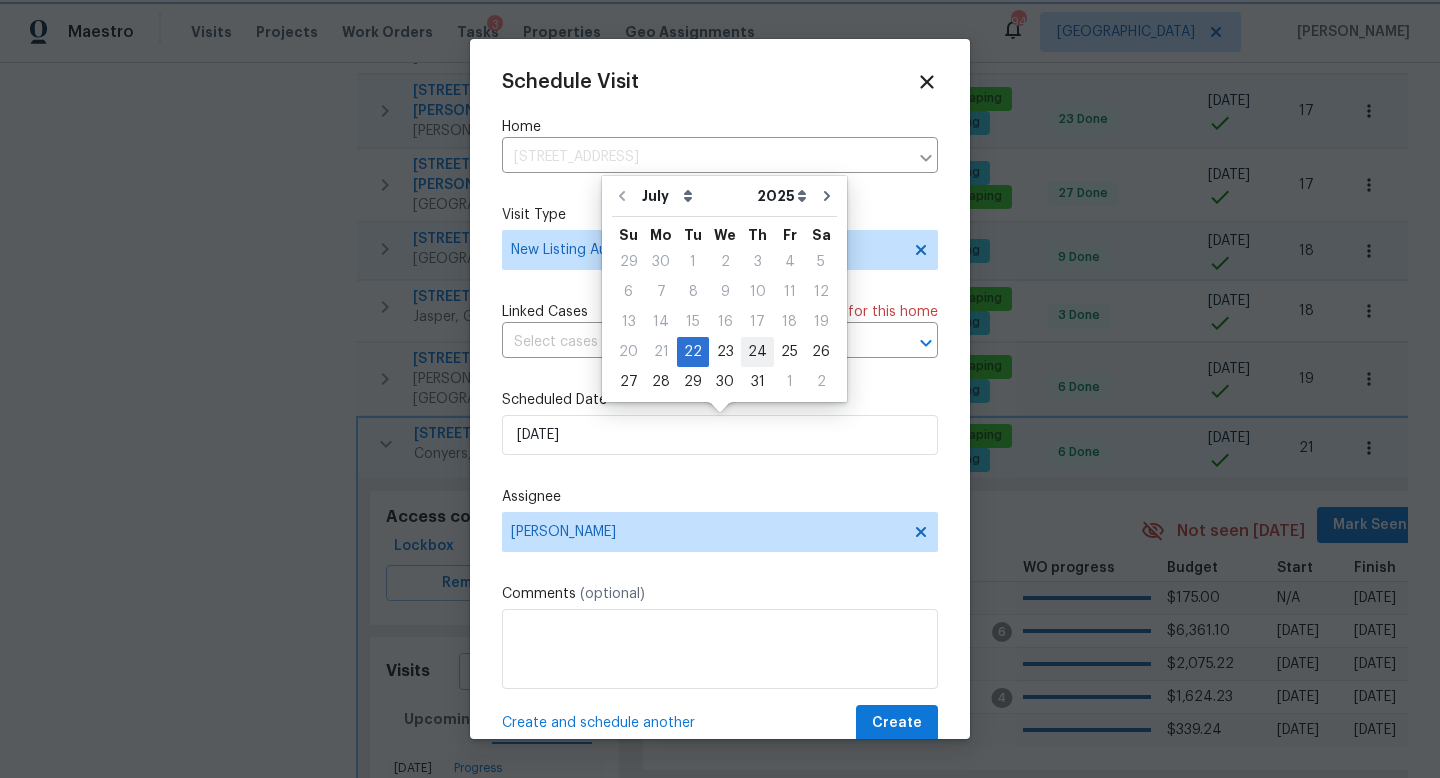 type on "[DATE]" 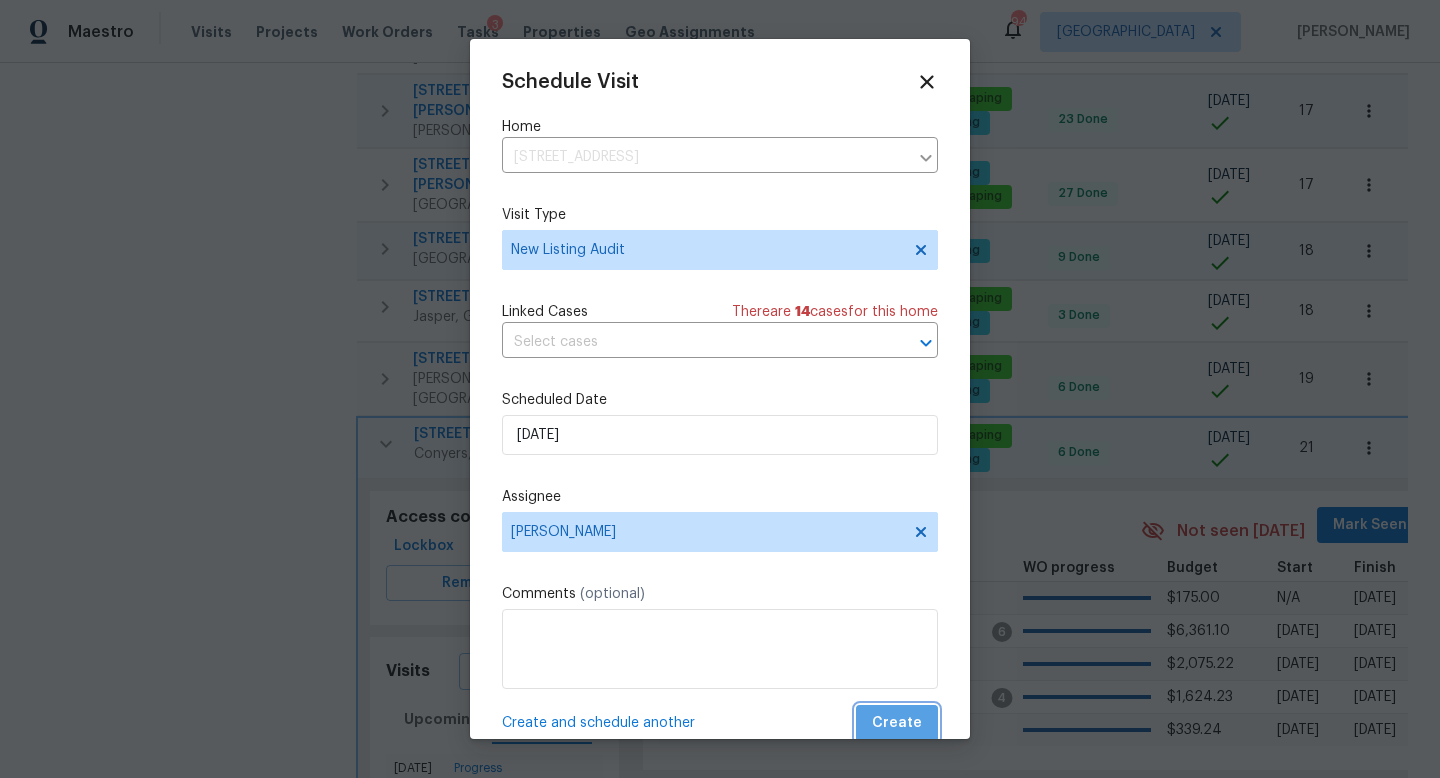 click on "Create" at bounding box center [897, 723] 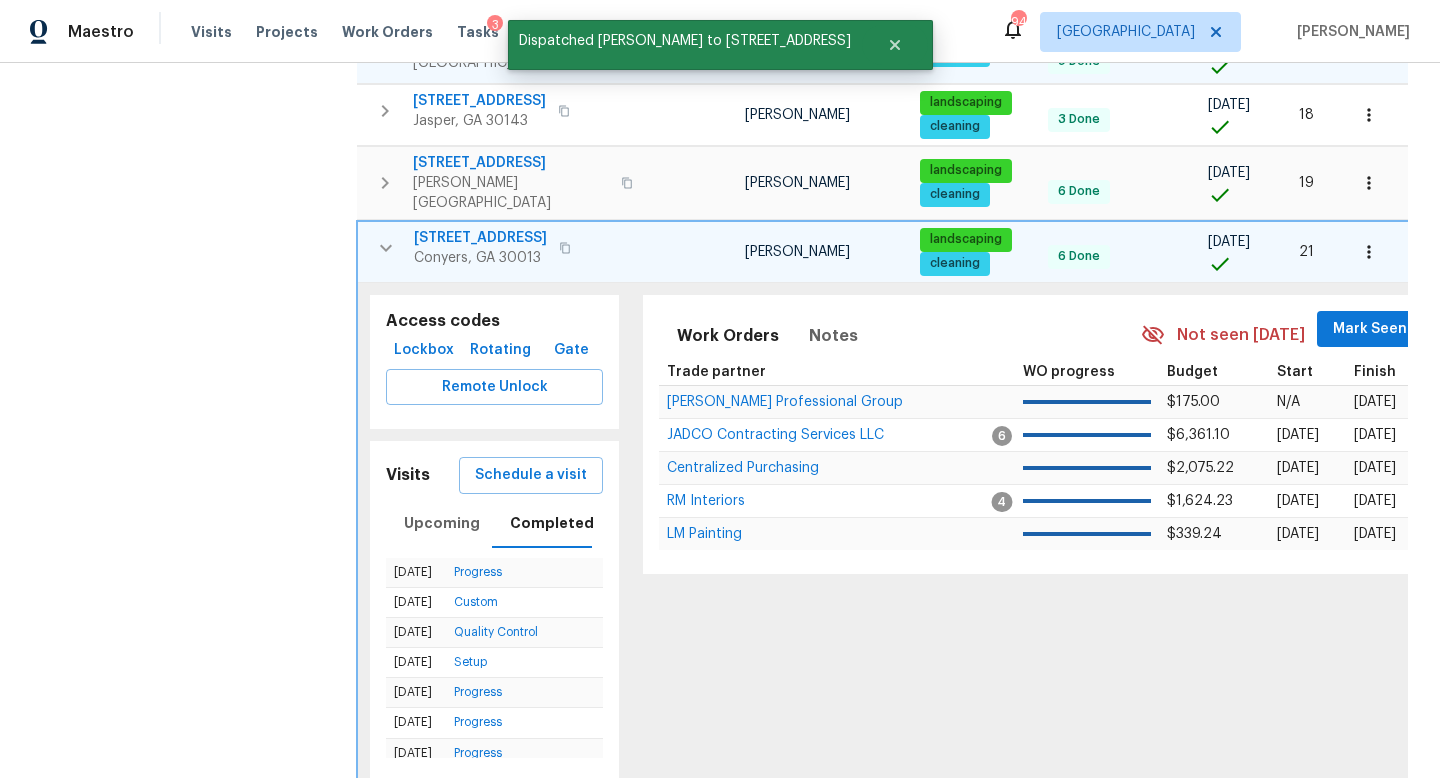 scroll, scrollTop: 1716, scrollLeft: 0, axis: vertical 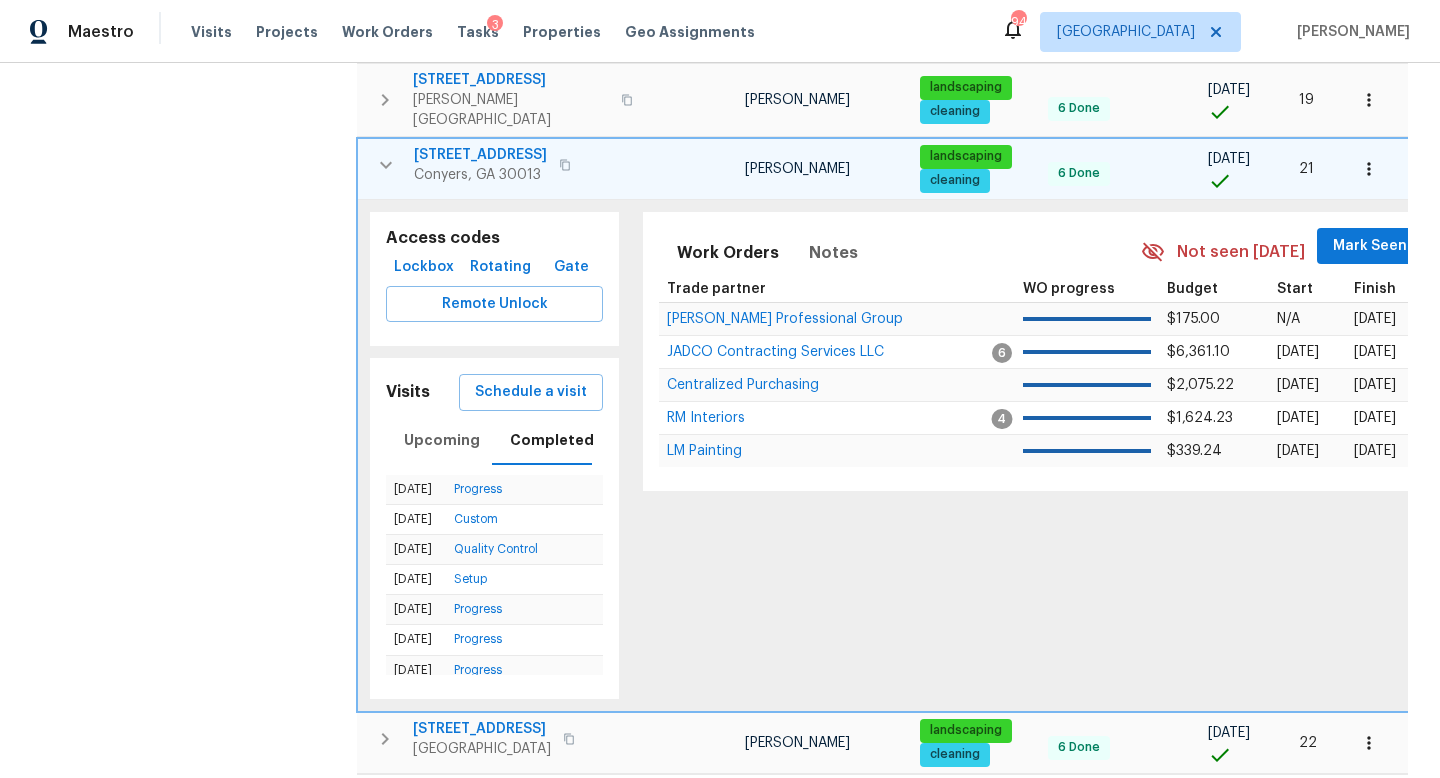 click on "2" at bounding box center [959, 866] 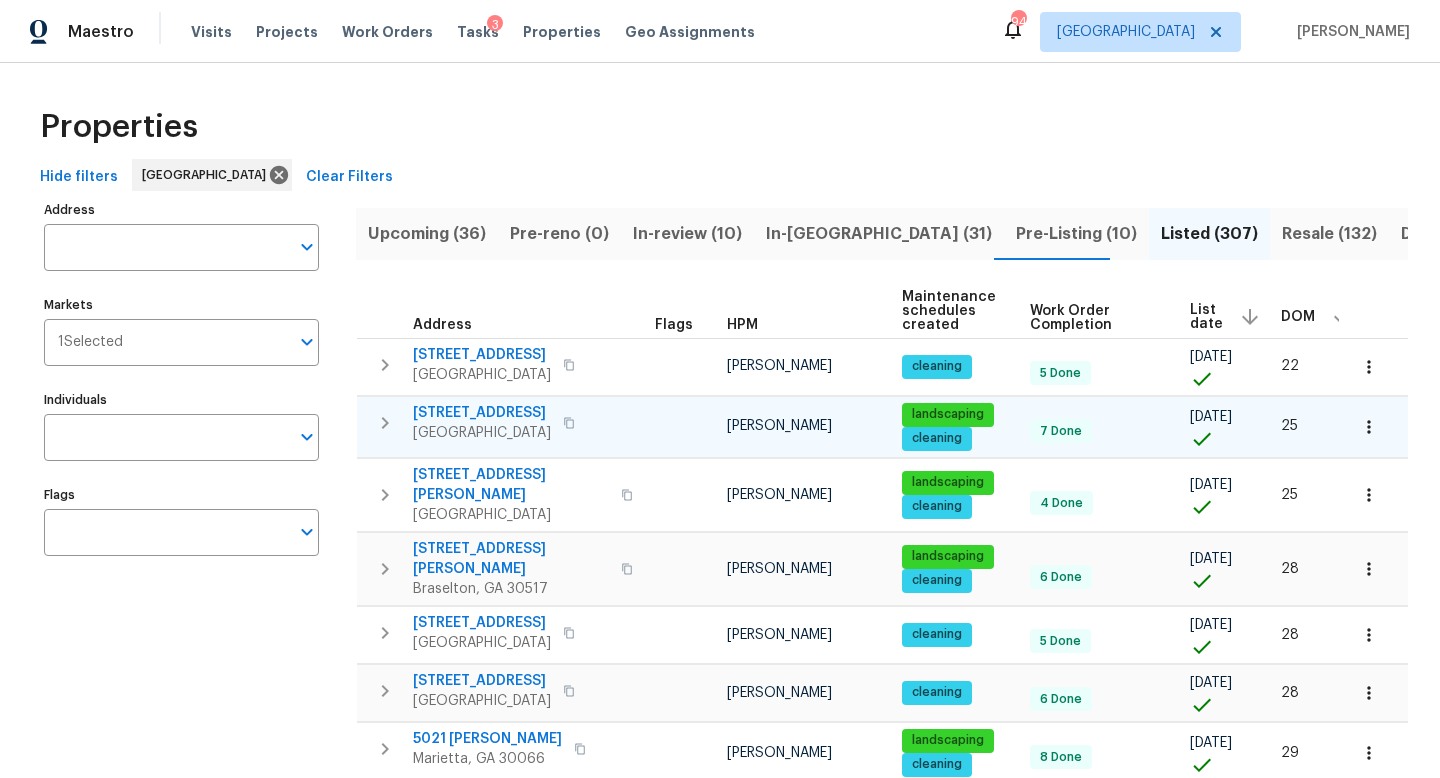 click 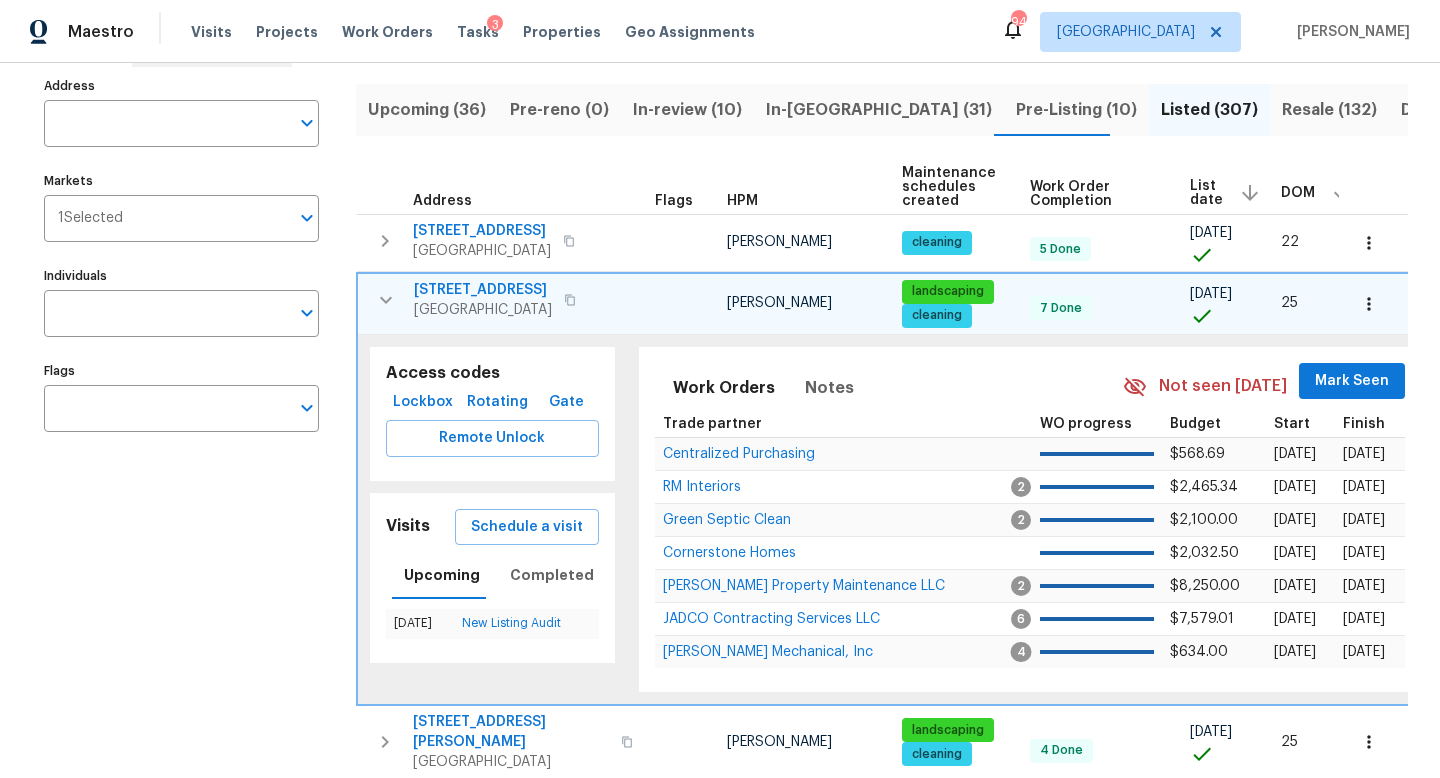 scroll, scrollTop: 147, scrollLeft: 0, axis: vertical 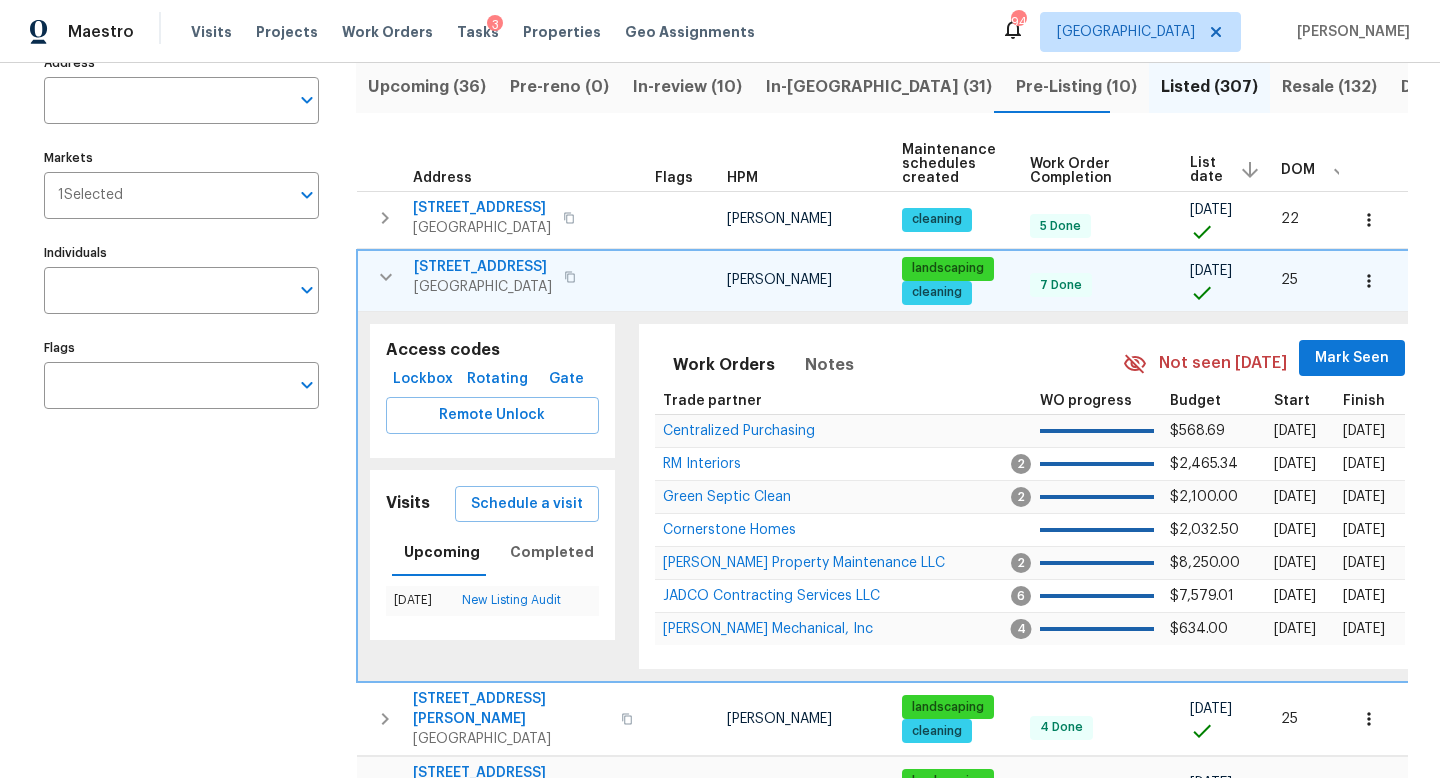 click 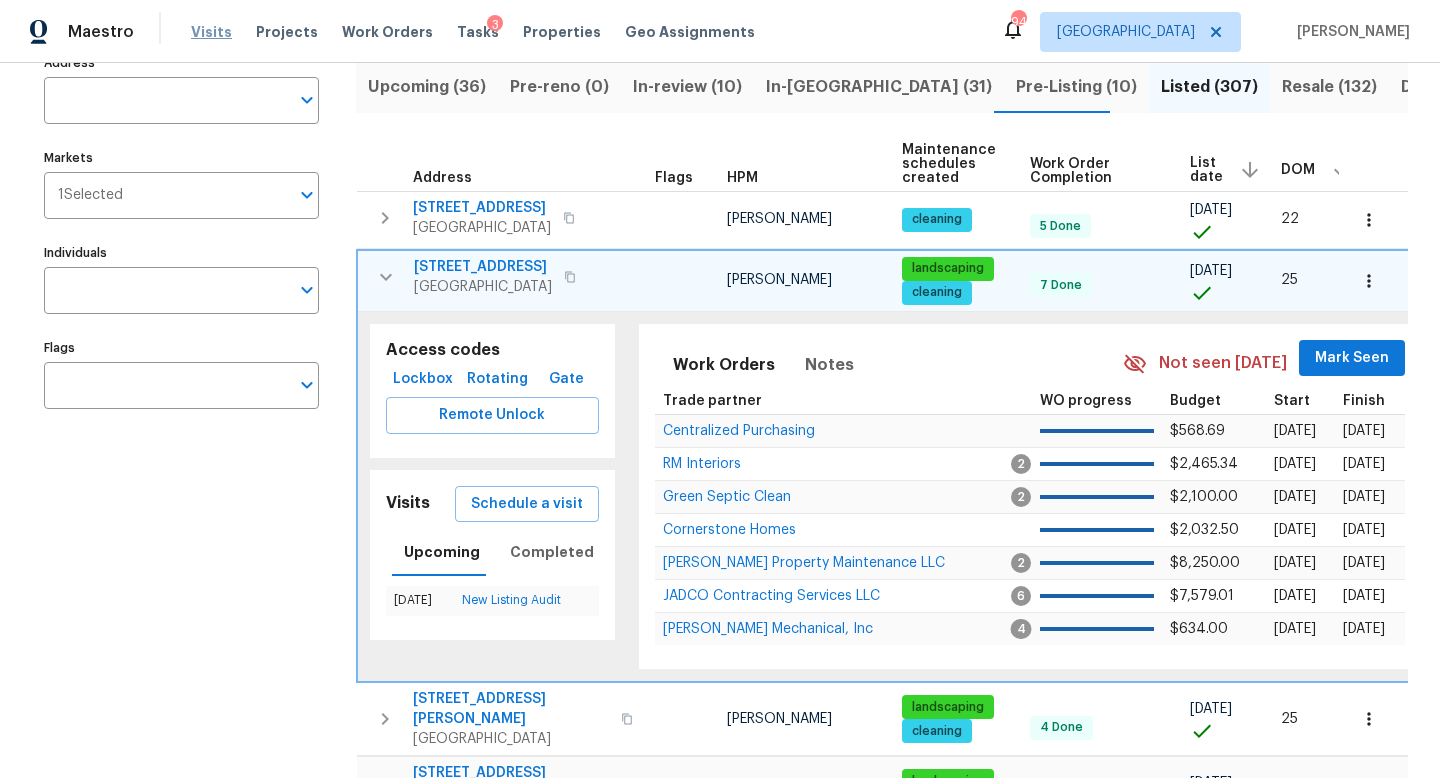 click on "Visits" at bounding box center (211, 32) 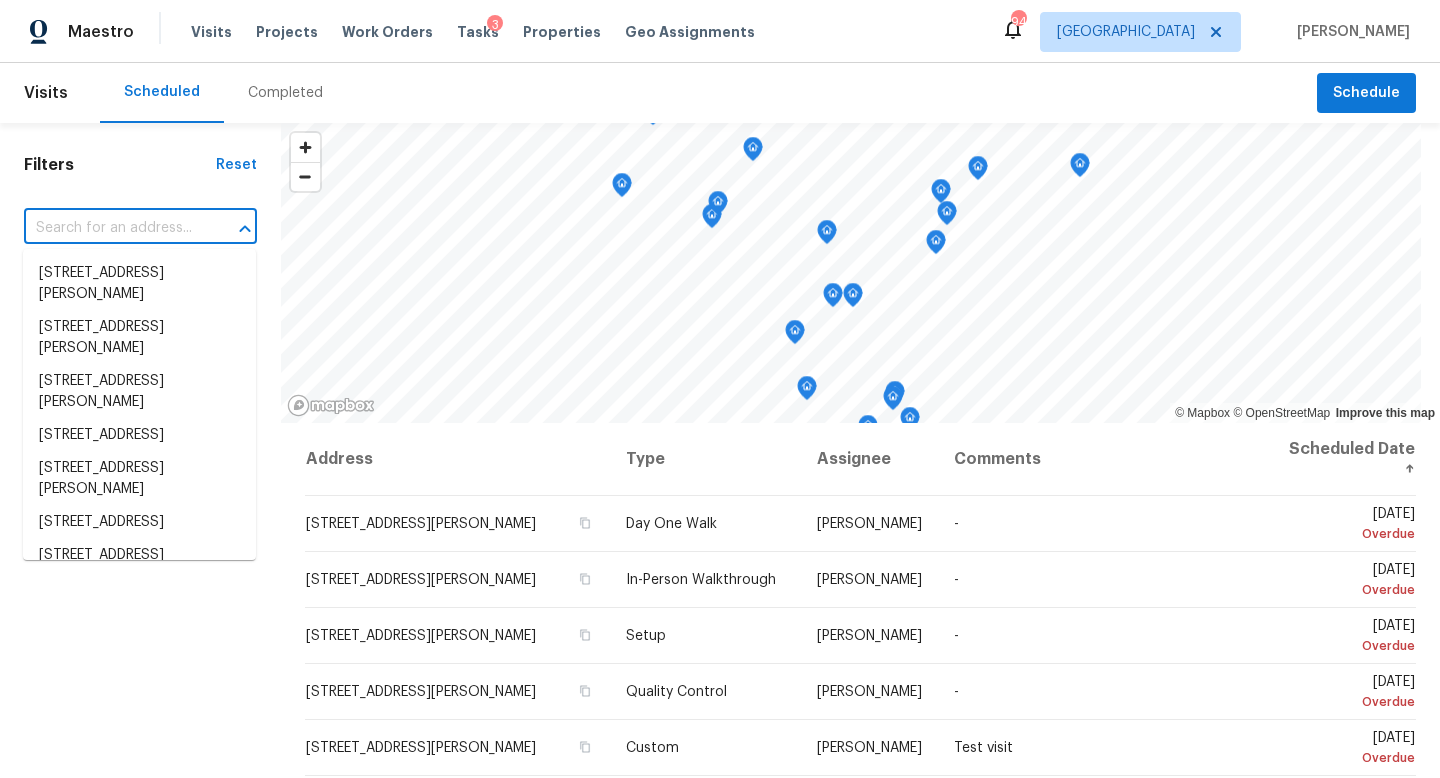 paste on "[STREET_ADDRESS]" 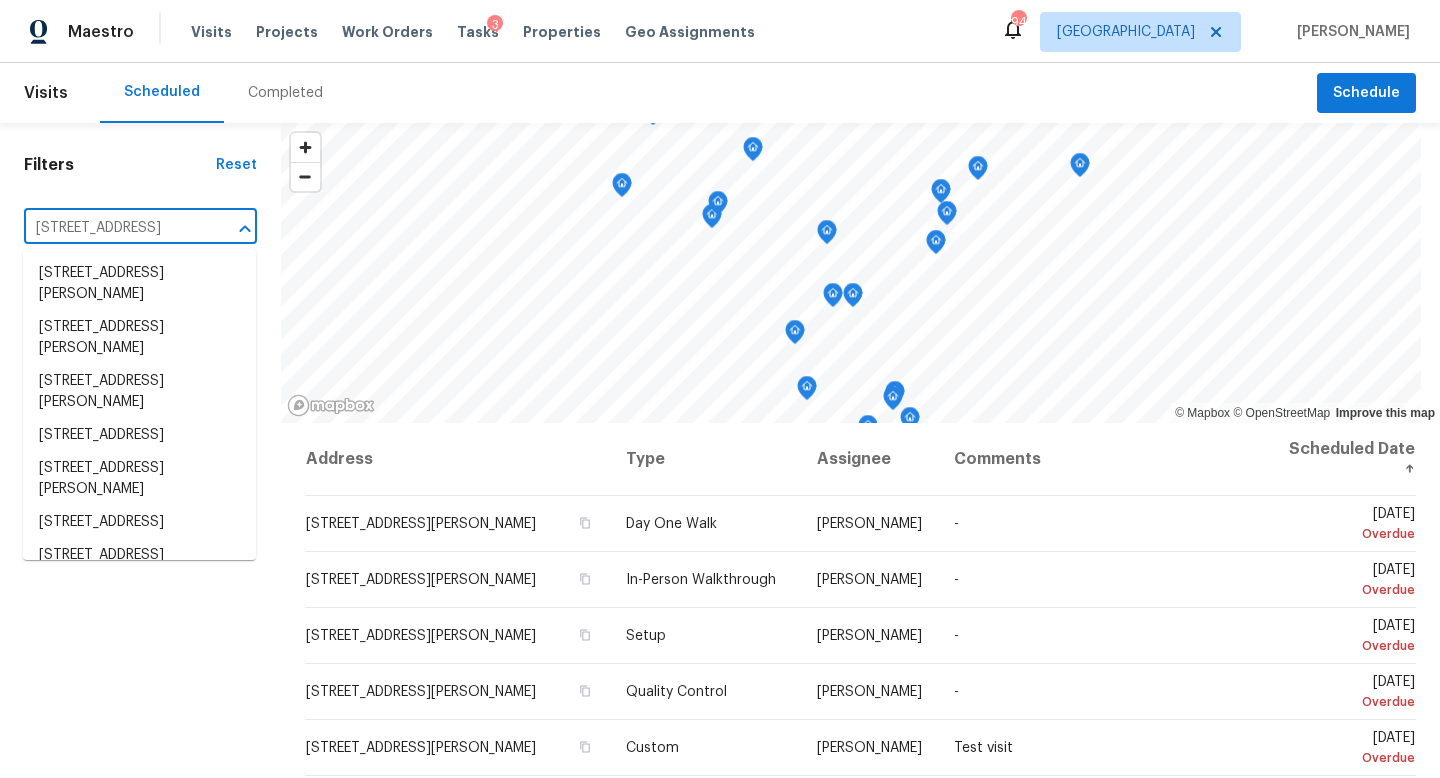 scroll, scrollTop: 0, scrollLeft: 108, axis: horizontal 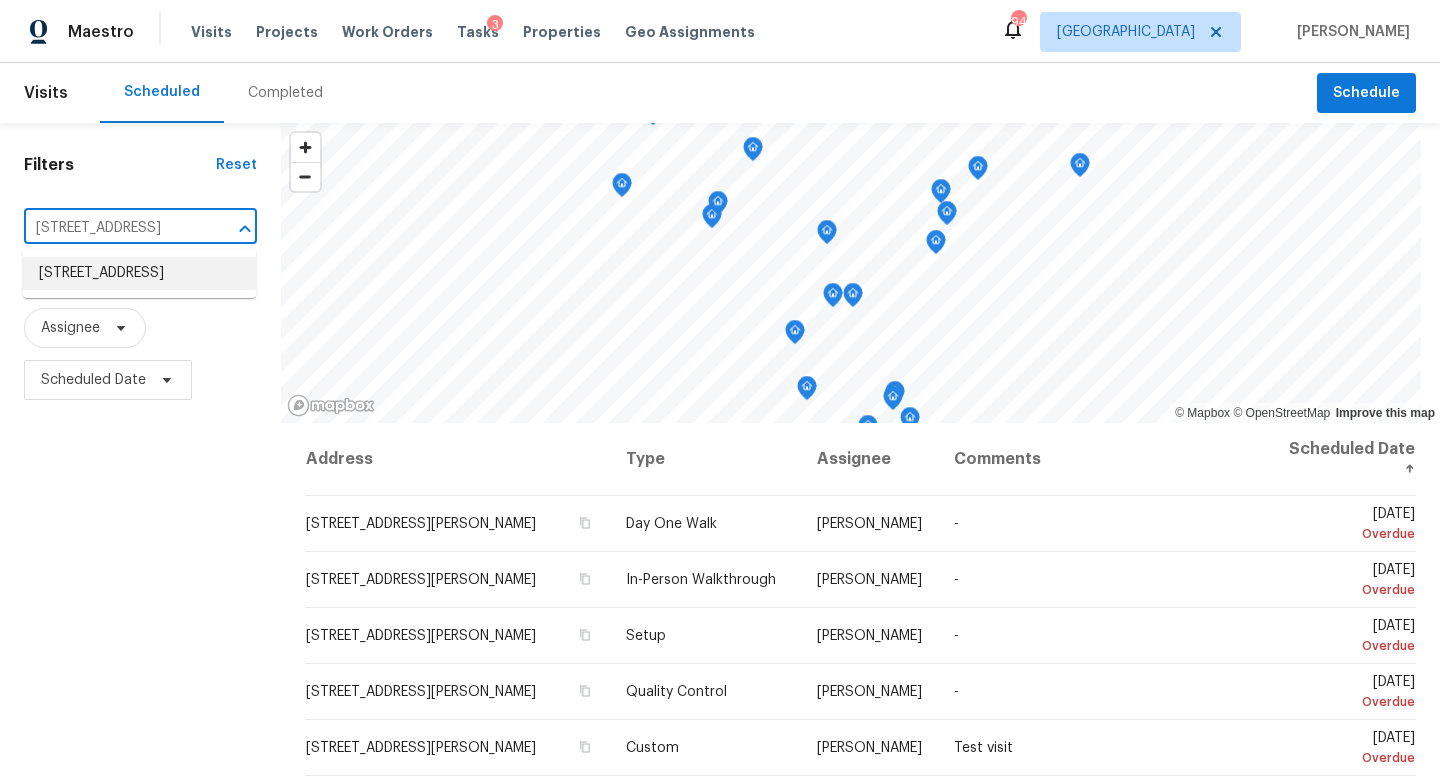 click on "[STREET_ADDRESS]" at bounding box center (139, 273) 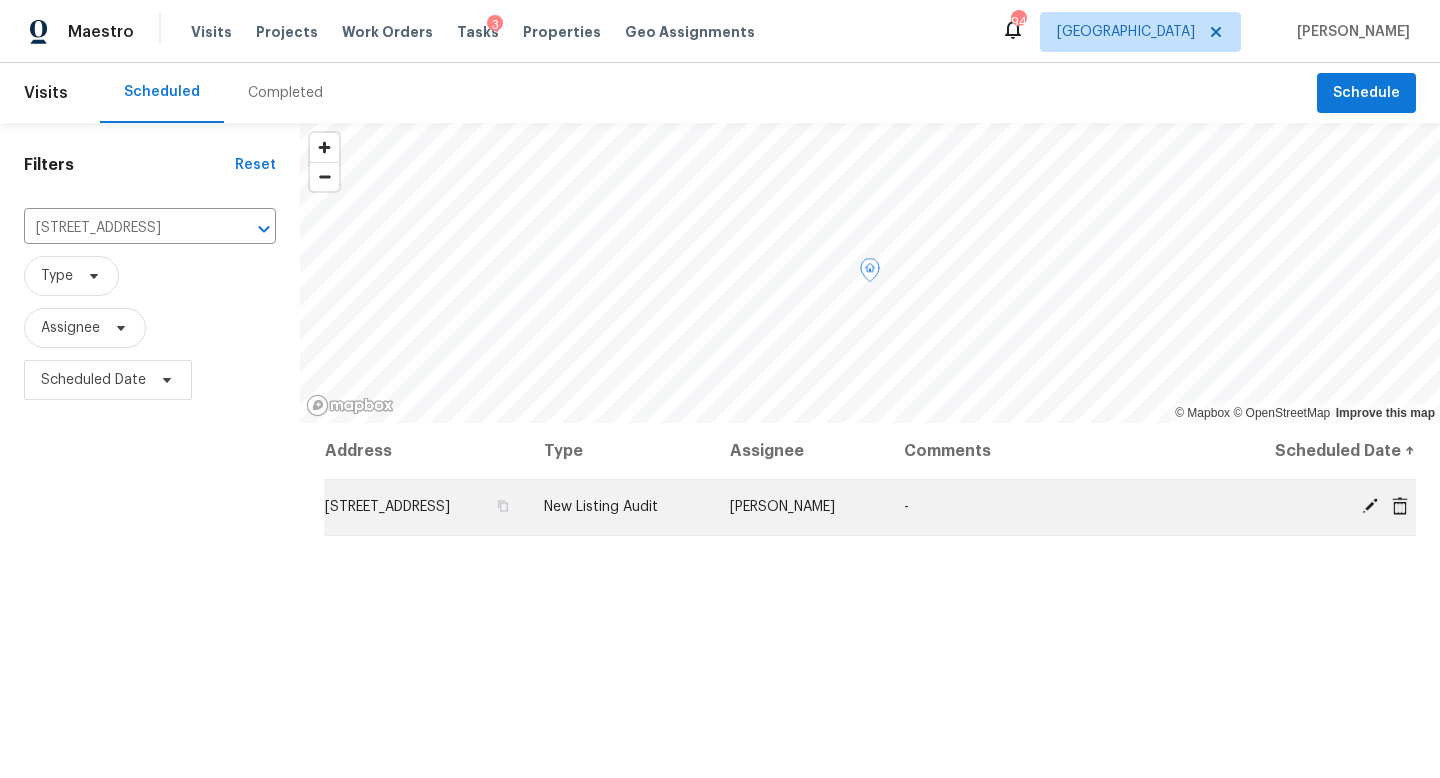 click 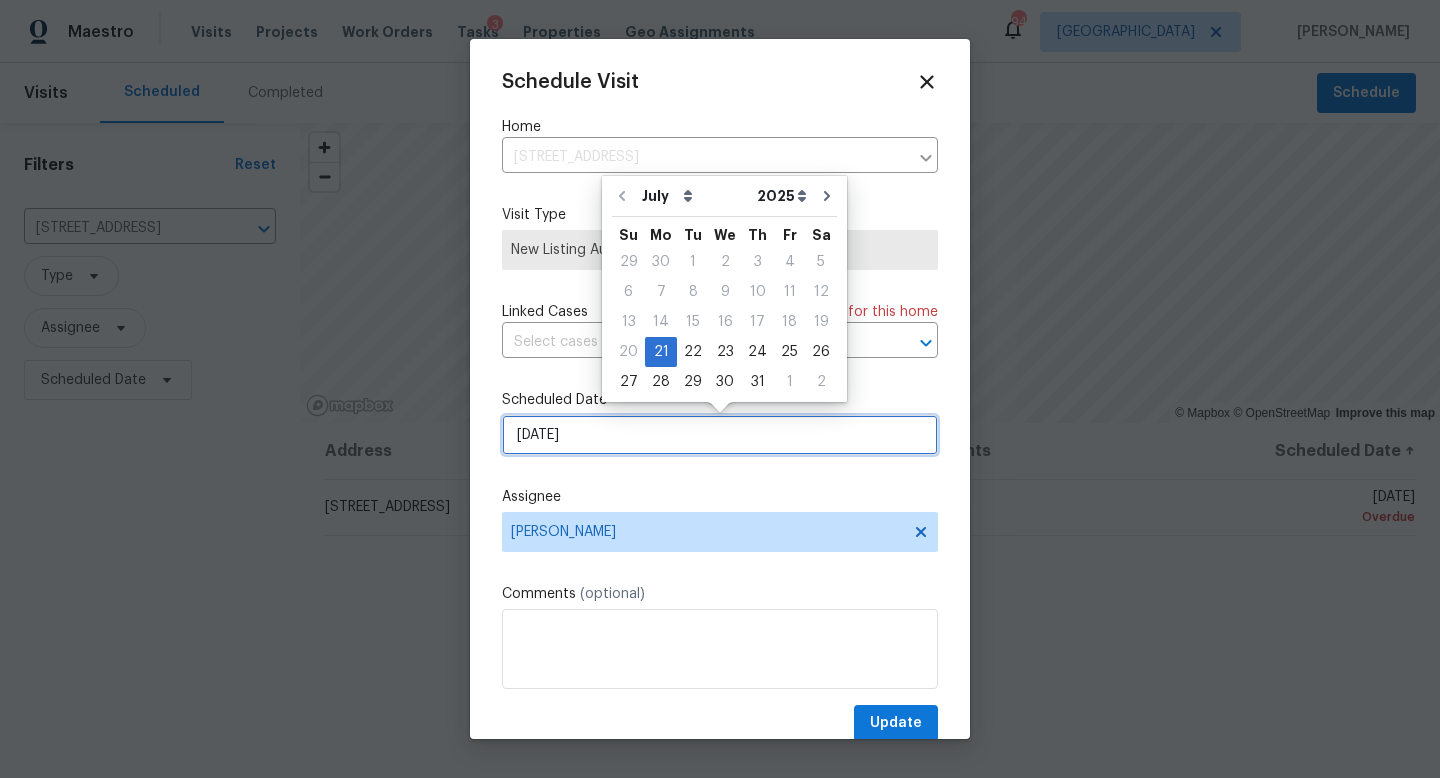 click on "[DATE]" at bounding box center [720, 435] 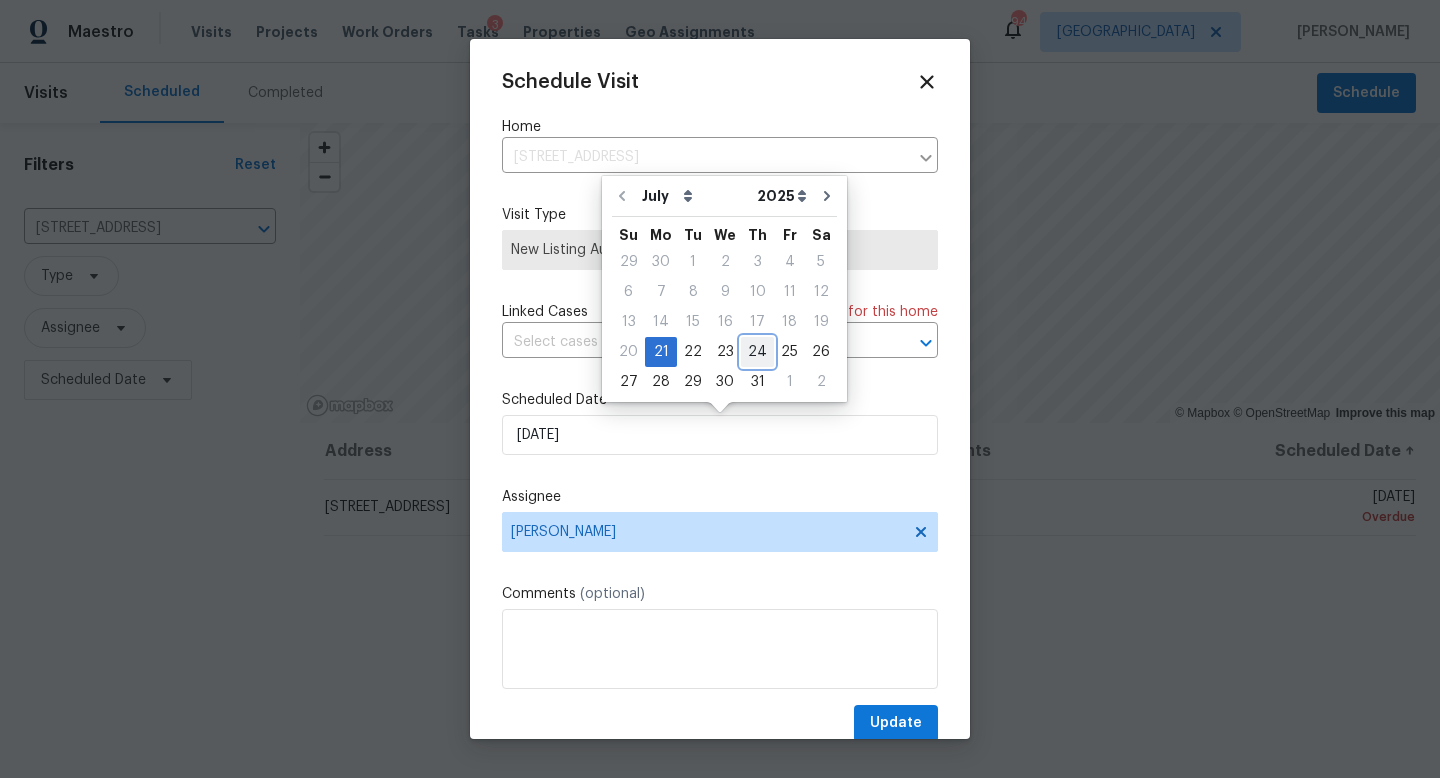 click on "24" at bounding box center [757, 352] 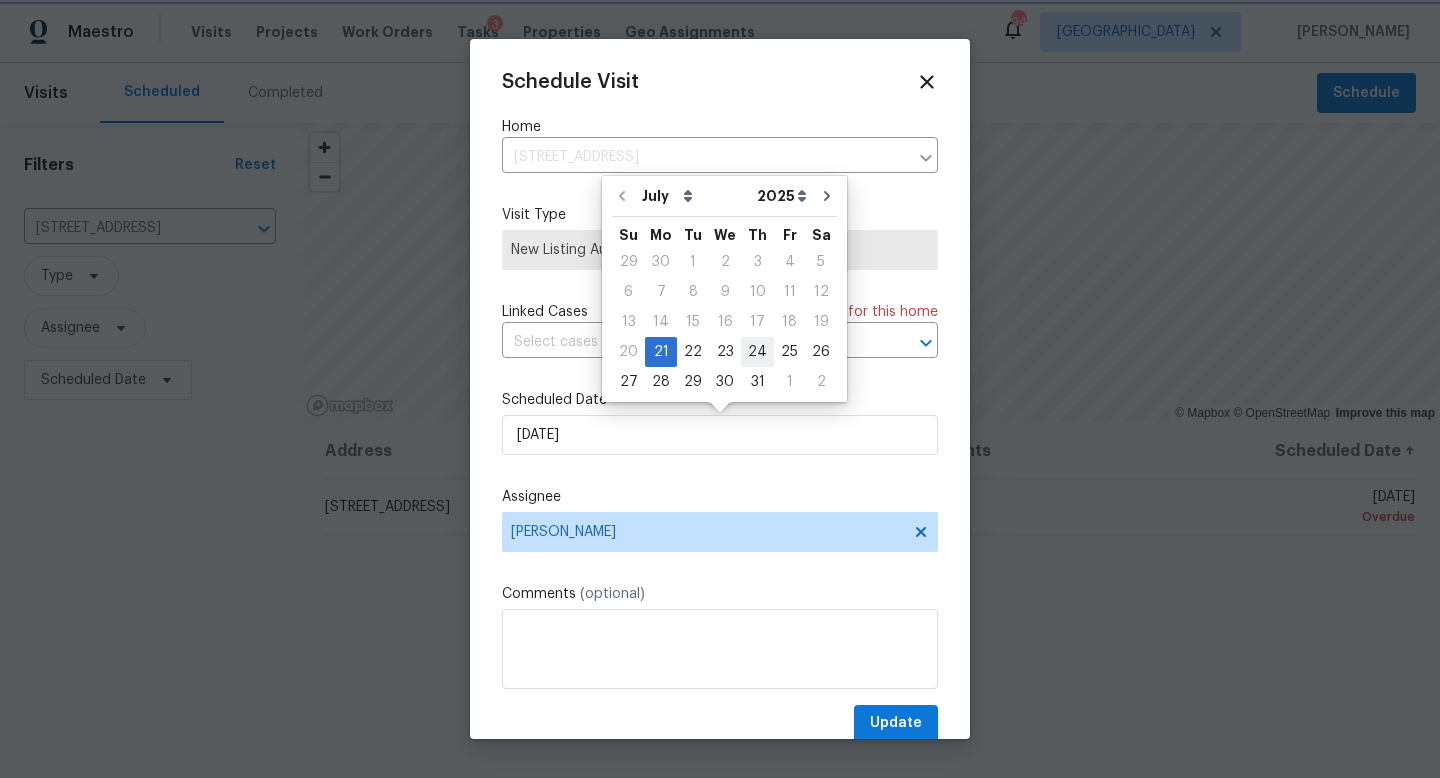 type on "[DATE]" 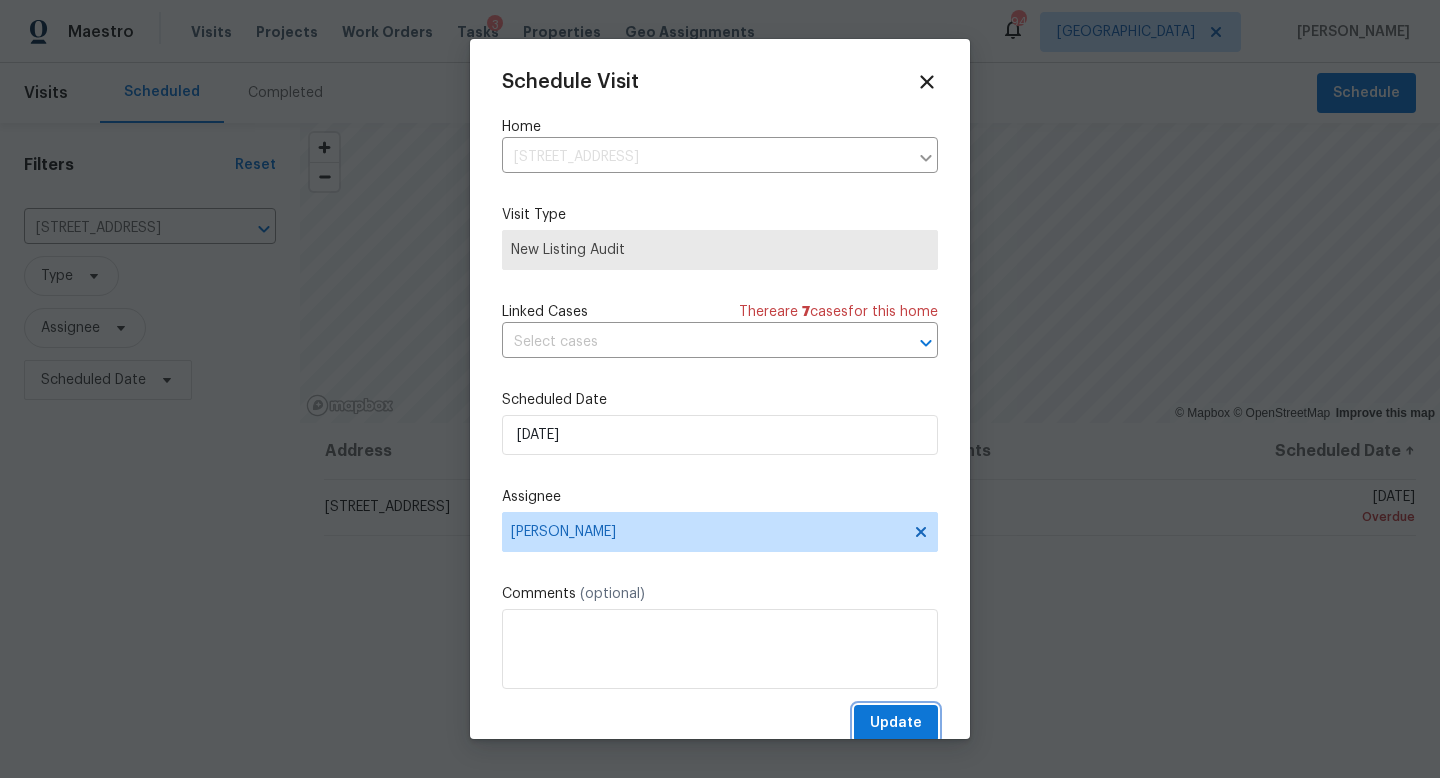 click on "Update" at bounding box center (896, 723) 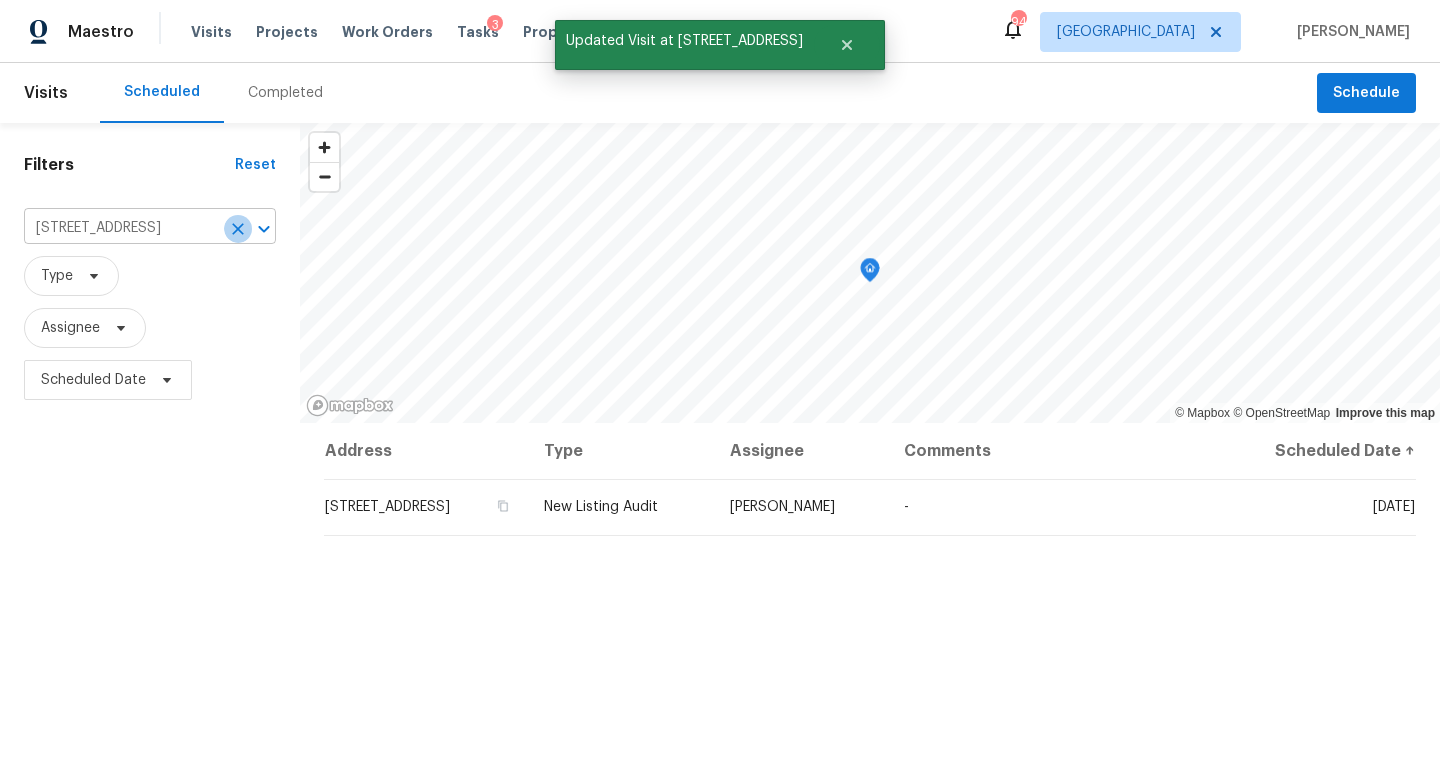 click 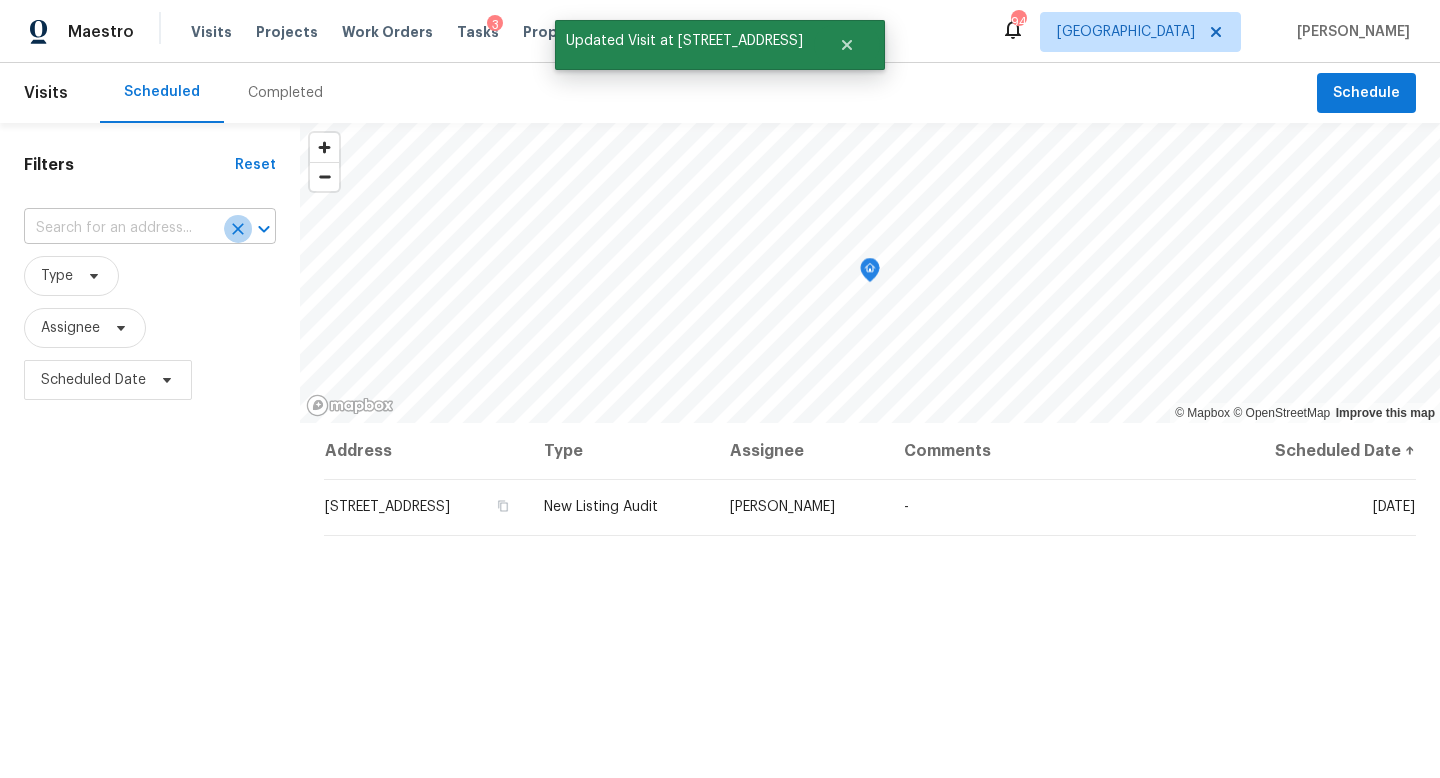scroll, scrollTop: 0, scrollLeft: 0, axis: both 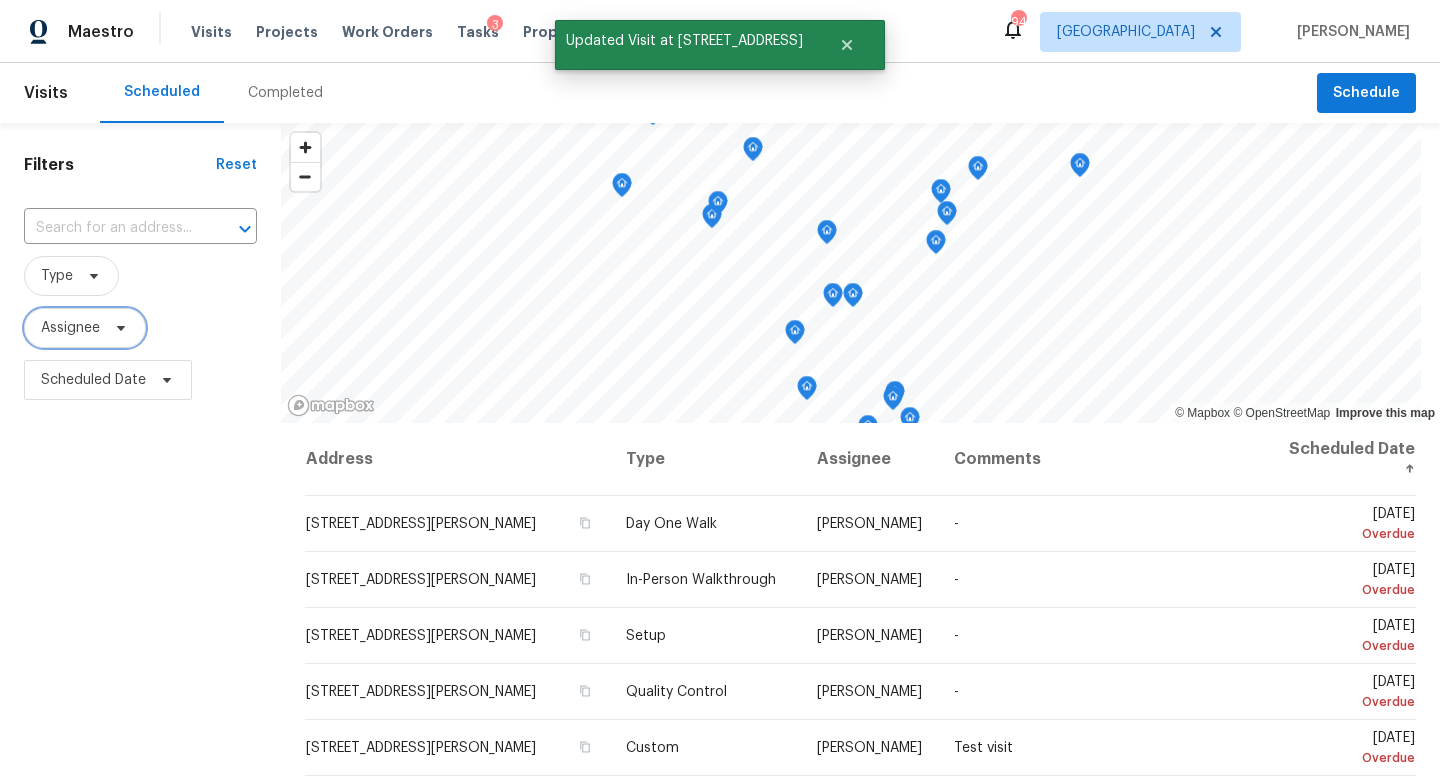 click on "Assignee" at bounding box center [85, 328] 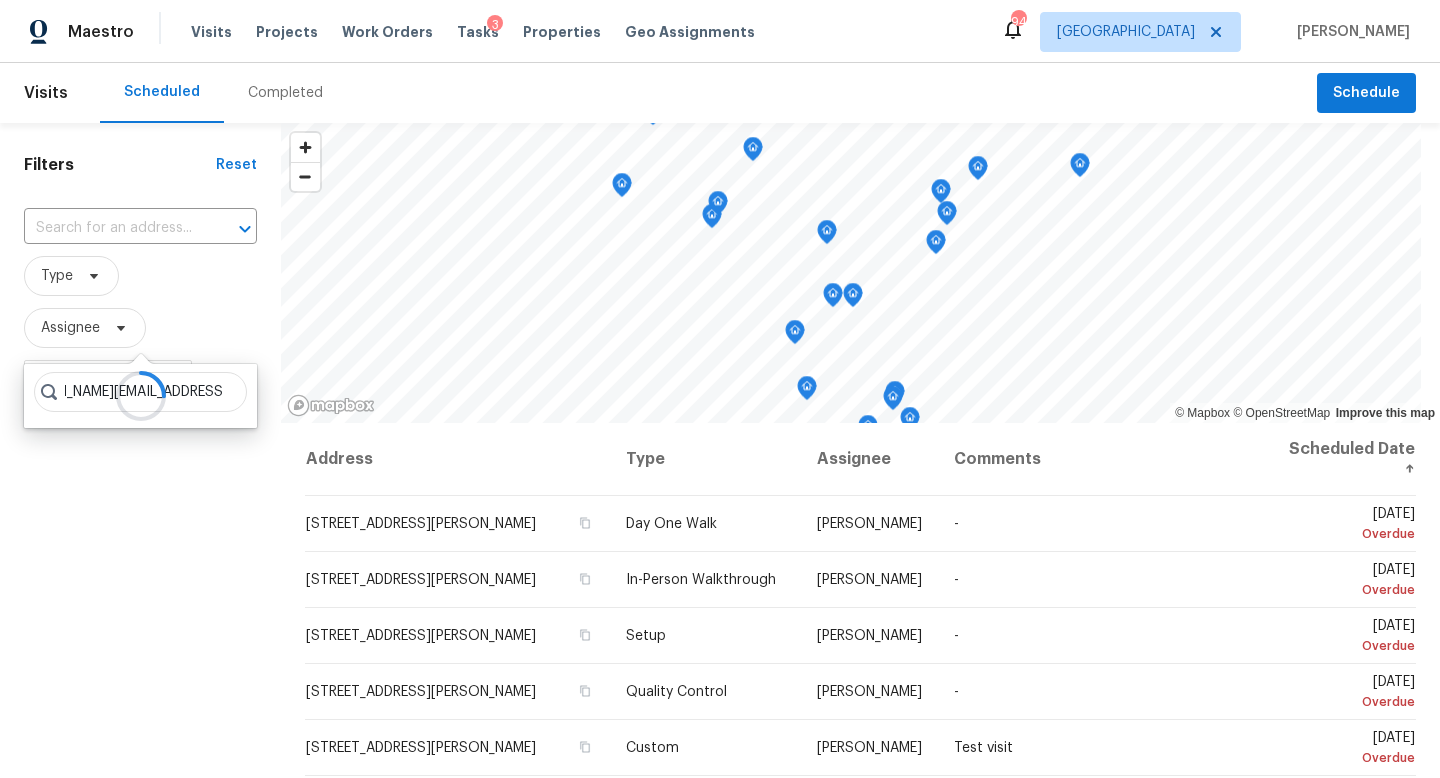 scroll, scrollTop: 0, scrollLeft: 69, axis: horizontal 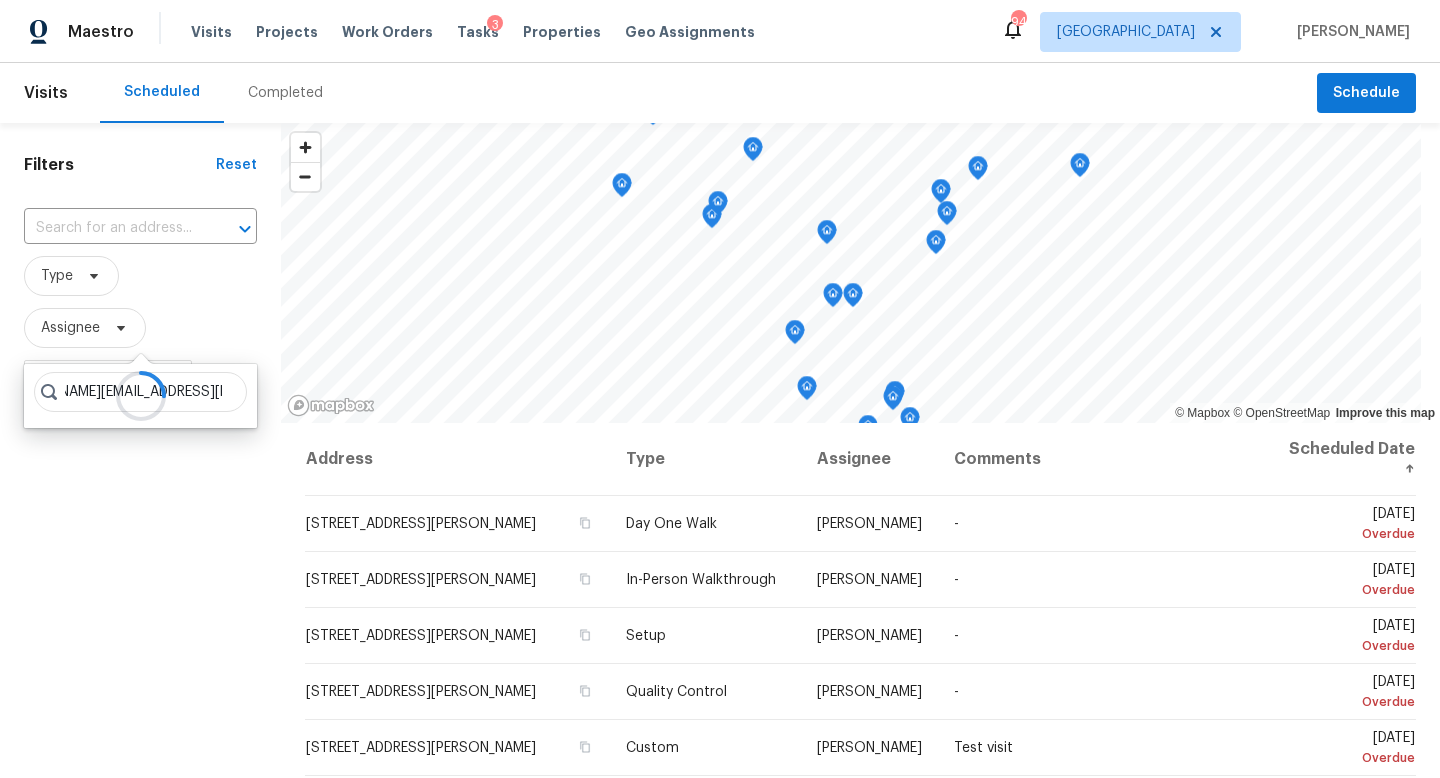 type on "[PERSON_NAME][EMAIL_ADDRESS][PERSON_NAME][DOMAIN_NAME]" 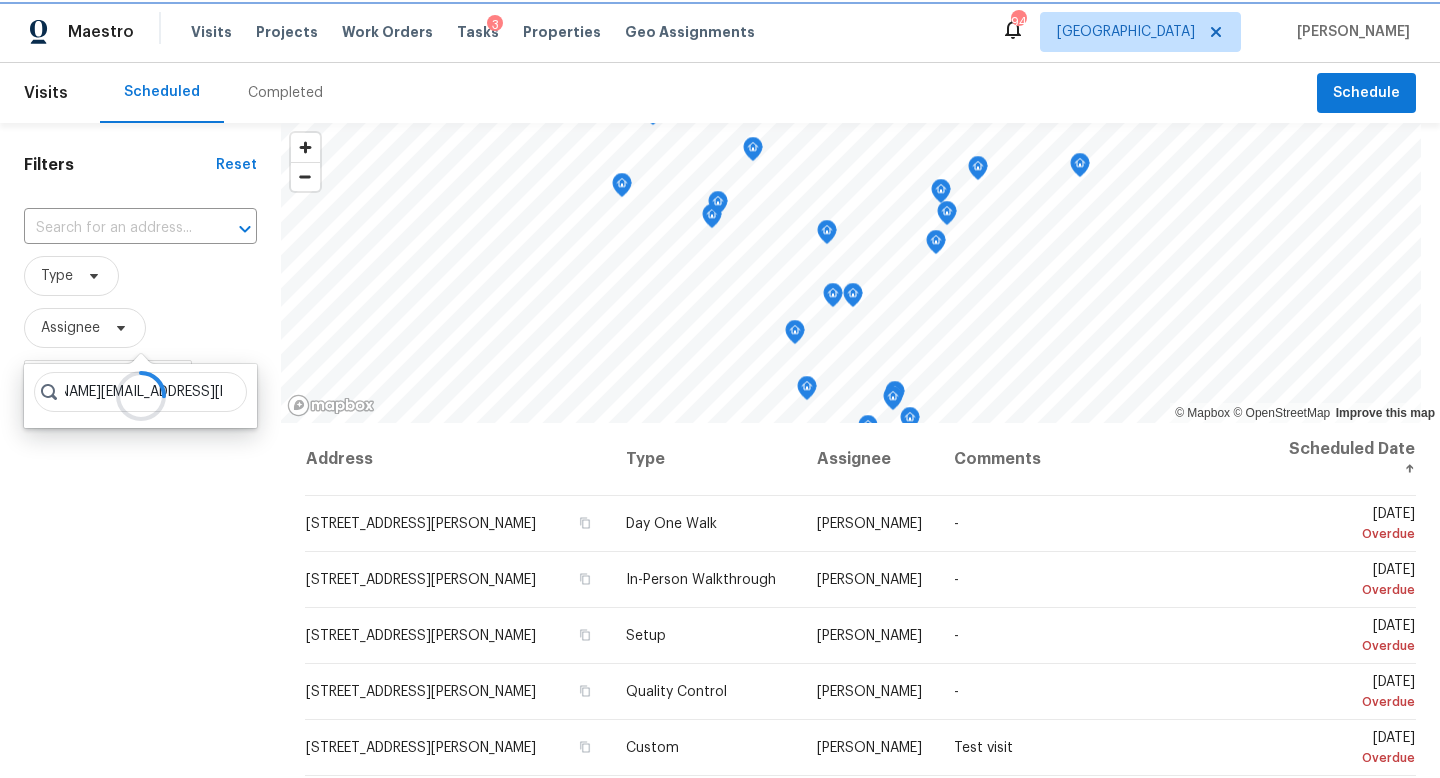 scroll, scrollTop: 0, scrollLeft: 0, axis: both 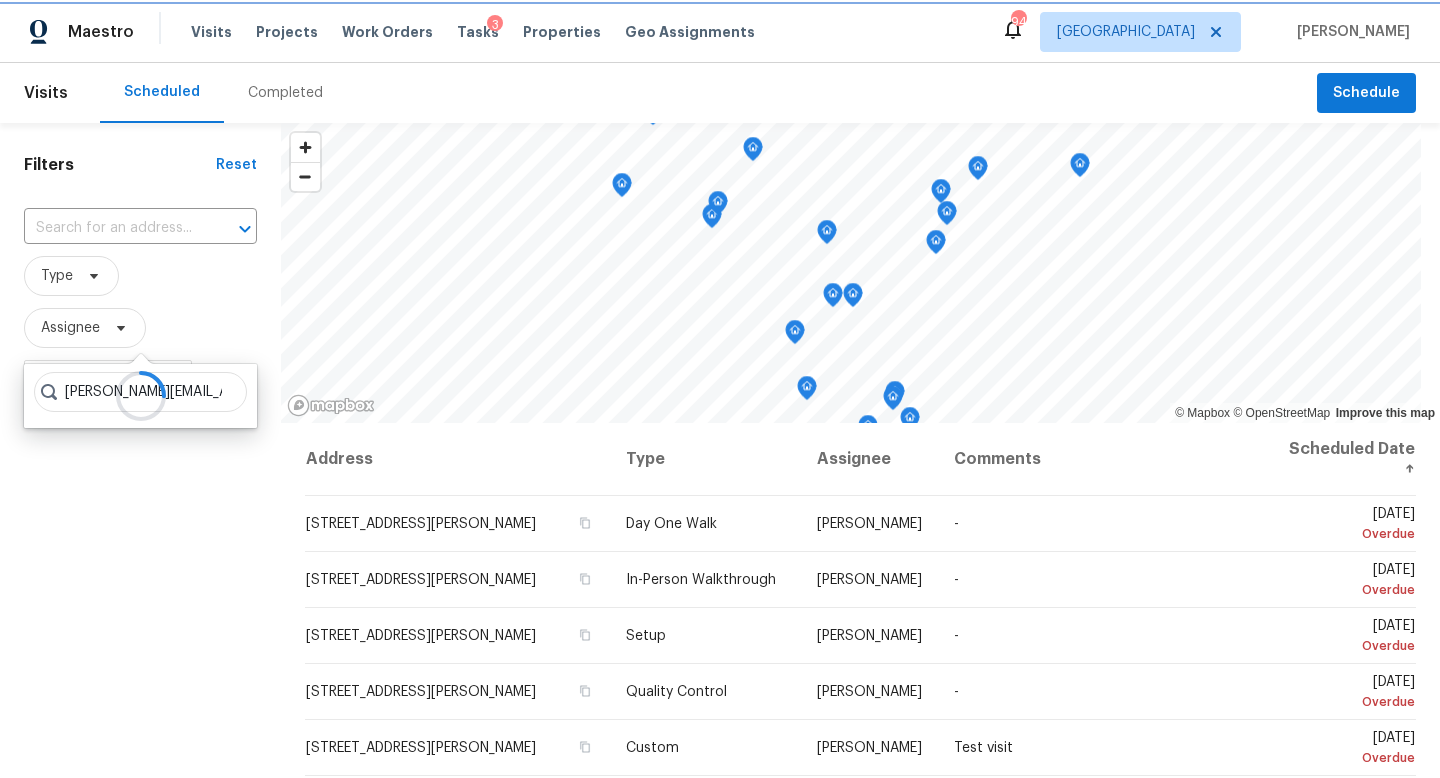 click on "Assignee" at bounding box center (85, 328) 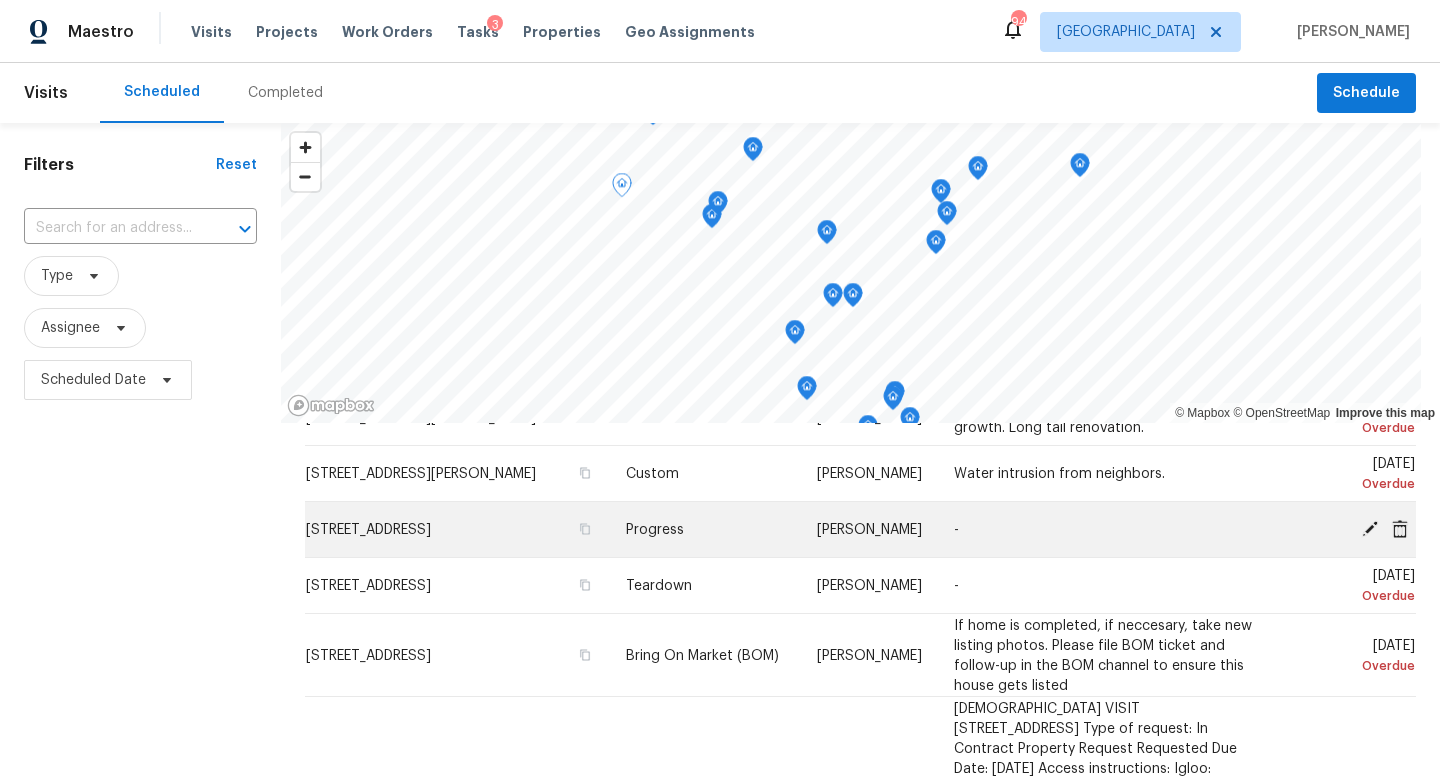 scroll, scrollTop: 797, scrollLeft: 0, axis: vertical 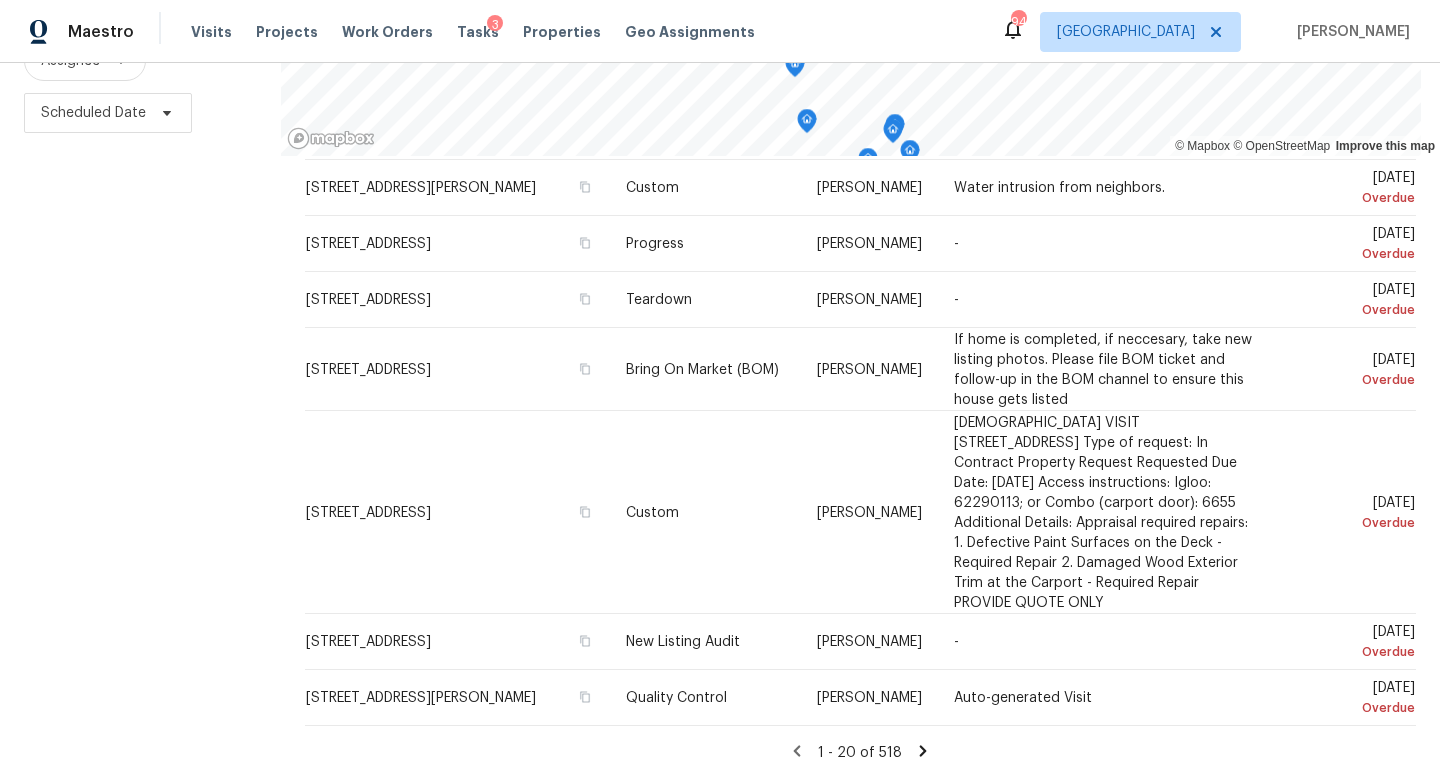 click 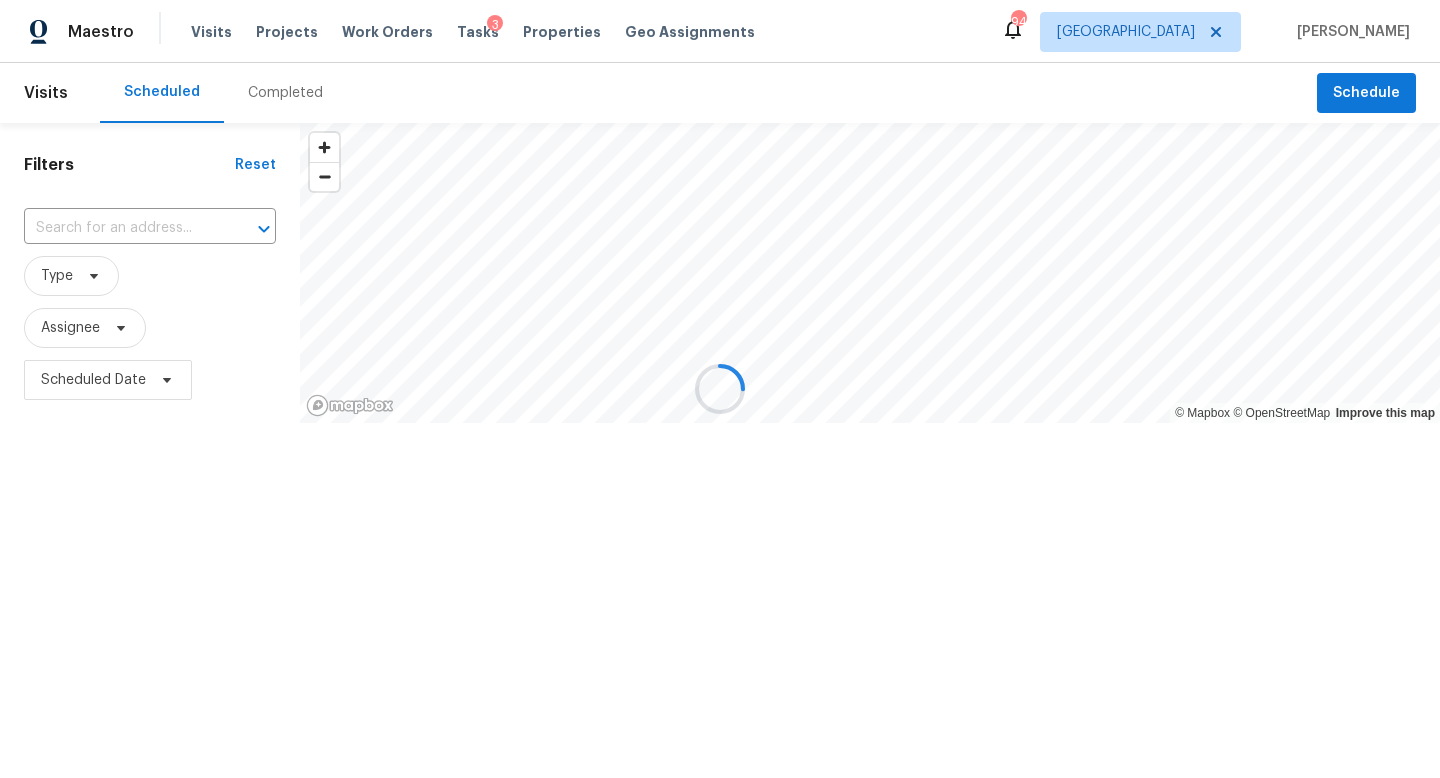 scroll, scrollTop: 0, scrollLeft: 0, axis: both 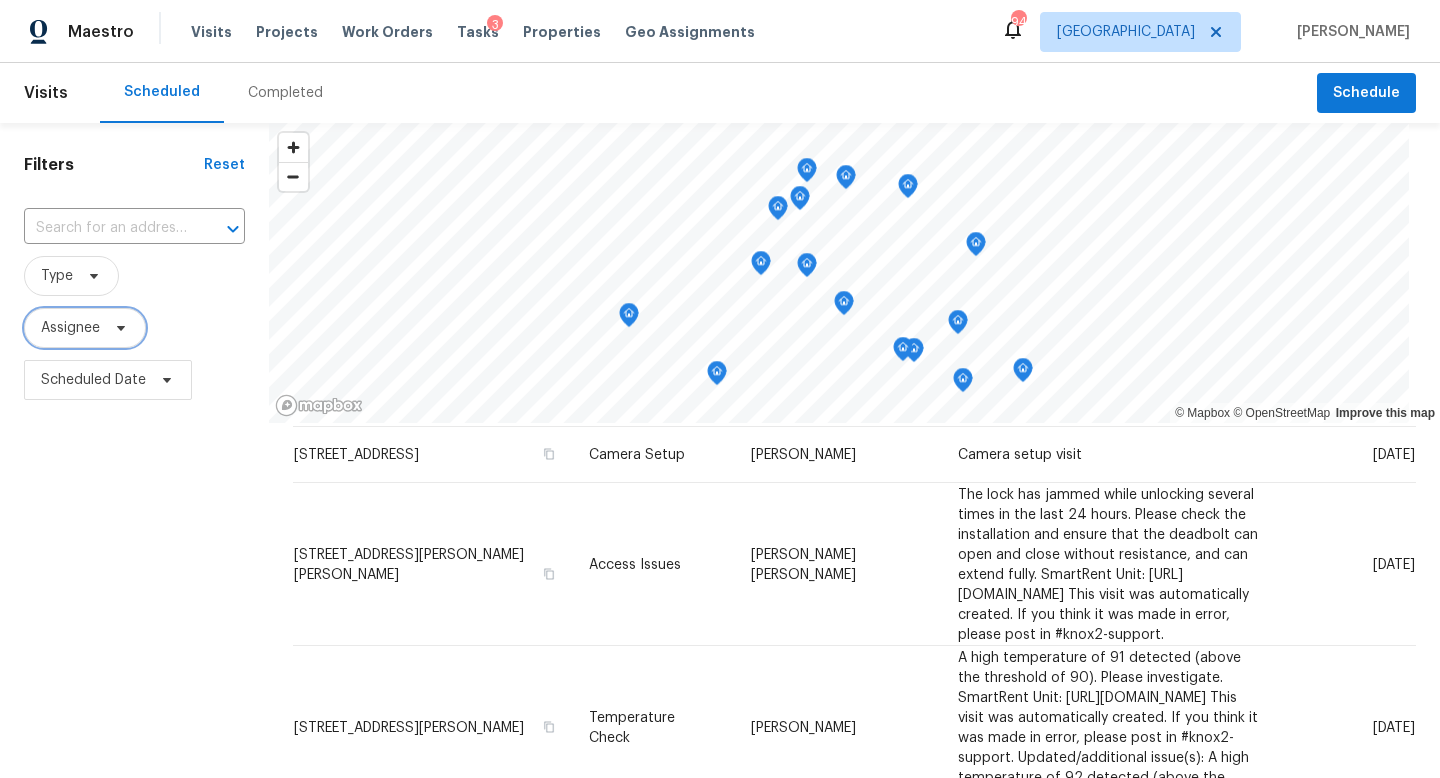 click on "Assignee" at bounding box center (70, 328) 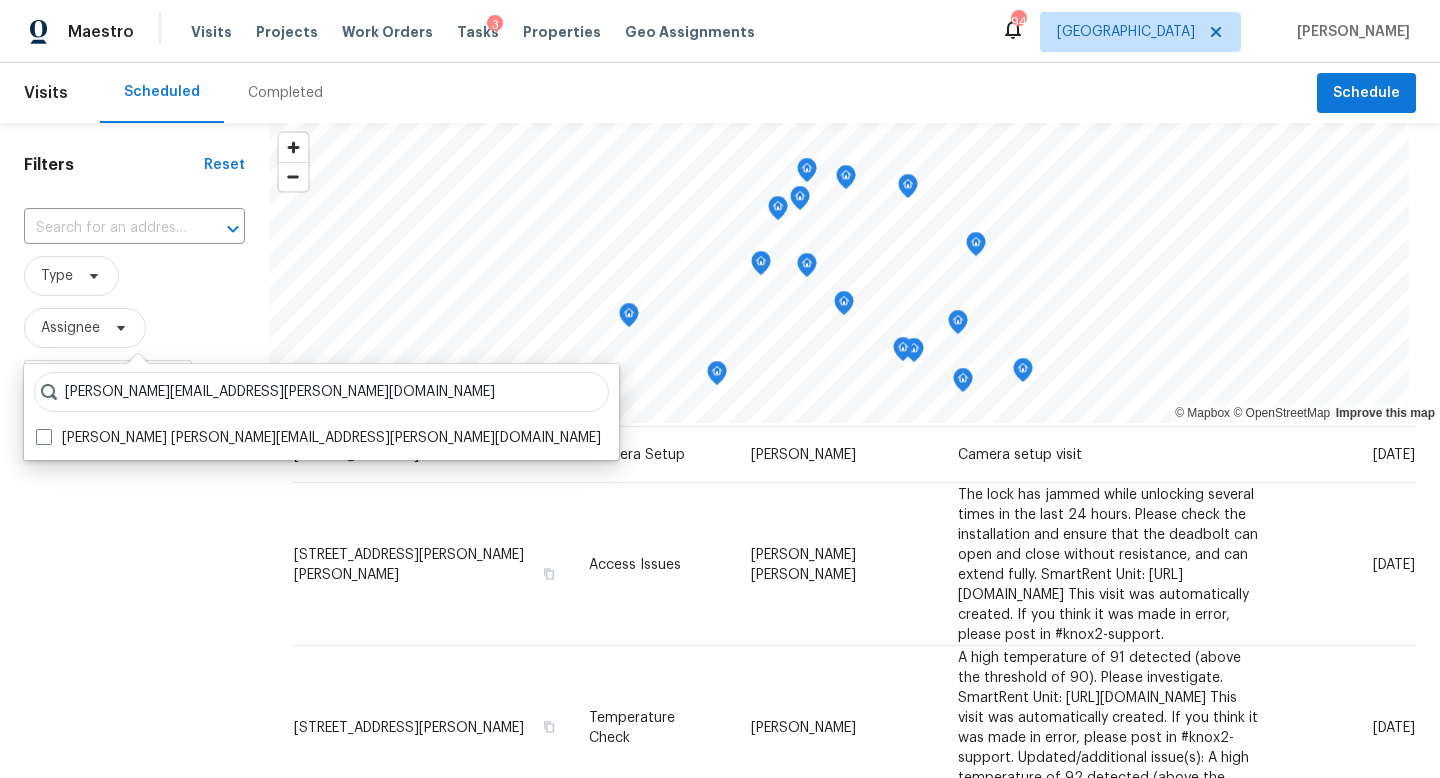 scroll, scrollTop: 0, scrollLeft: 0, axis: both 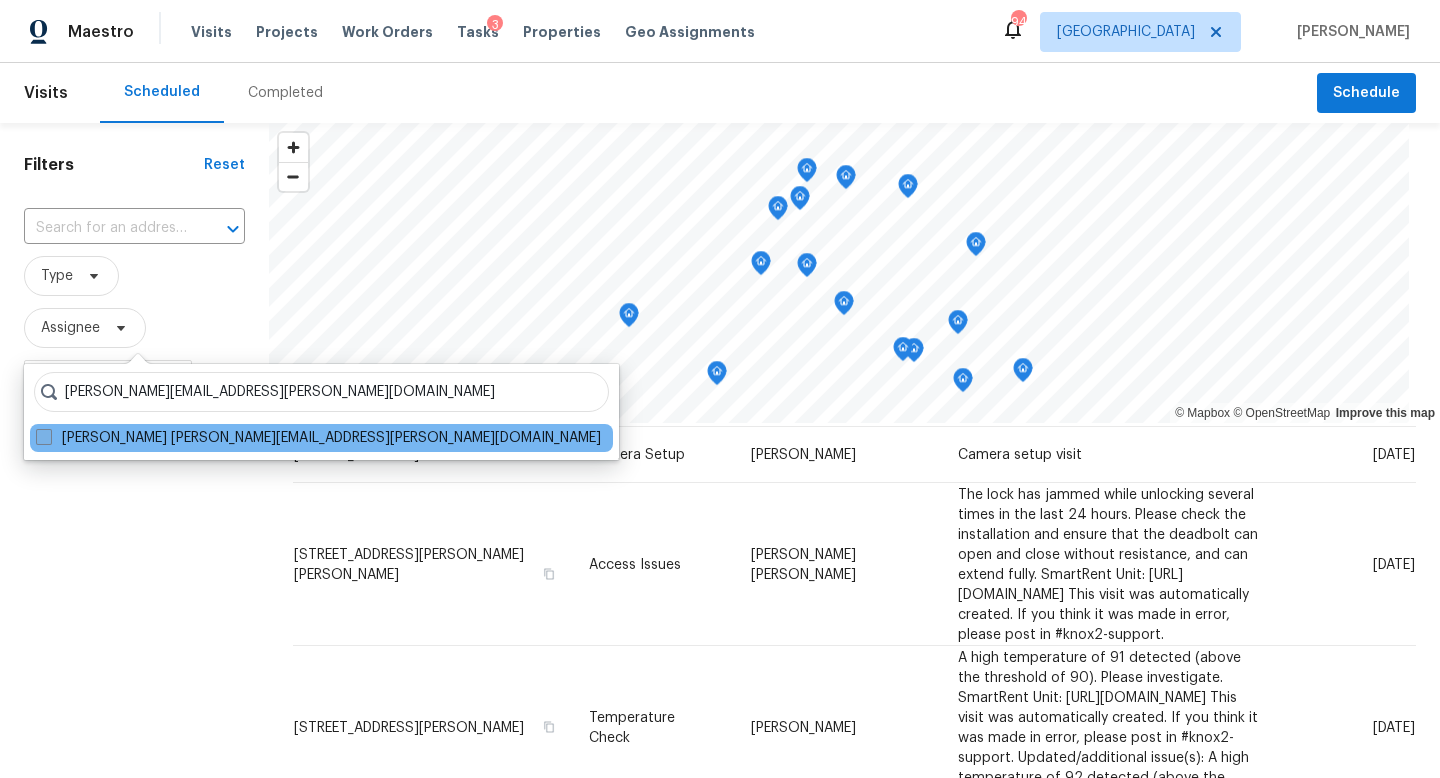 type on "[PERSON_NAME][EMAIL_ADDRESS][PERSON_NAME][DOMAIN_NAME]" 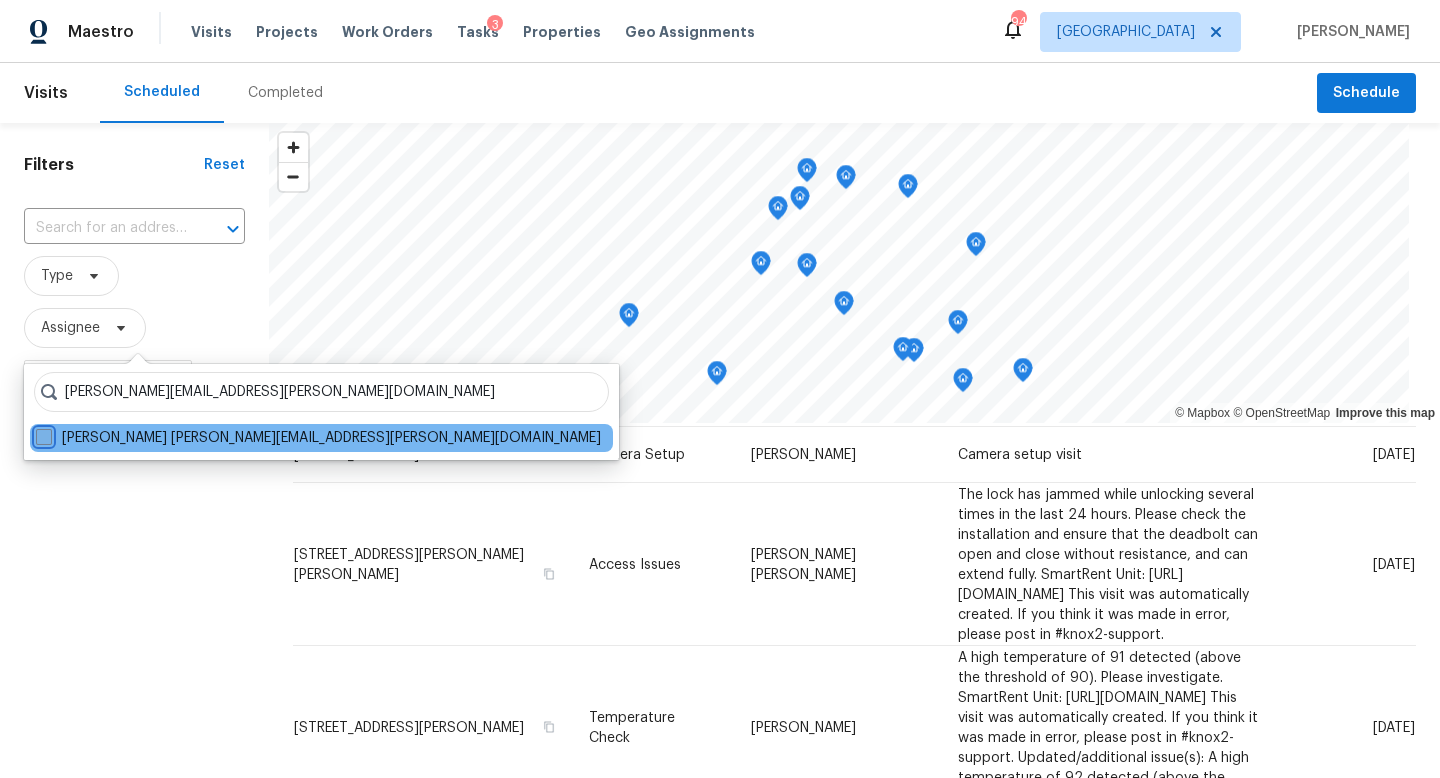 click on "[PERSON_NAME]
[PERSON_NAME][EMAIL_ADDRESS][PERSON_NAME][DOMAIN_NAME]" at bounding box center (42, 434) 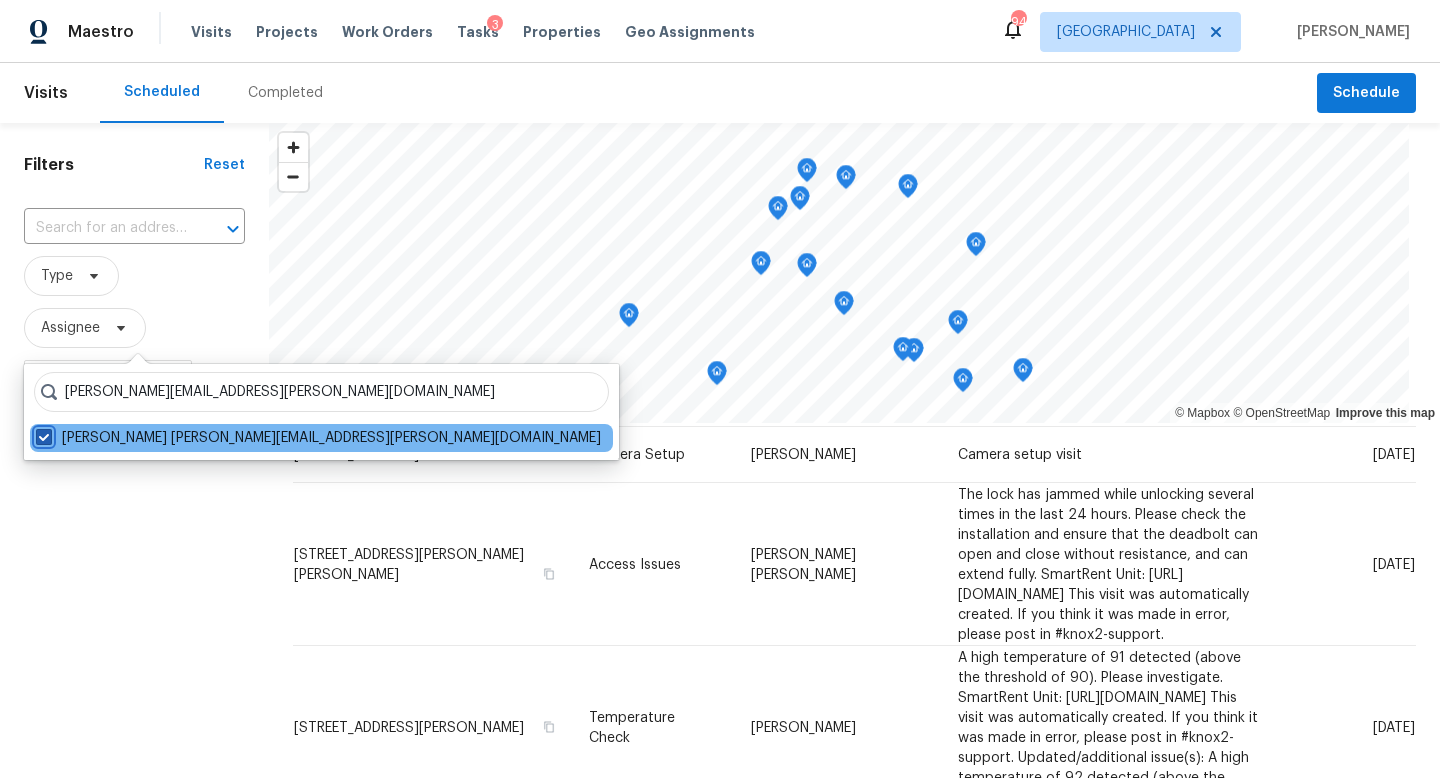 checkbox on "true" 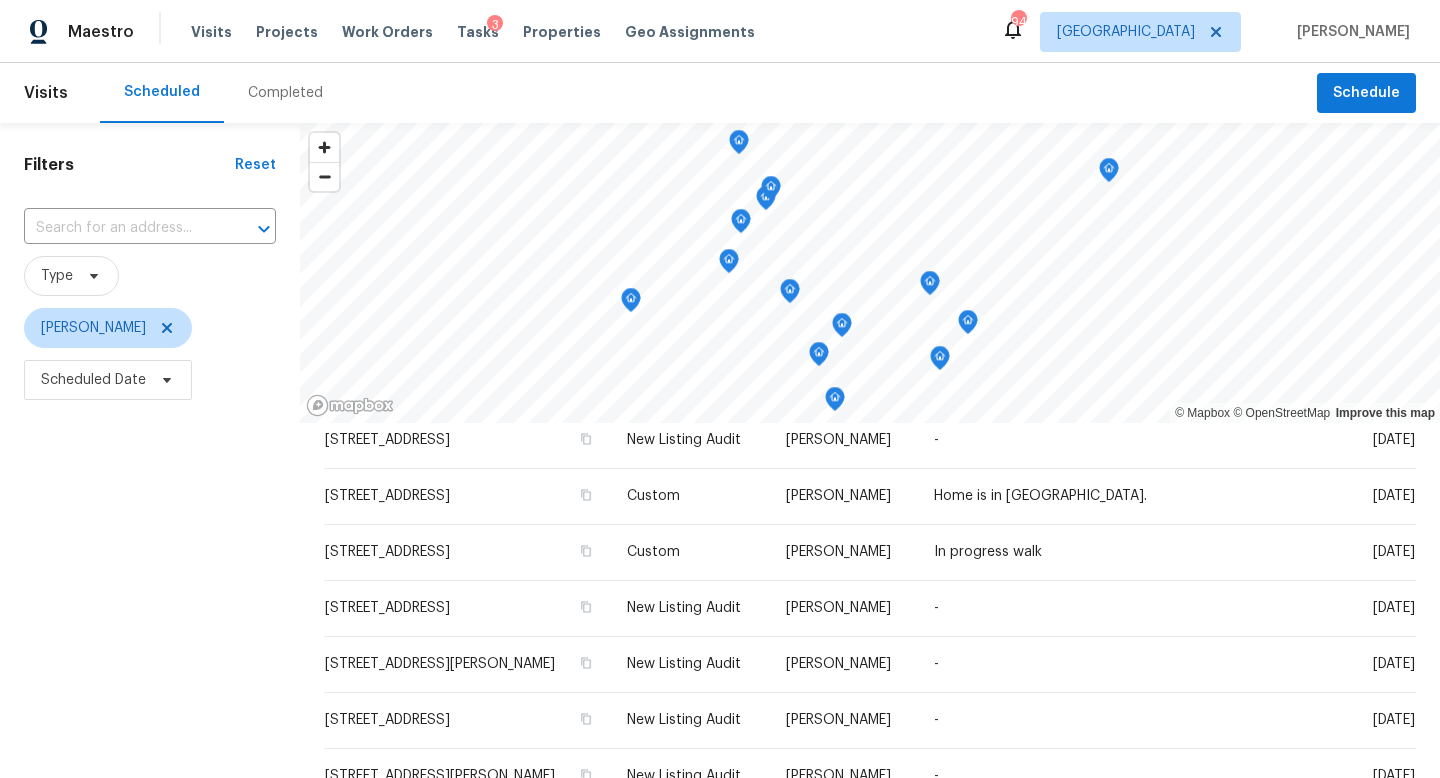 scroll, scrollTop: 250, scrollLeft: 0, axis: vertical 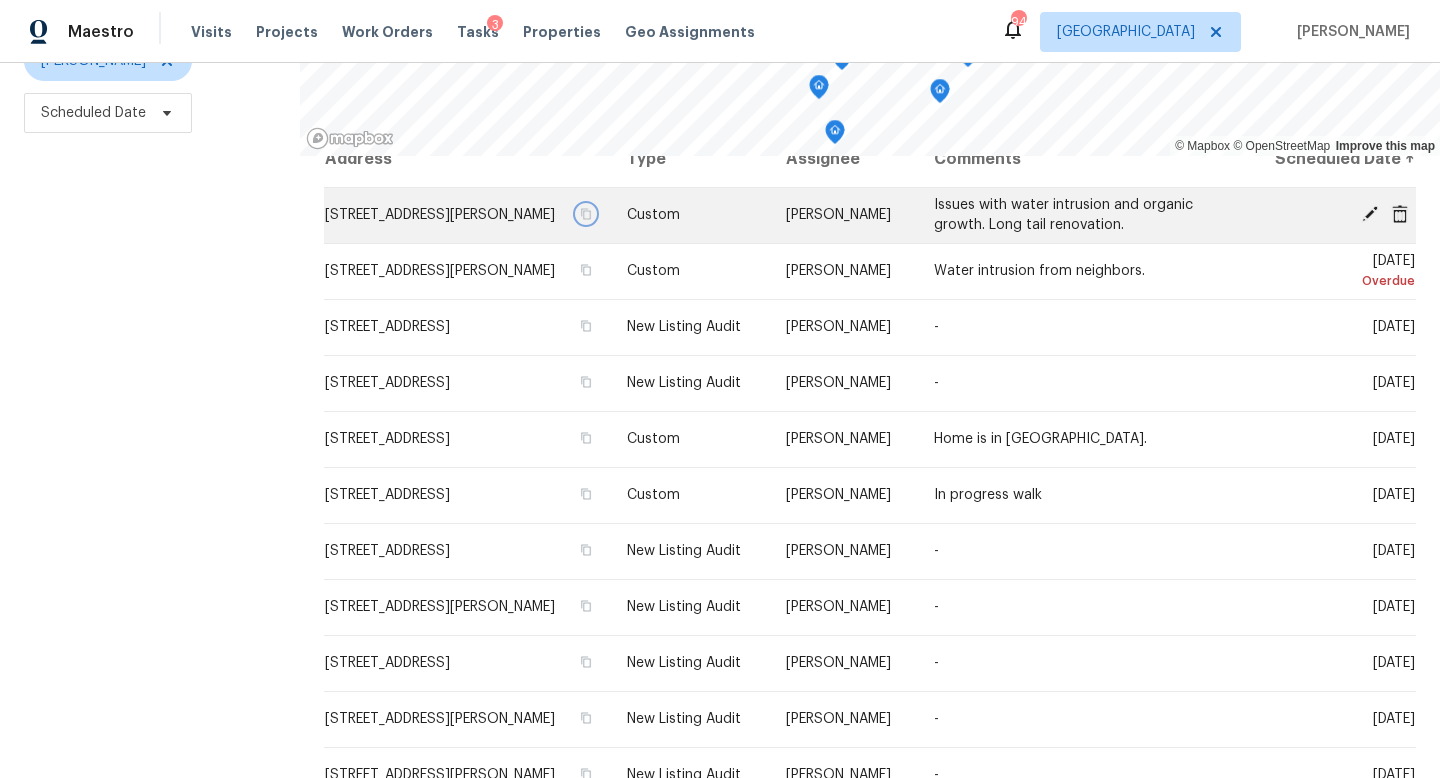 click 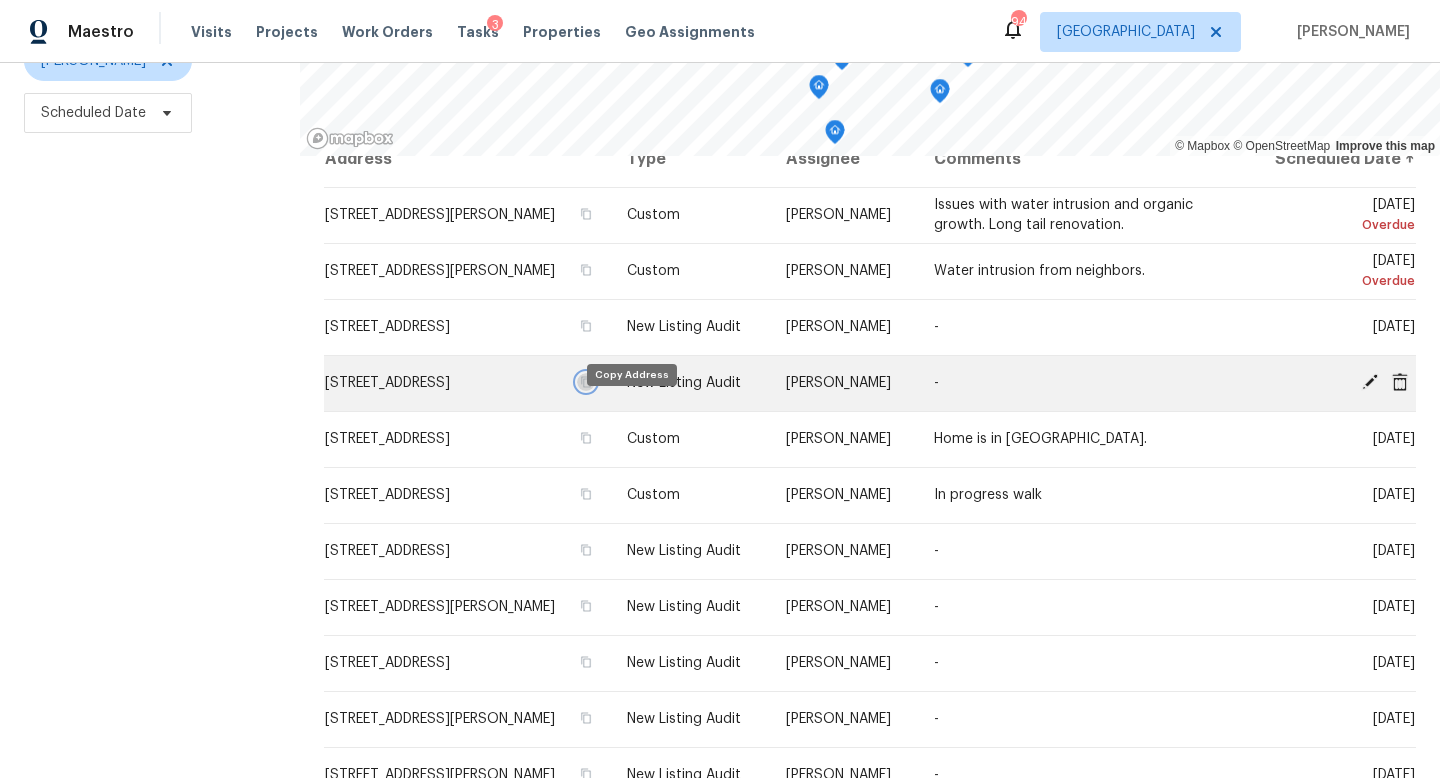 click 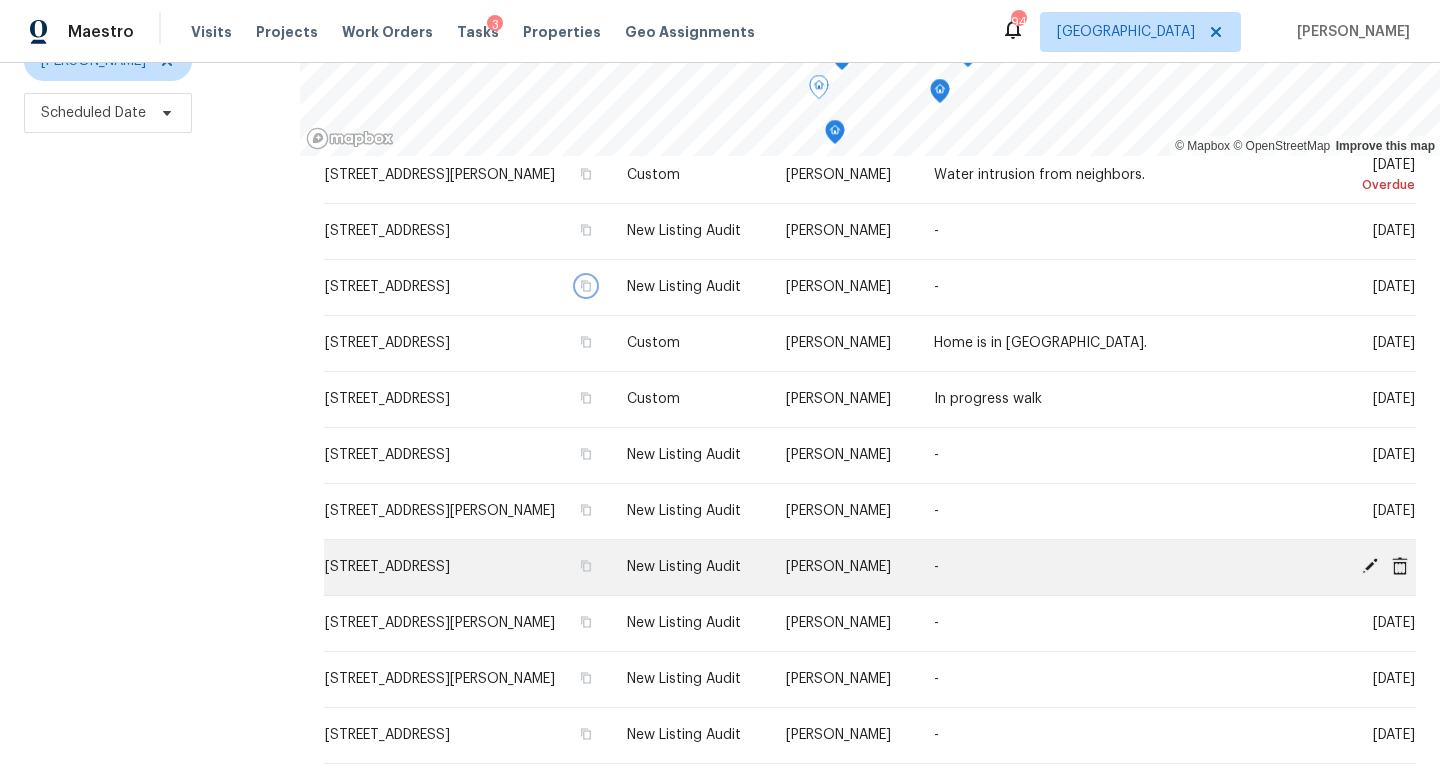 scroll, scrollTop: 123, scrollLeft: 0, axis: vertical 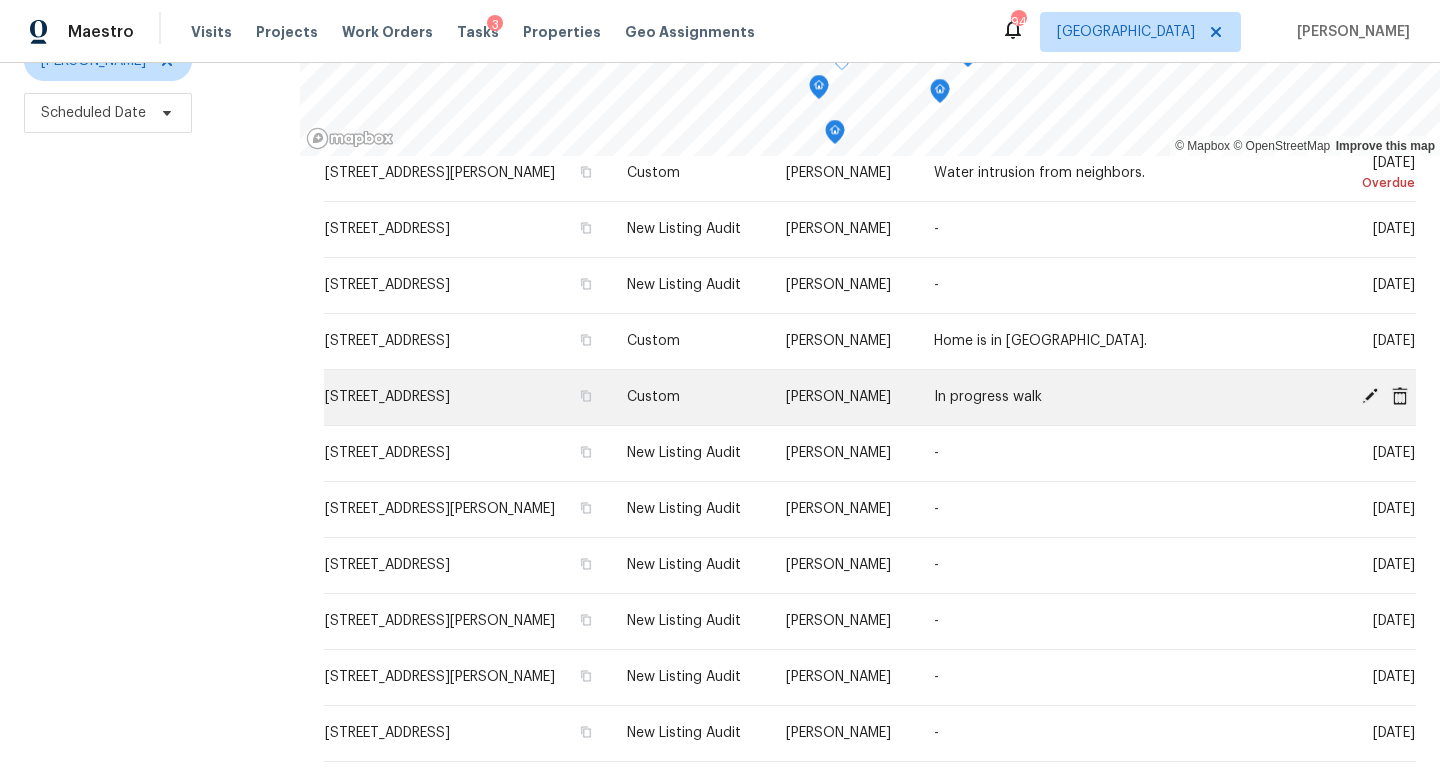click 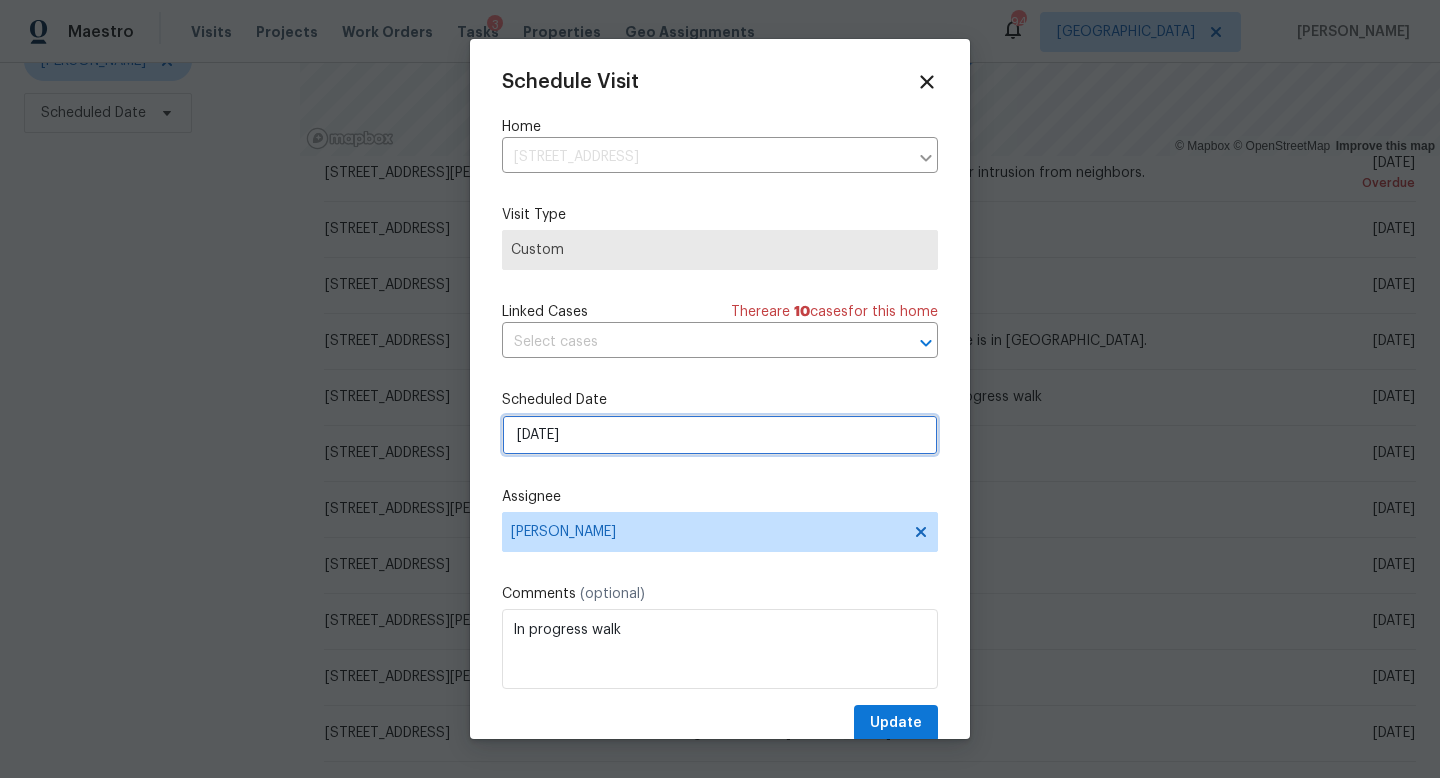 click on "[DATE]" at bounding box center (720, 435) 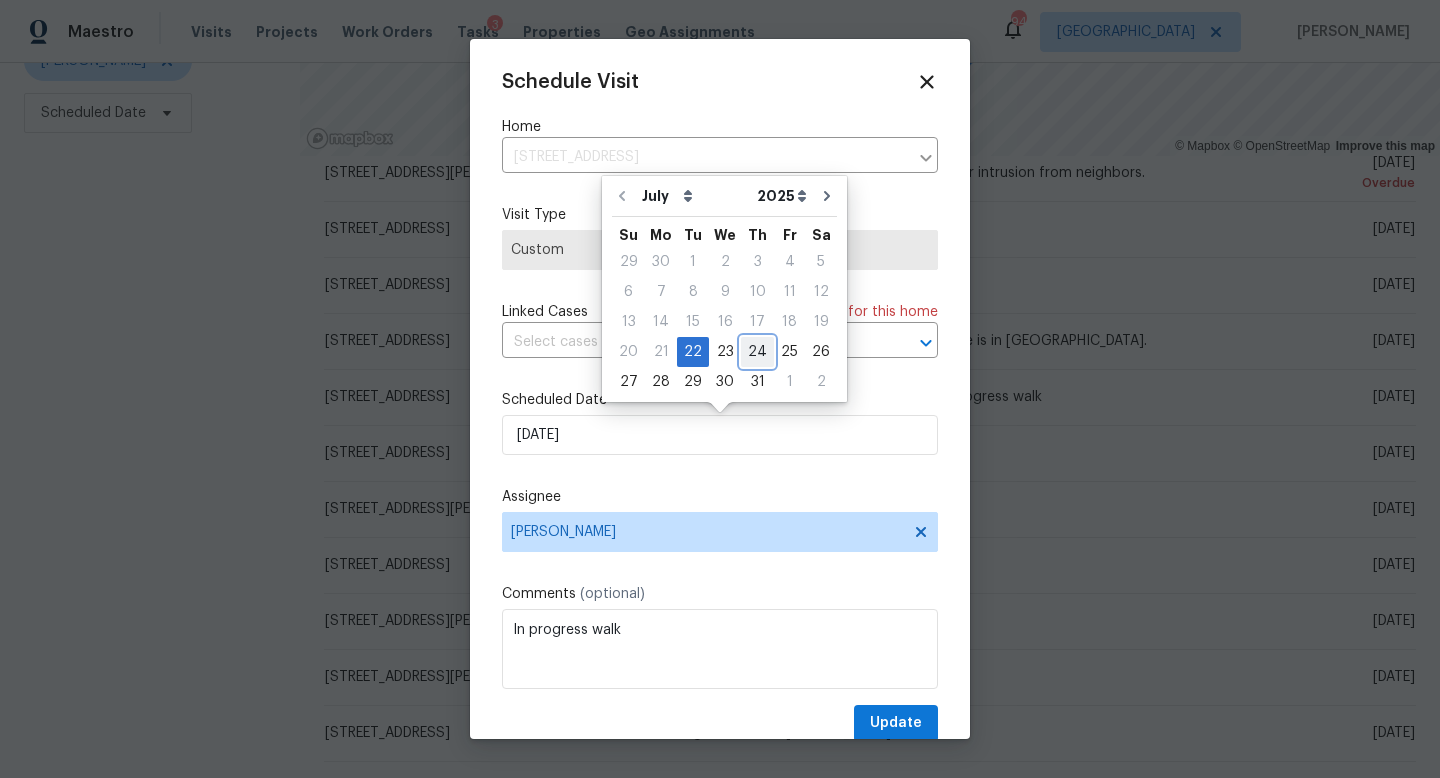 click on "24" at bounding box center (757, 352) 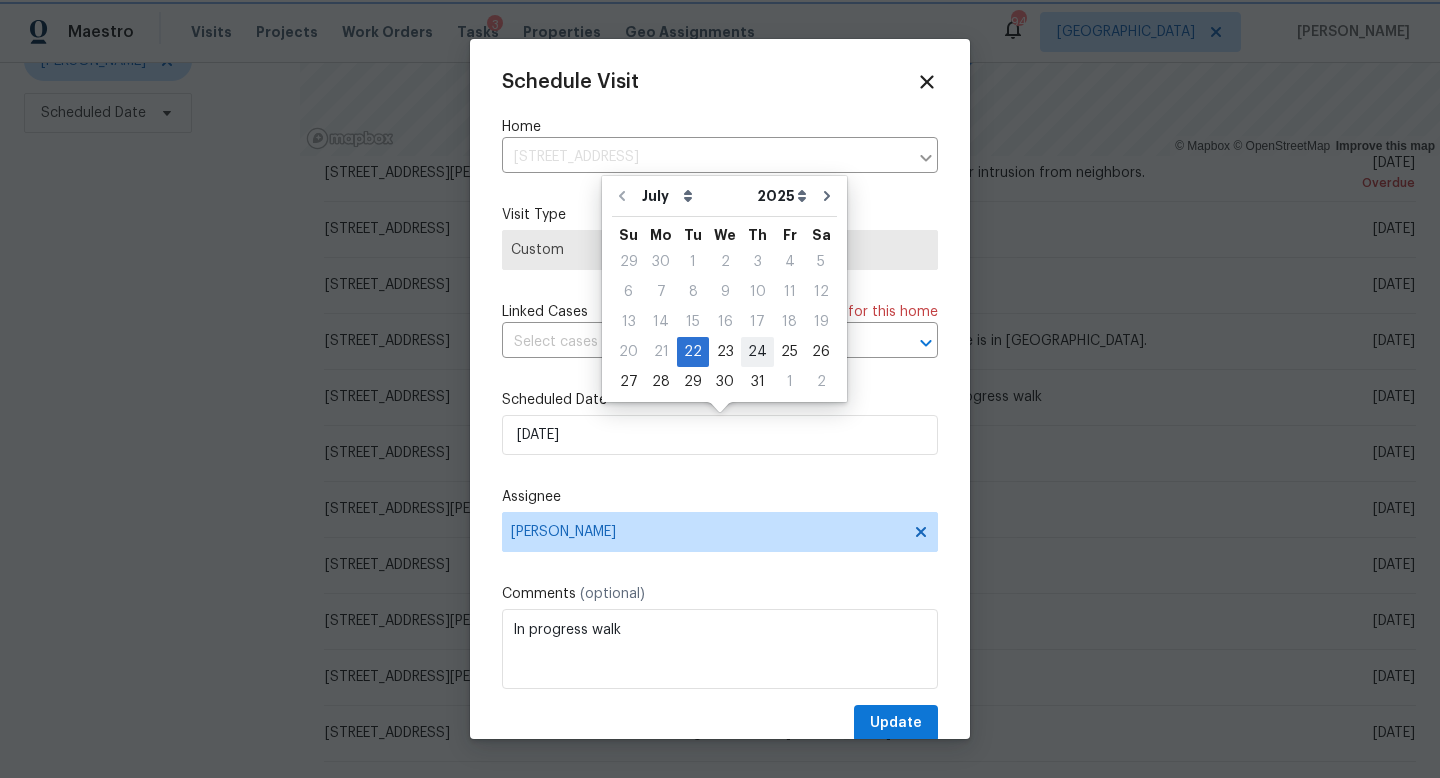type on "[DATE]" 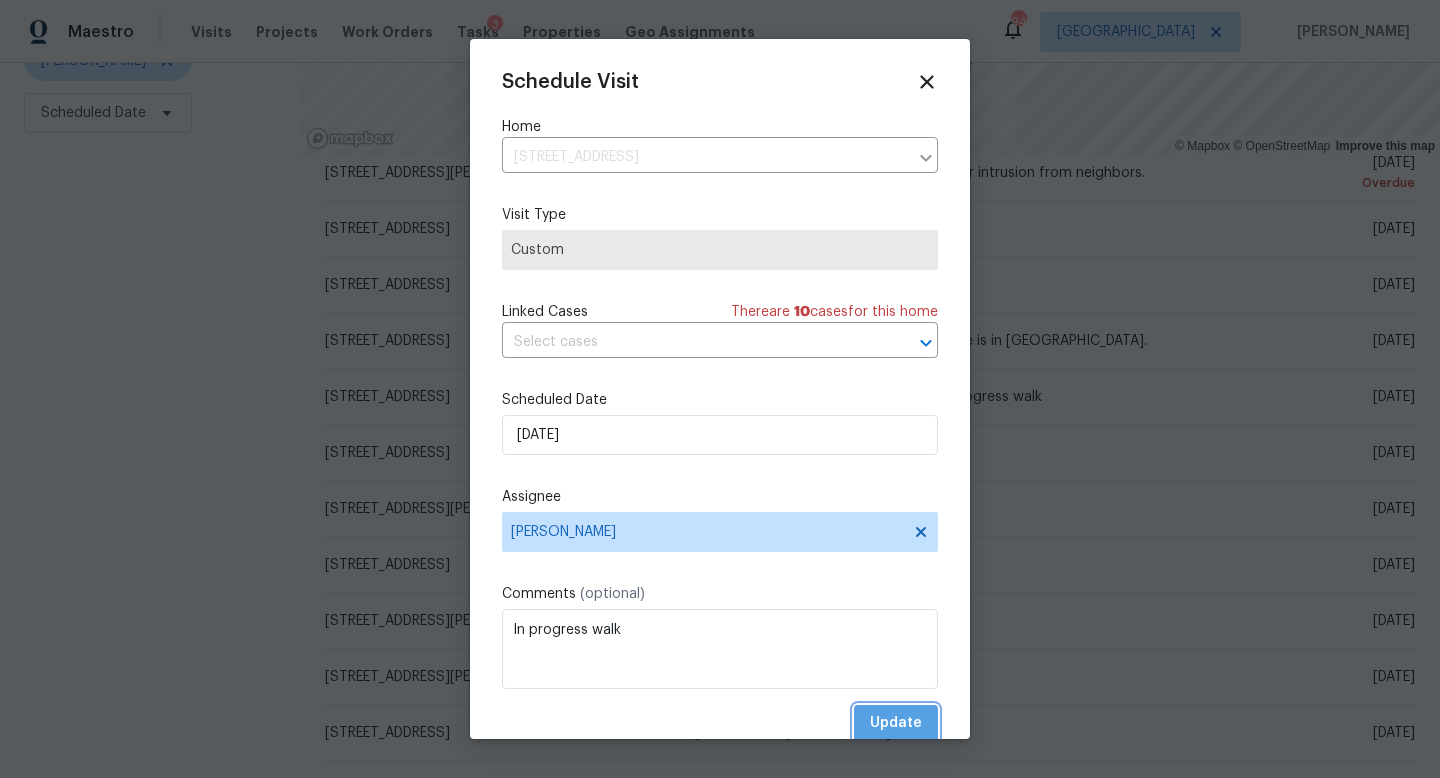 click on "Update" at bounding box center [896, 723] 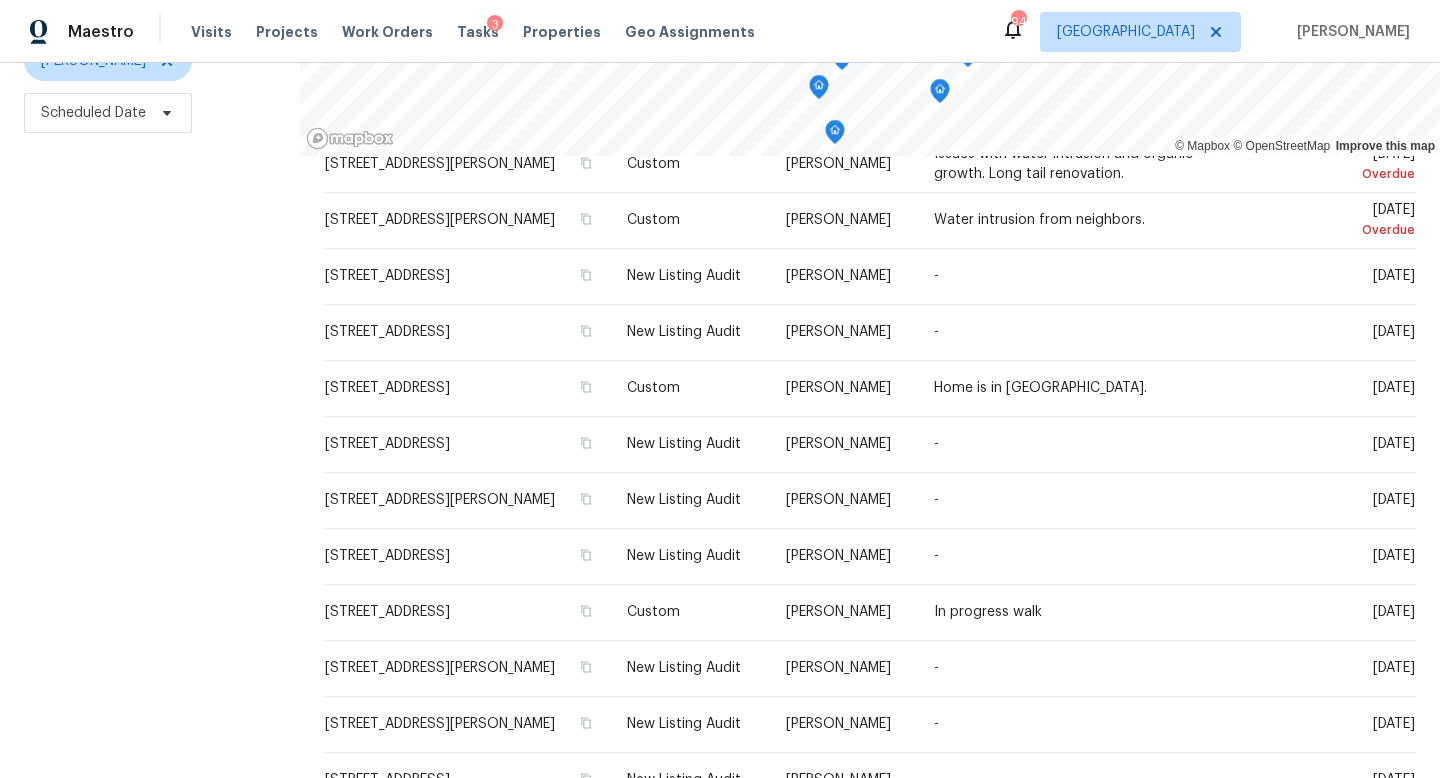 scroll, scrollTop: 61, scrollLeft: 0, axis: vertical 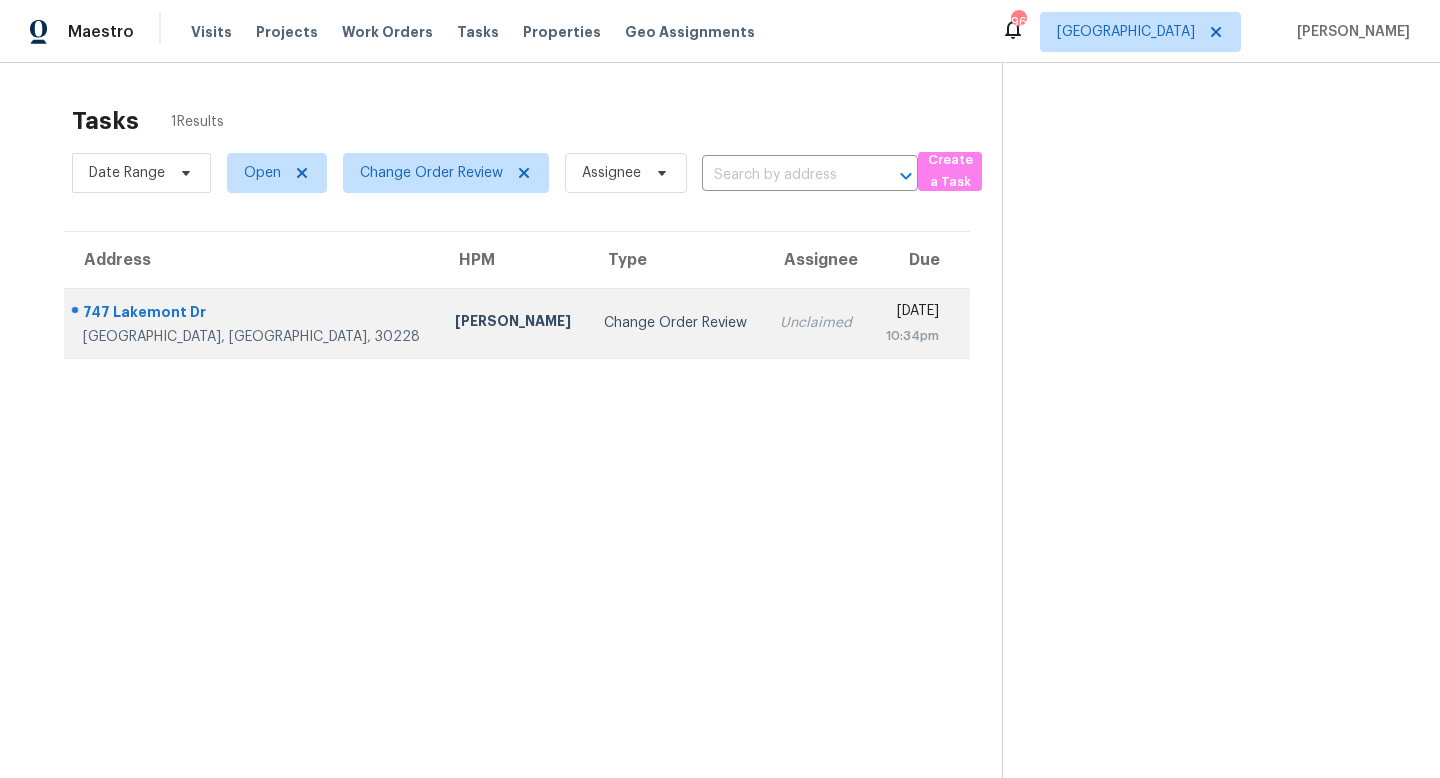 click on "Change Order Review" at bounding box center [676, 323] 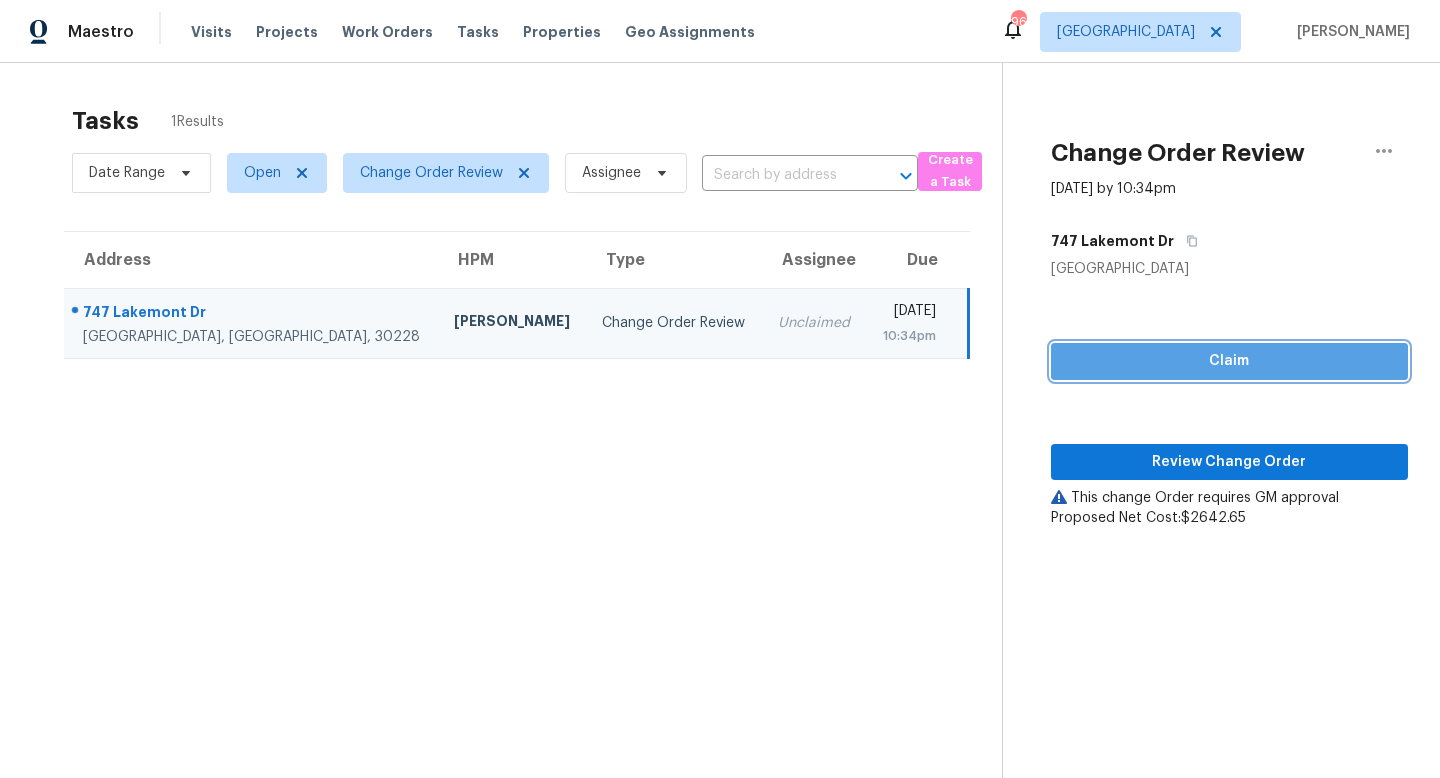 click on "Claim" at bounding box center (1229, 361) 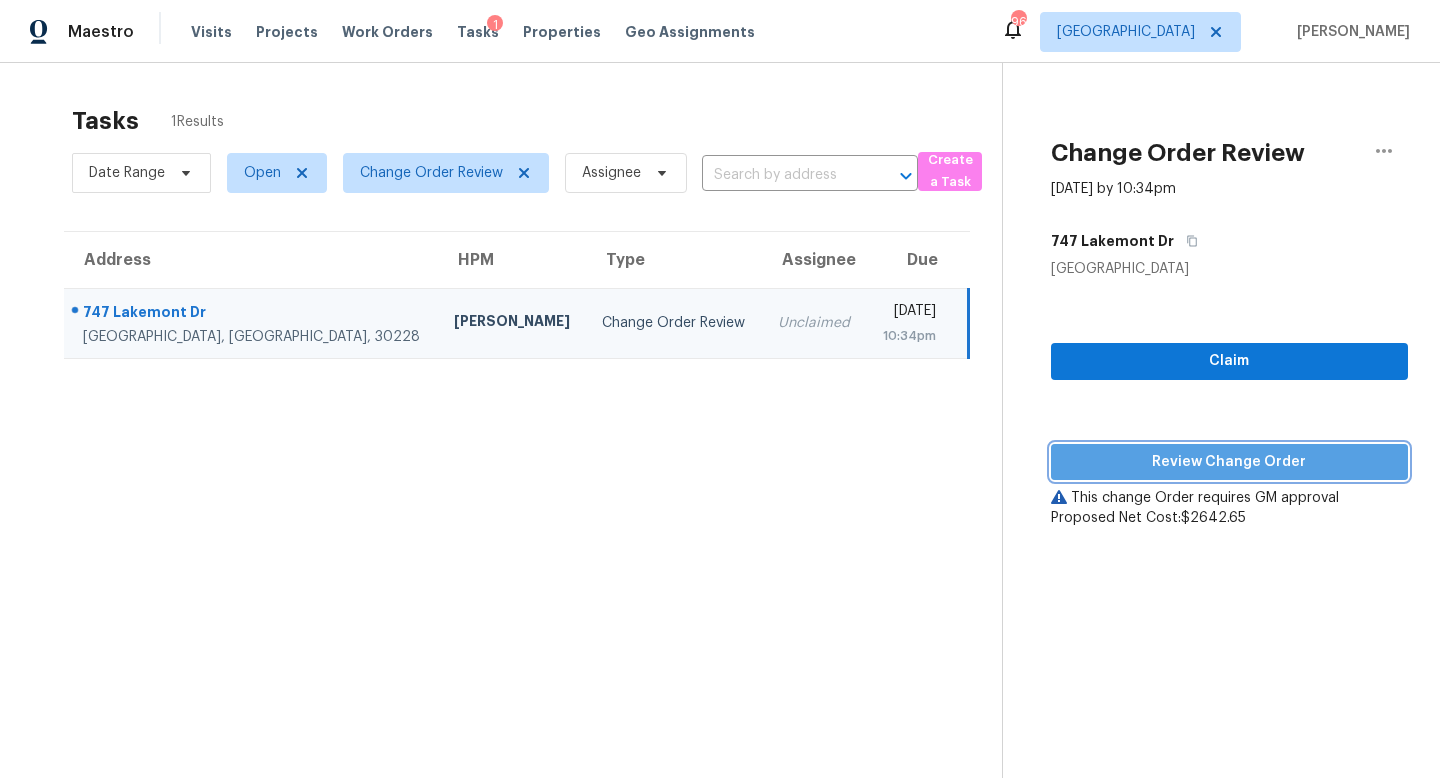 click on "Review Change Order" at bounding box center (1229, 462) 